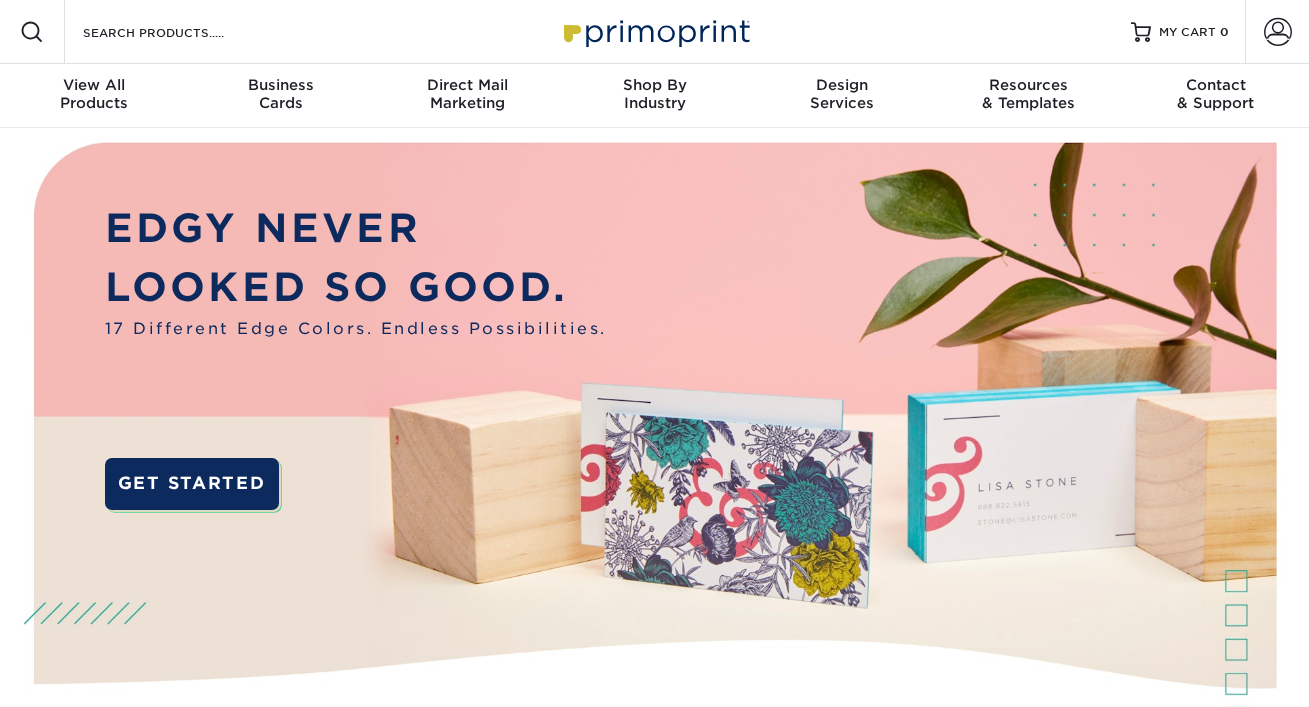 scroll, scrollTop: 0, scrollLeft: 0, axis: both 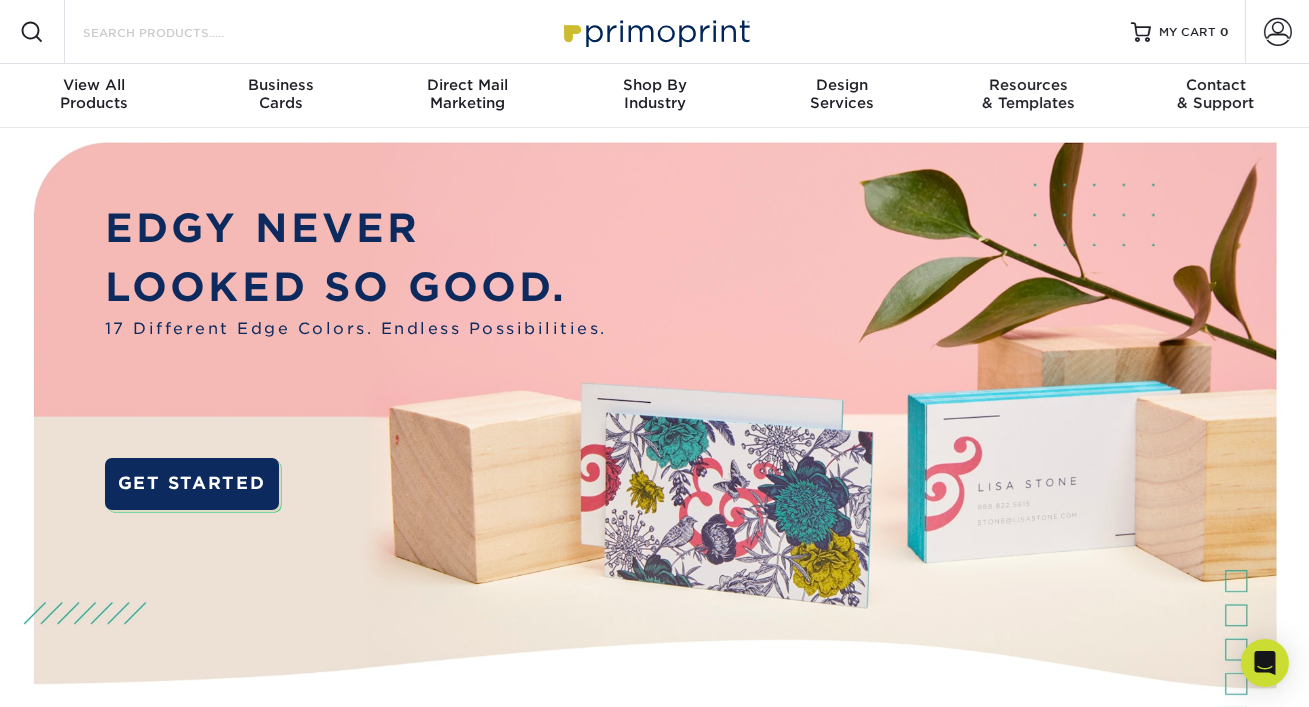 click on "Search Products" at bounding box center (178, 32) 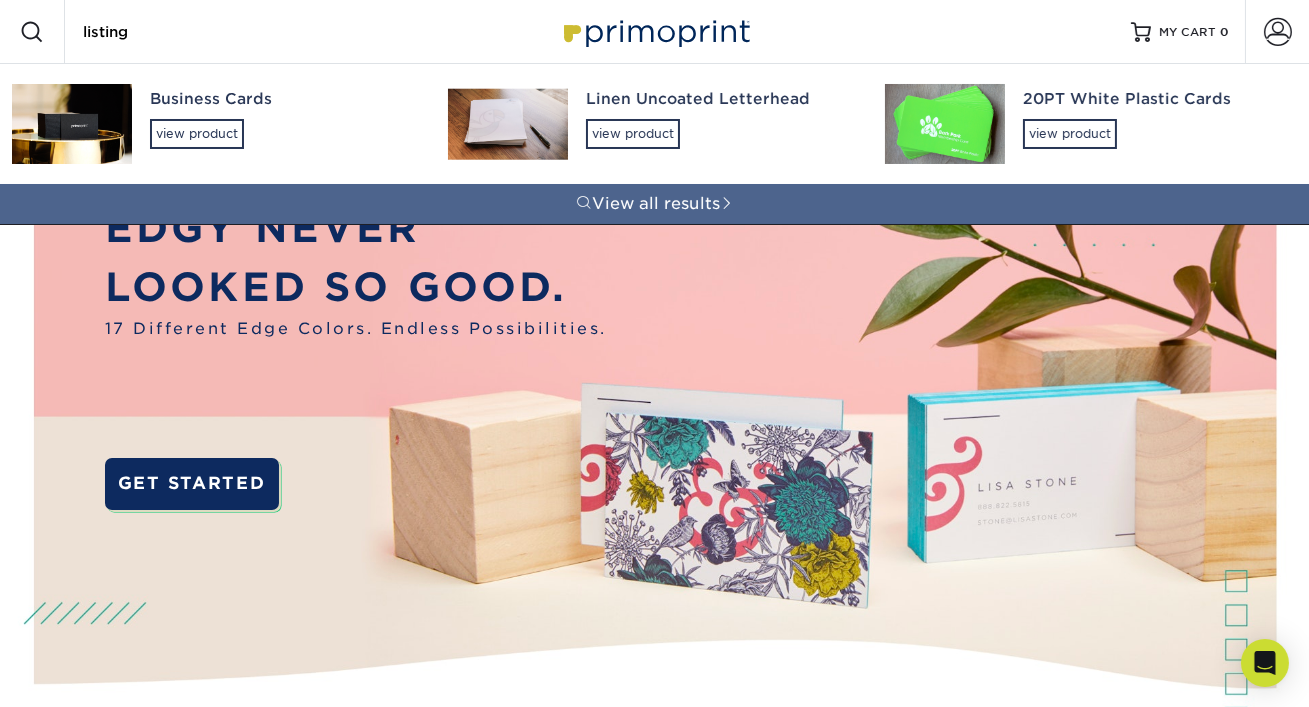 type on "listing" 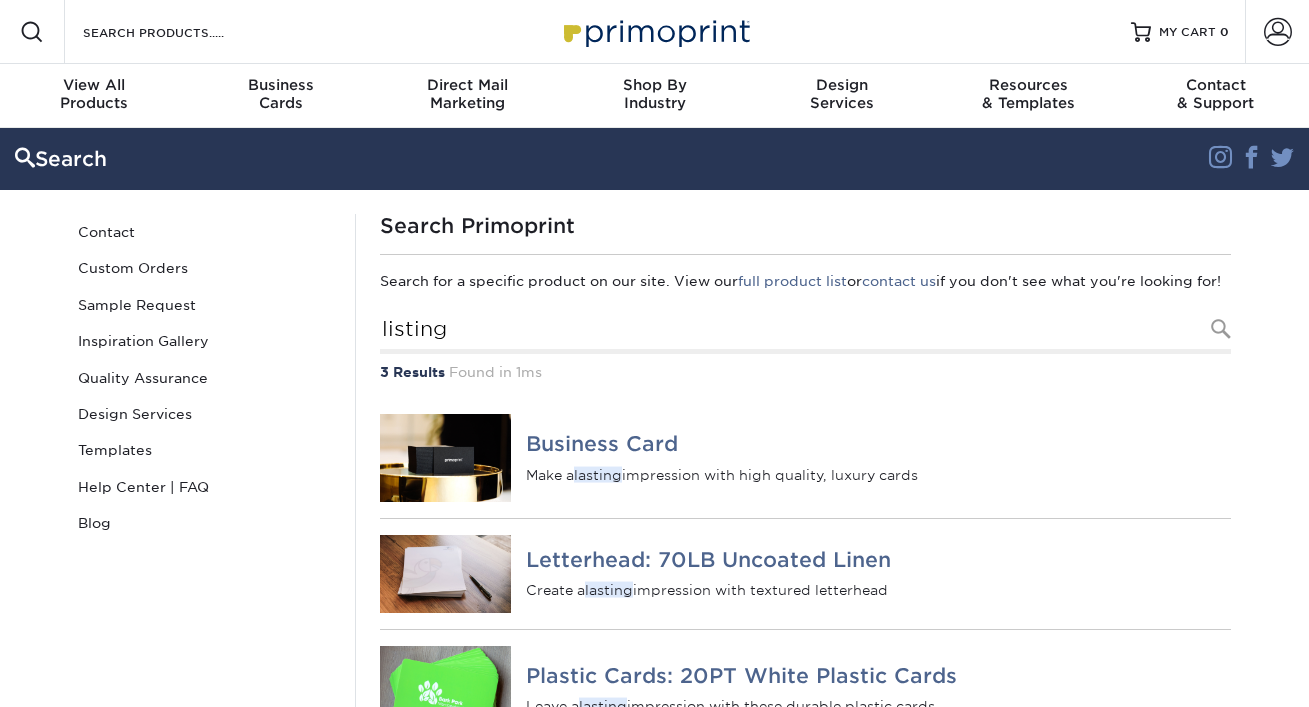 scroll, scrollTop: 0, scrollLeft: 0, axis: both 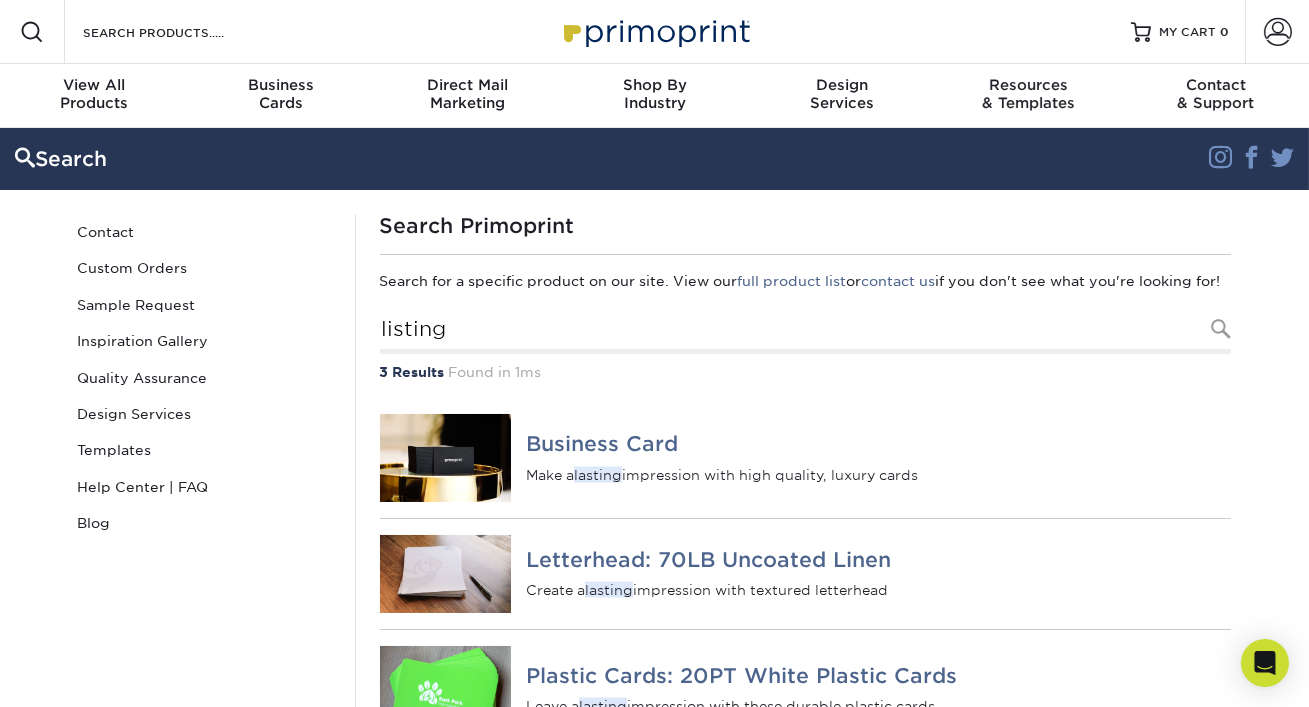 click on "Resources Menu
Search Products
Account
SIGN IN
CREATE AN ACCOUNT
forgot password?
All fields are required.
Login
OR" at bounding box center (654, 32) 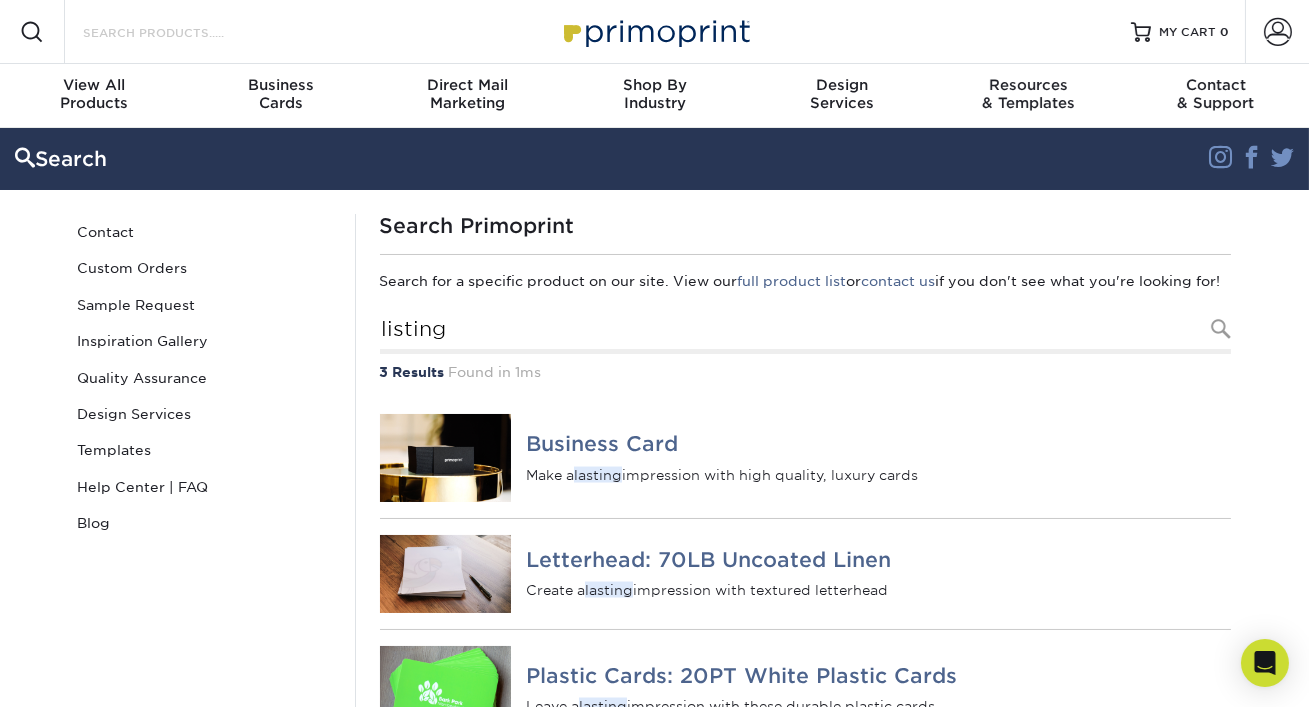 click on "Search Products" at bounding box center [178, 32] 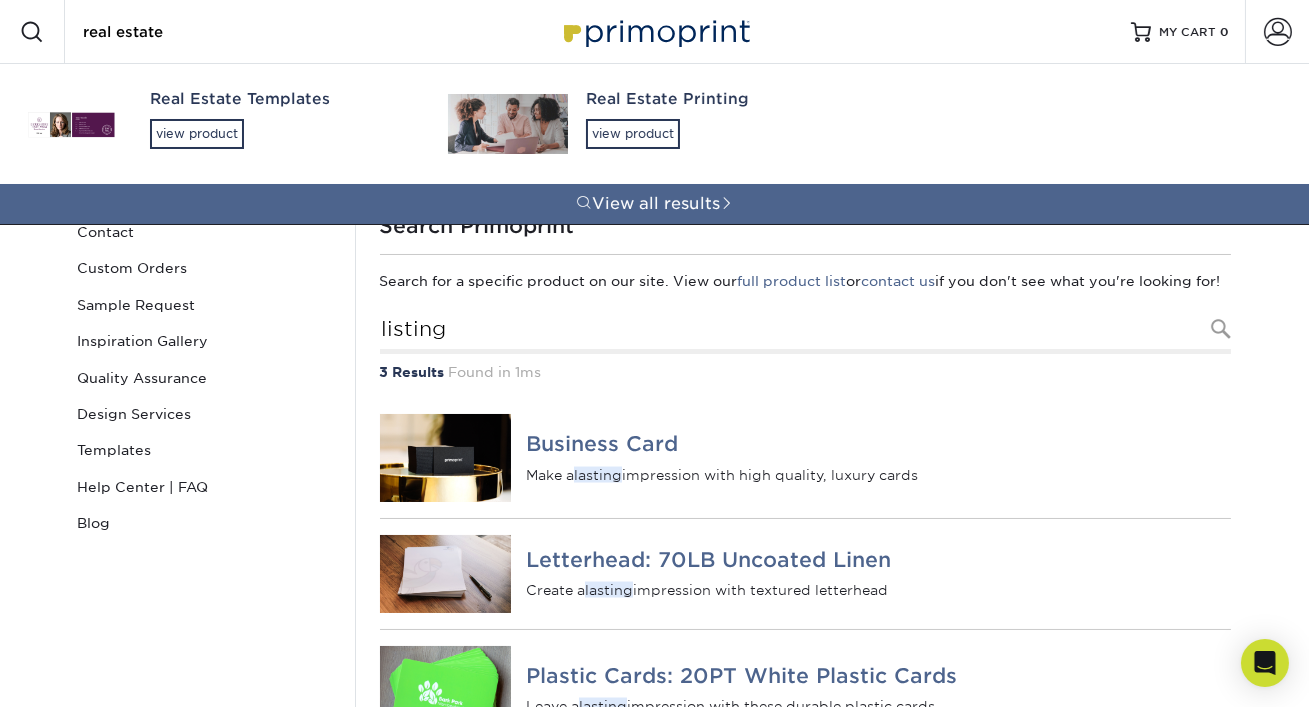 type on "real estate" 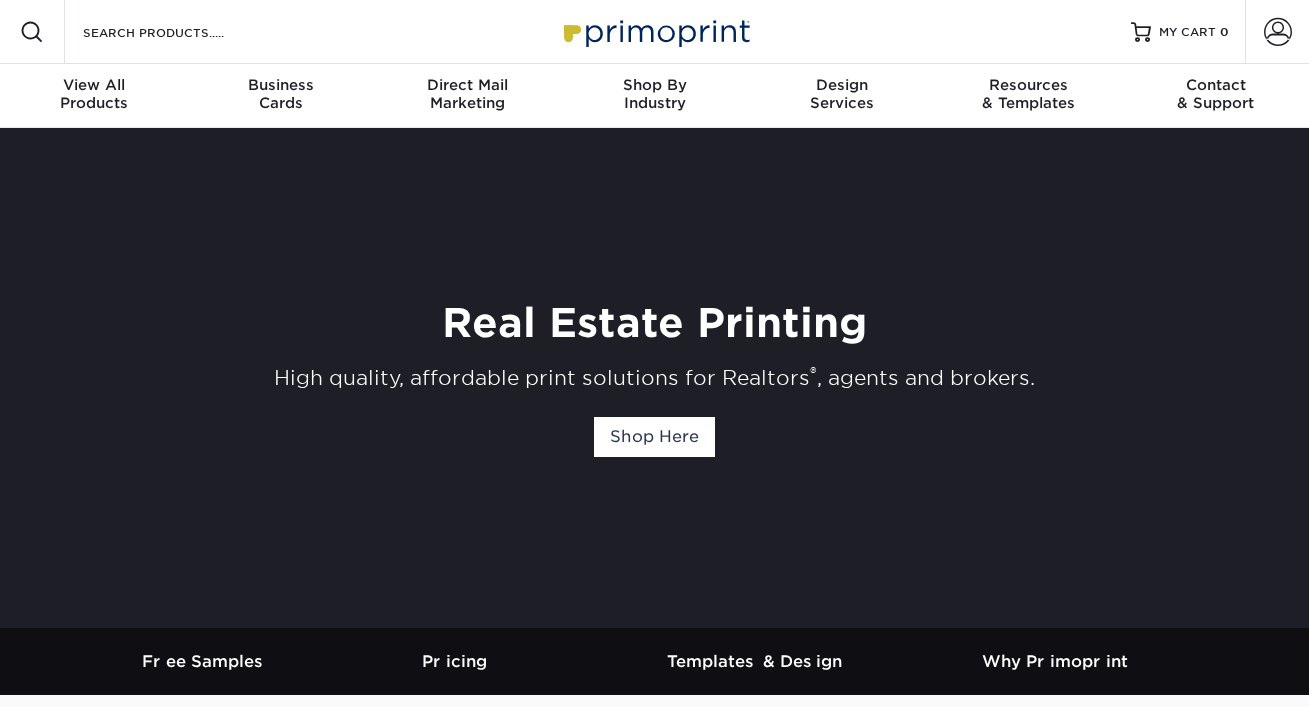 scroll, scrollTop: 0, scrollLeft: 0, axis: both 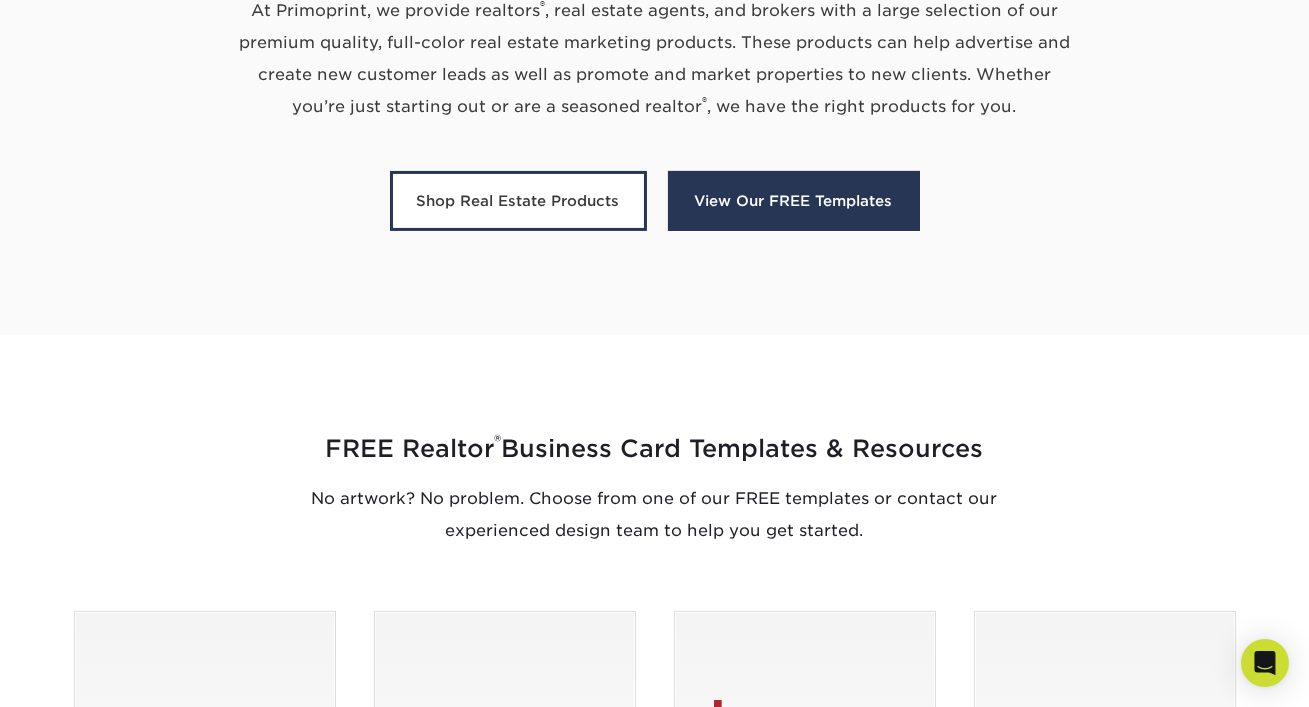 click on "View Our FREE Templates" at bounding box center (794, 201) 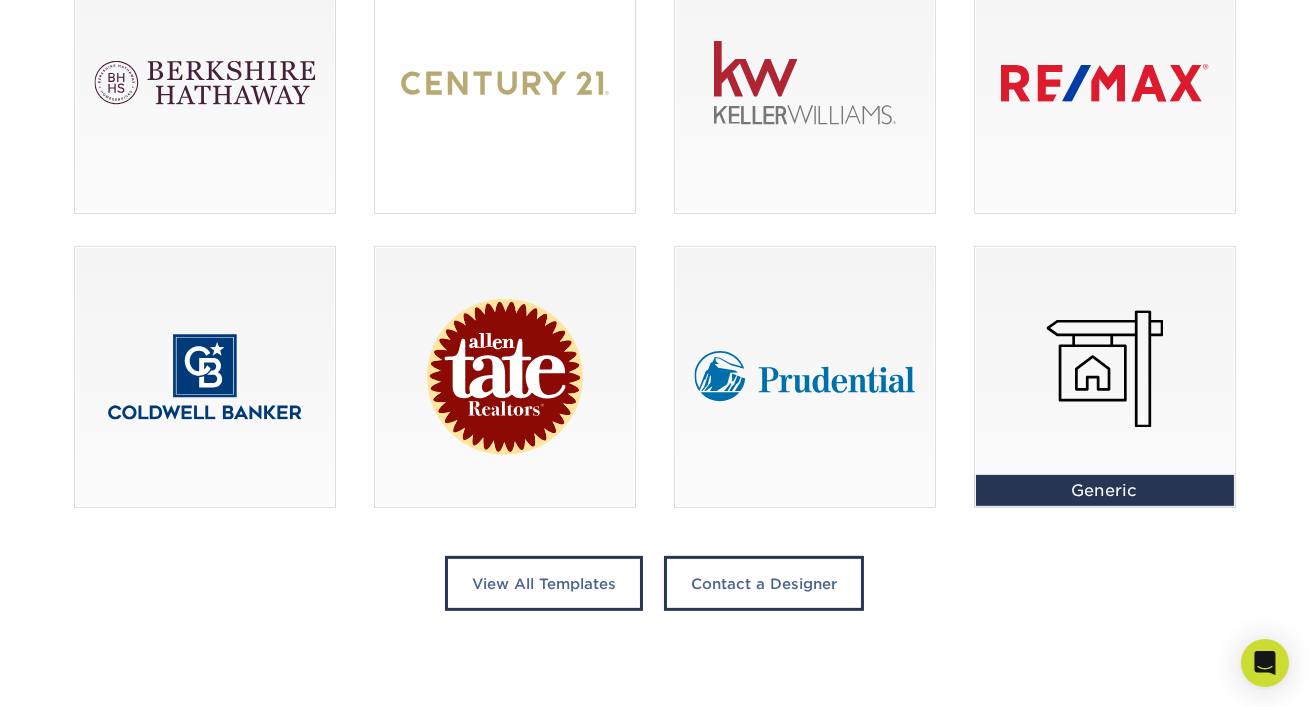 scroll, scrollTop: 1567, scrollLeft: 0, axis: vertical 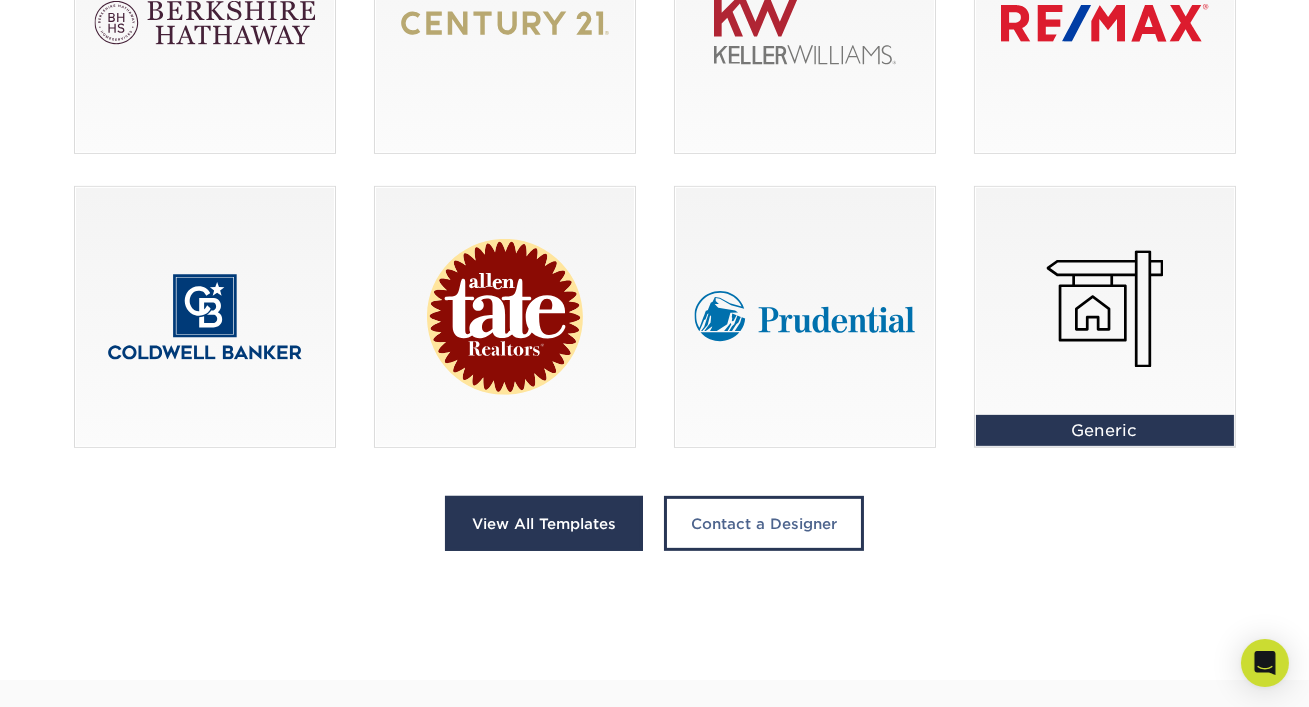 click on "View All Templates" at bounding box center [544, 523] 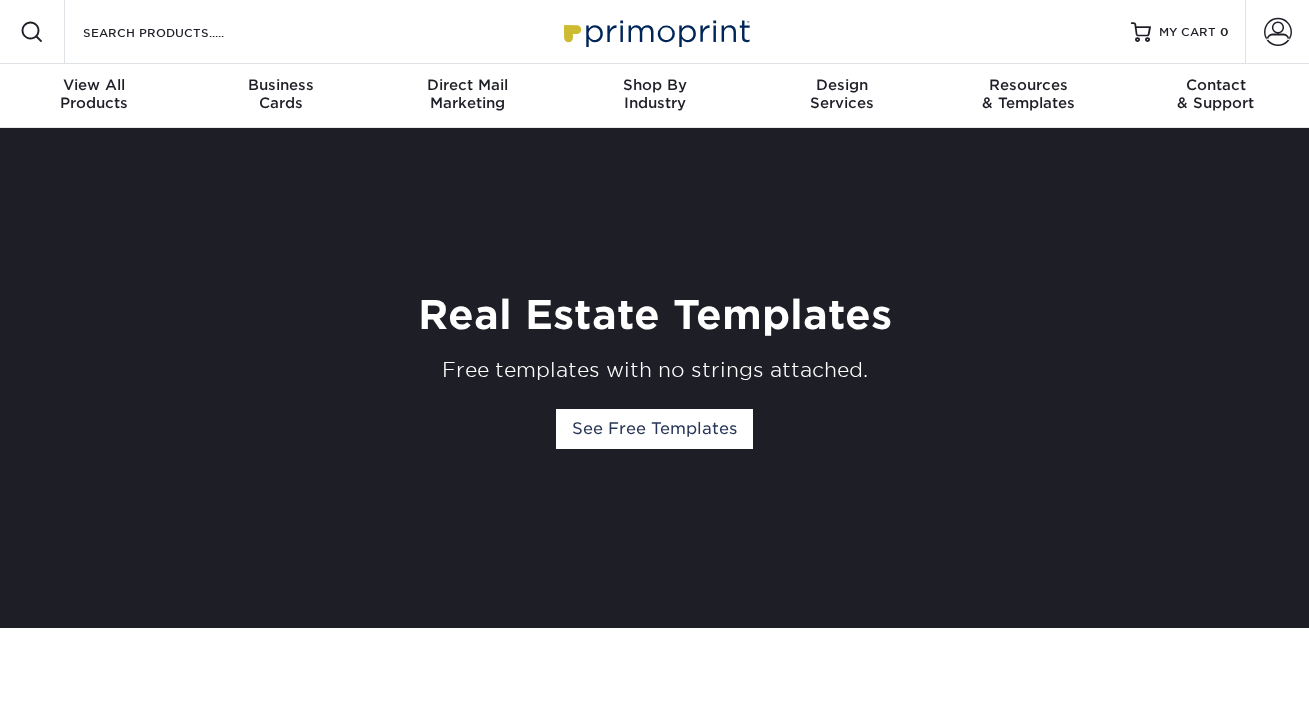 scroll, scrollTop: 0, scrollLeft: 0, axis: both 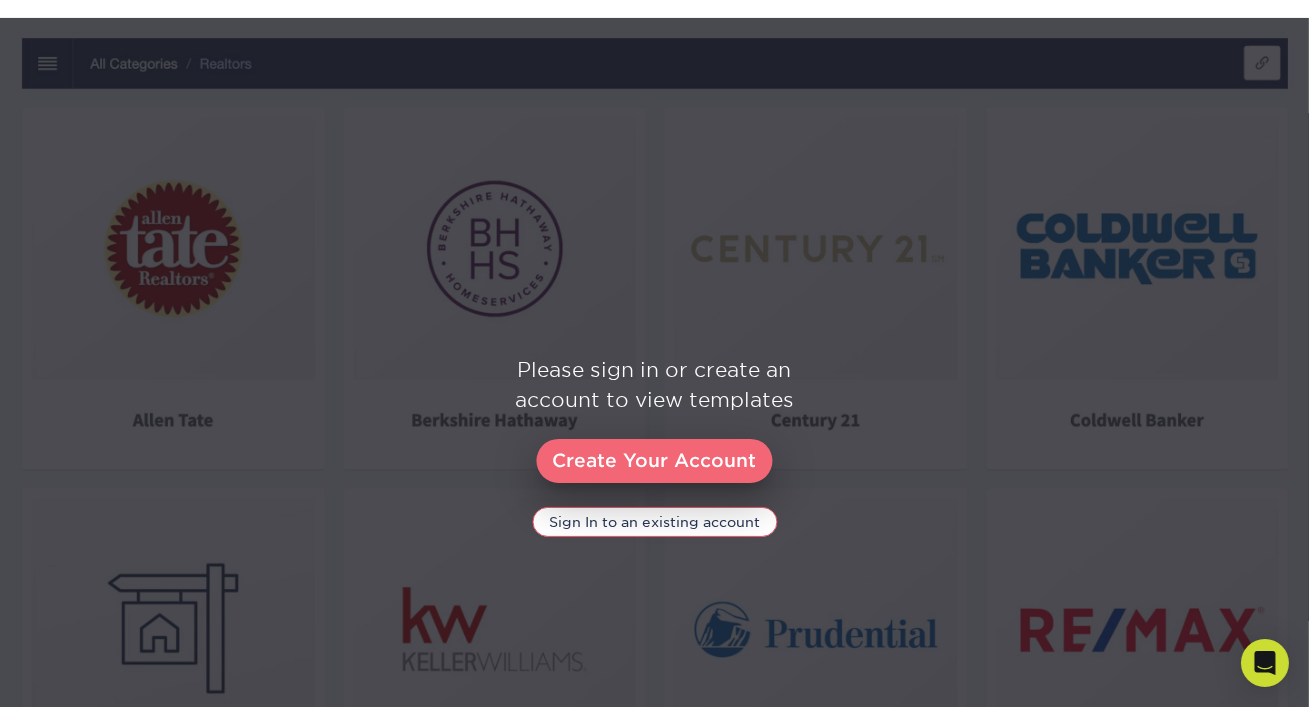 click on "Create Your Account" at bounding box center (655, 461) 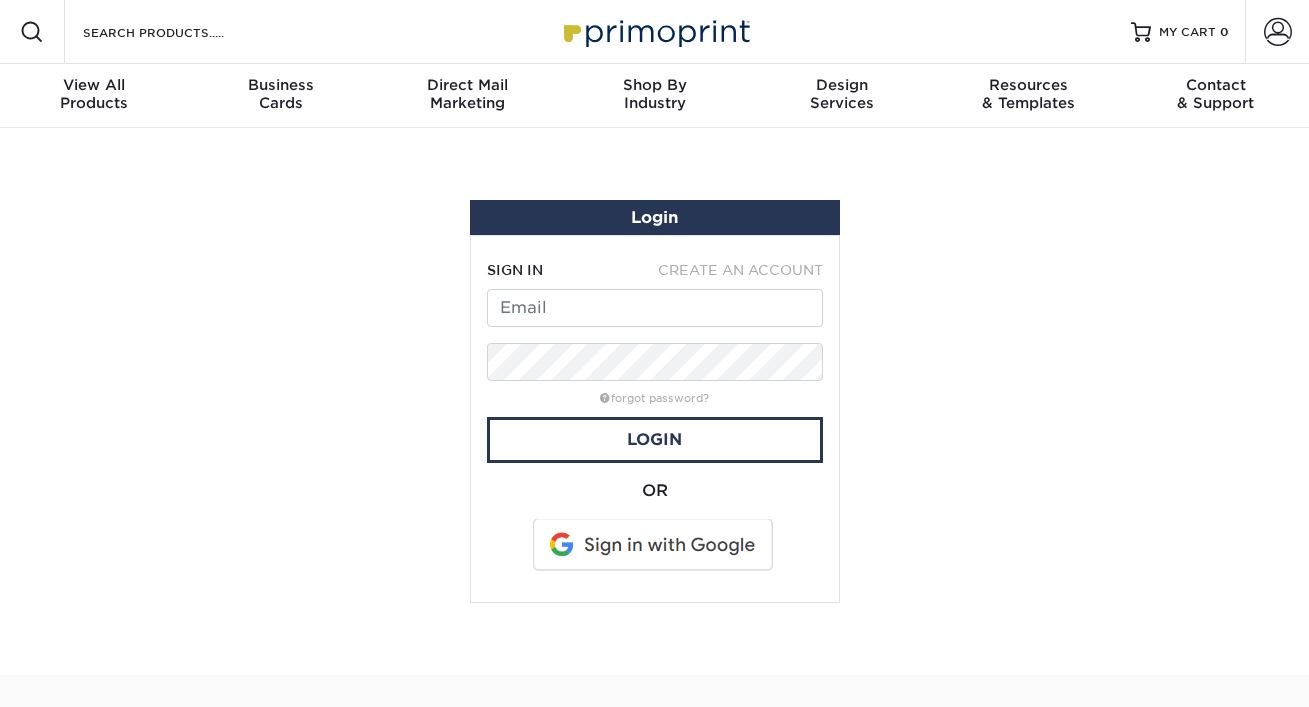 scroll, scrollTop: 0, scrollLeft: 0, axis: both 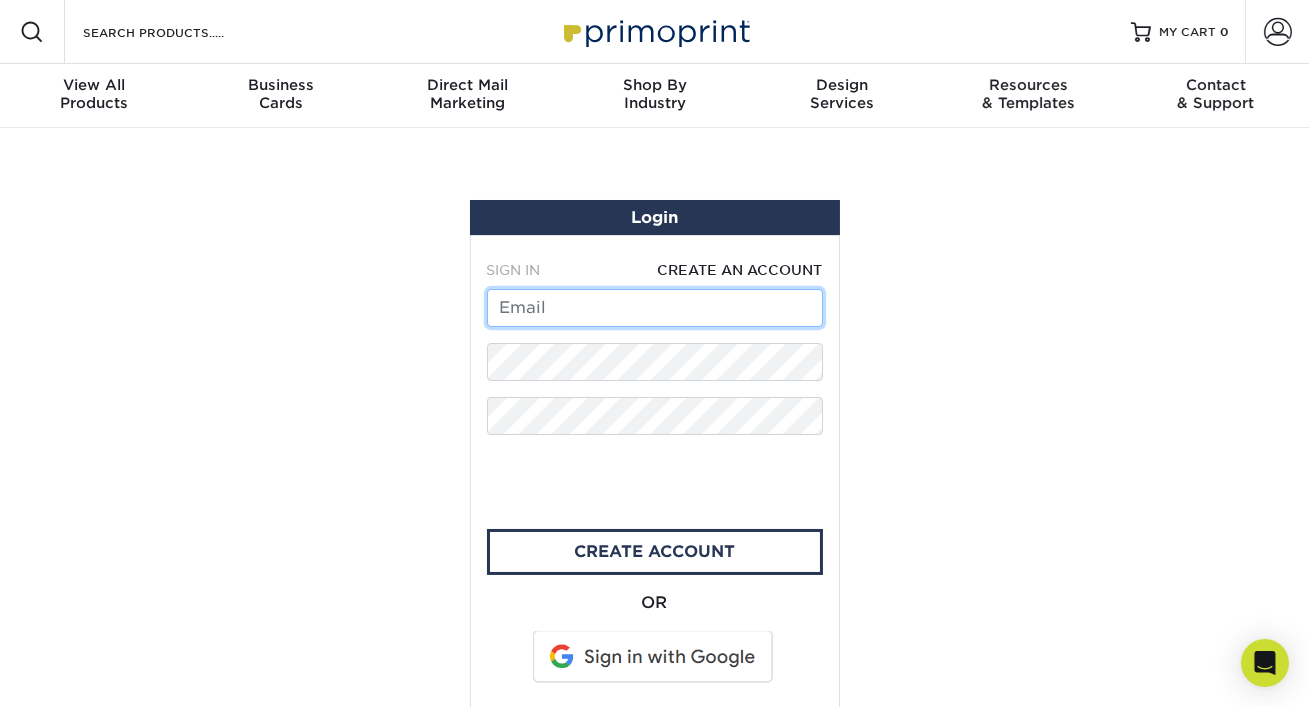 click at bounding box center (655, 308) 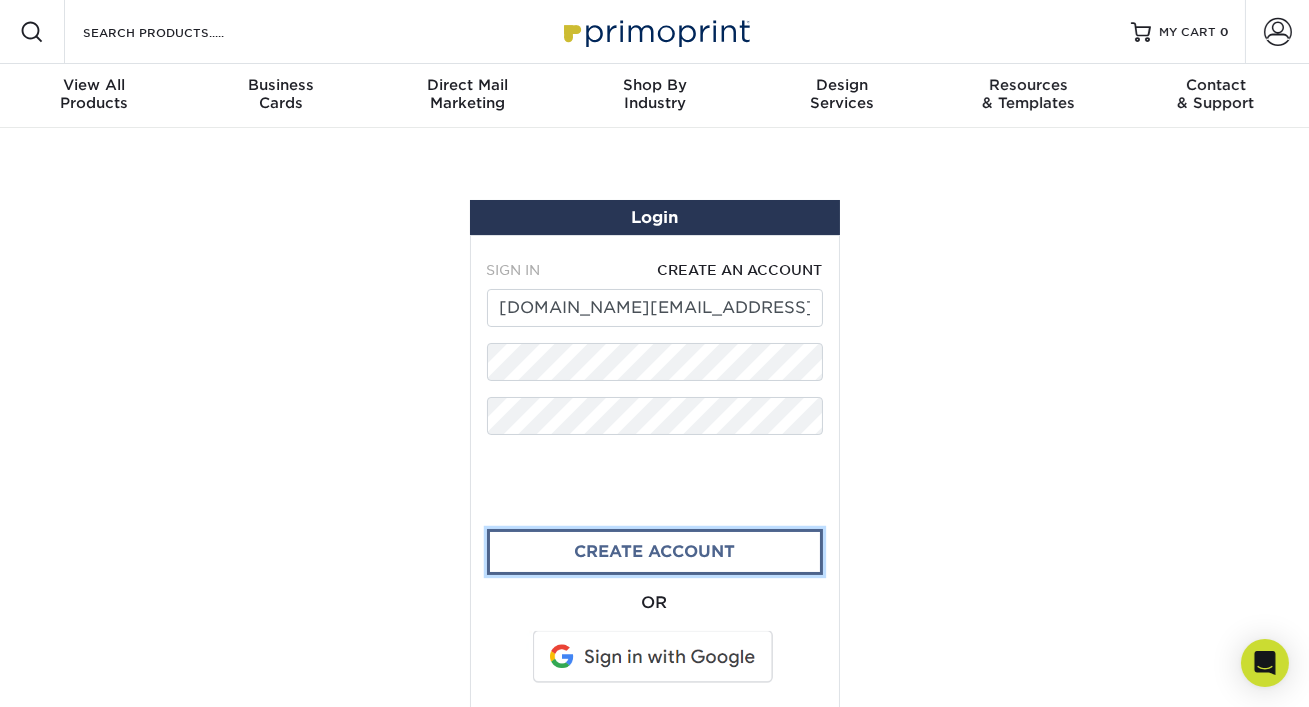 click on "create account" at bounding box center (655, 552) 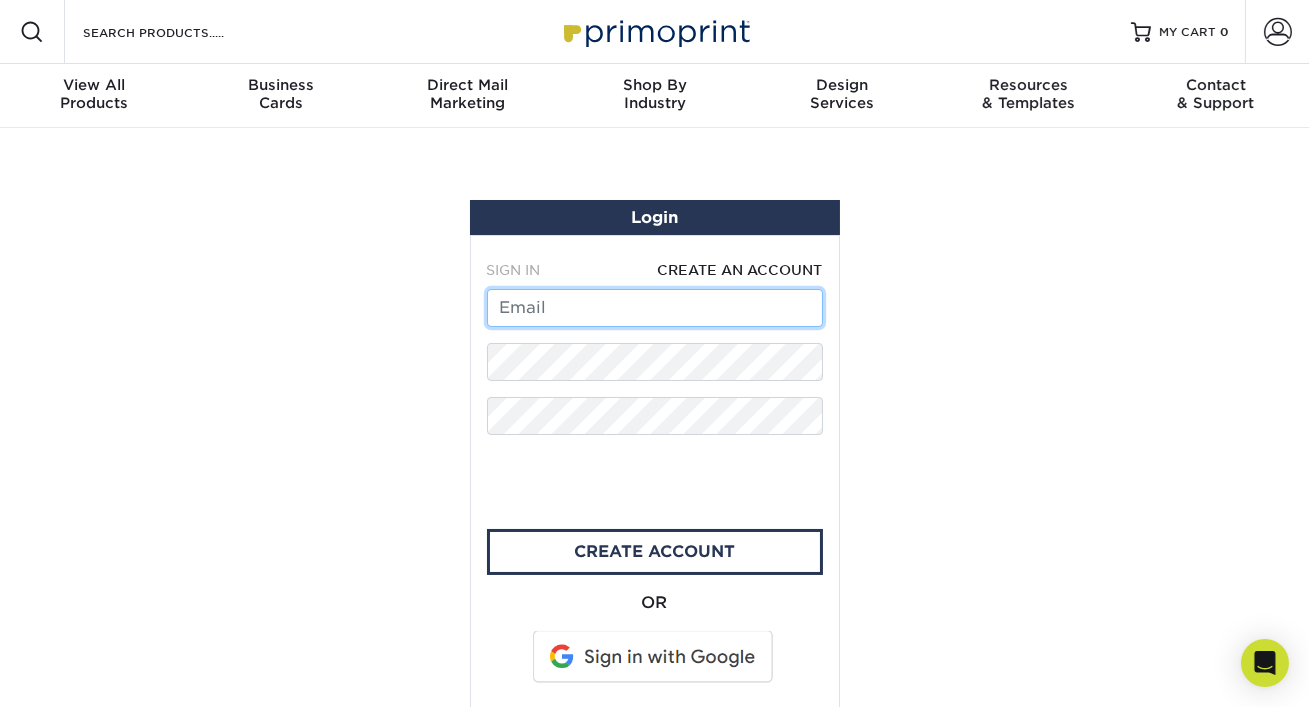 click at bounding box center [655, 308] 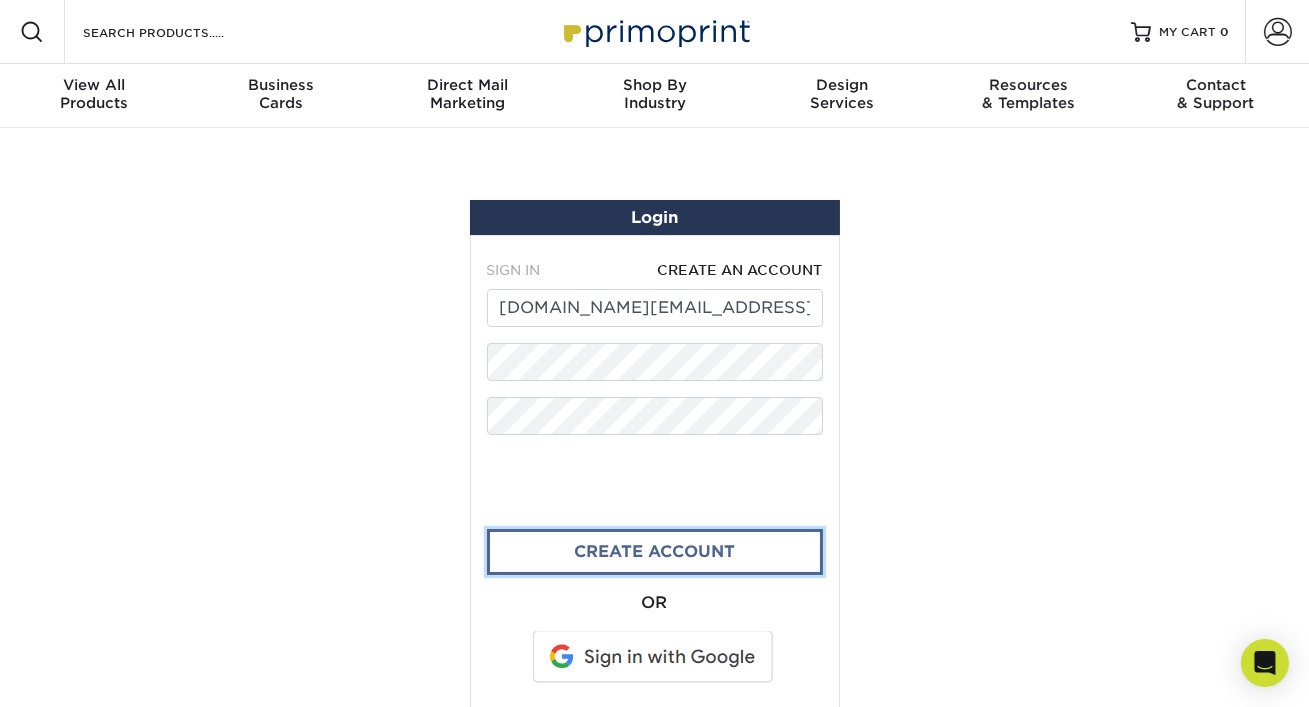 click on "CREATE ACCOUNT" at bounding box center (655, 552) 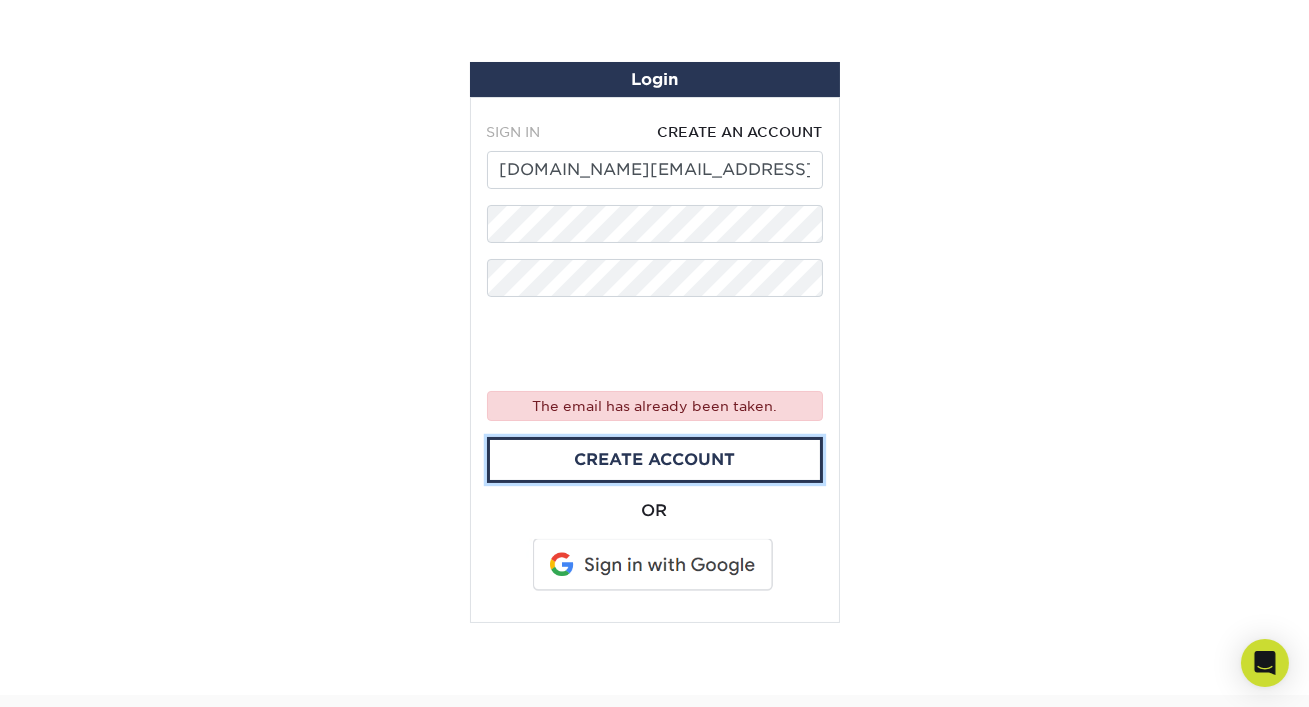 scroll, scrollTop: 0, scrollLeft: 0, axis: both 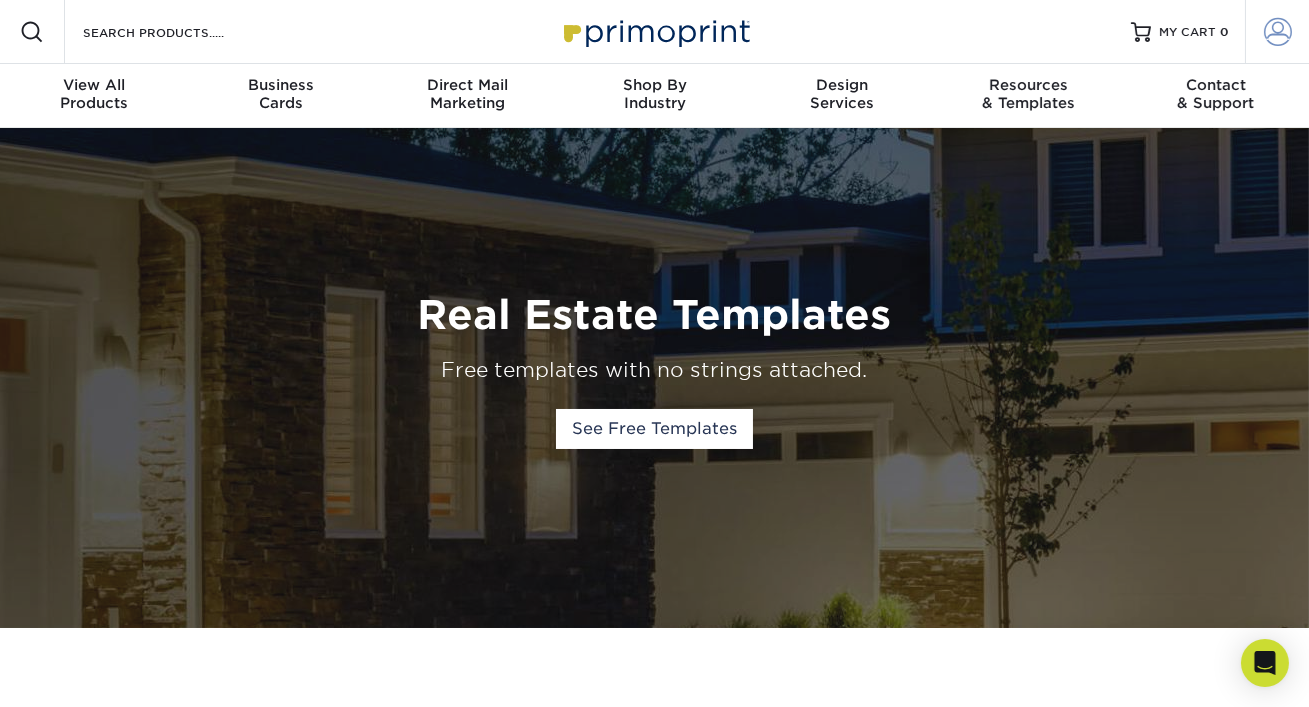 click at bounding box center [1278, 32] 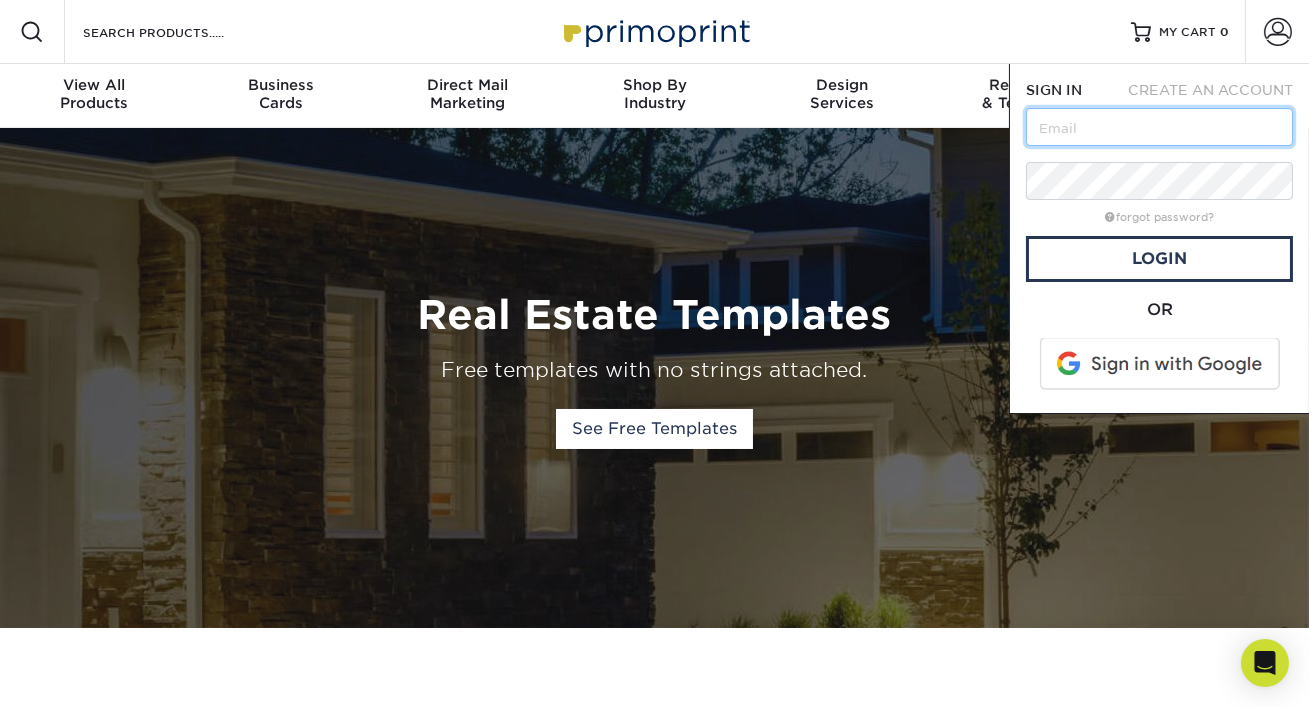 click at bounding box center (1159, 127) 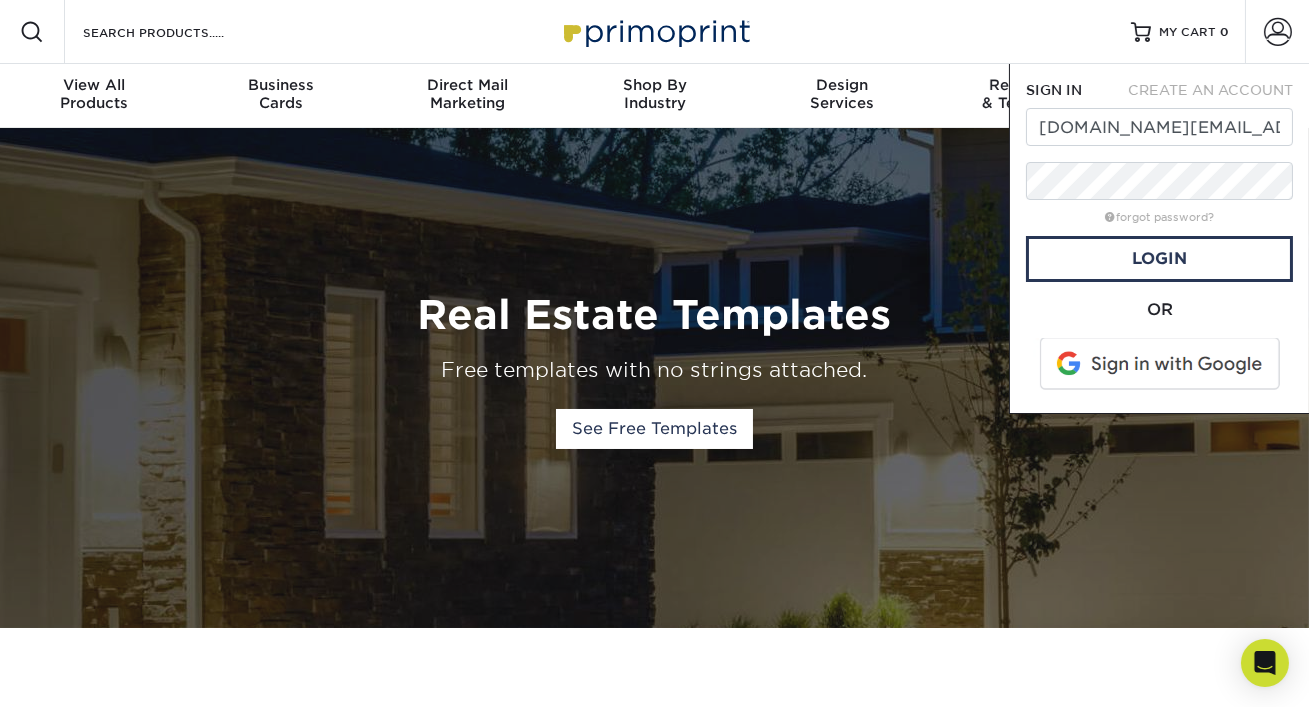 click on "SIGN IN
CREATE AN ACCOUNT
meaghan.realty@gmail.com
forgot password?
All fields are required.
Login
OR" at bounding box center (1159, 238) 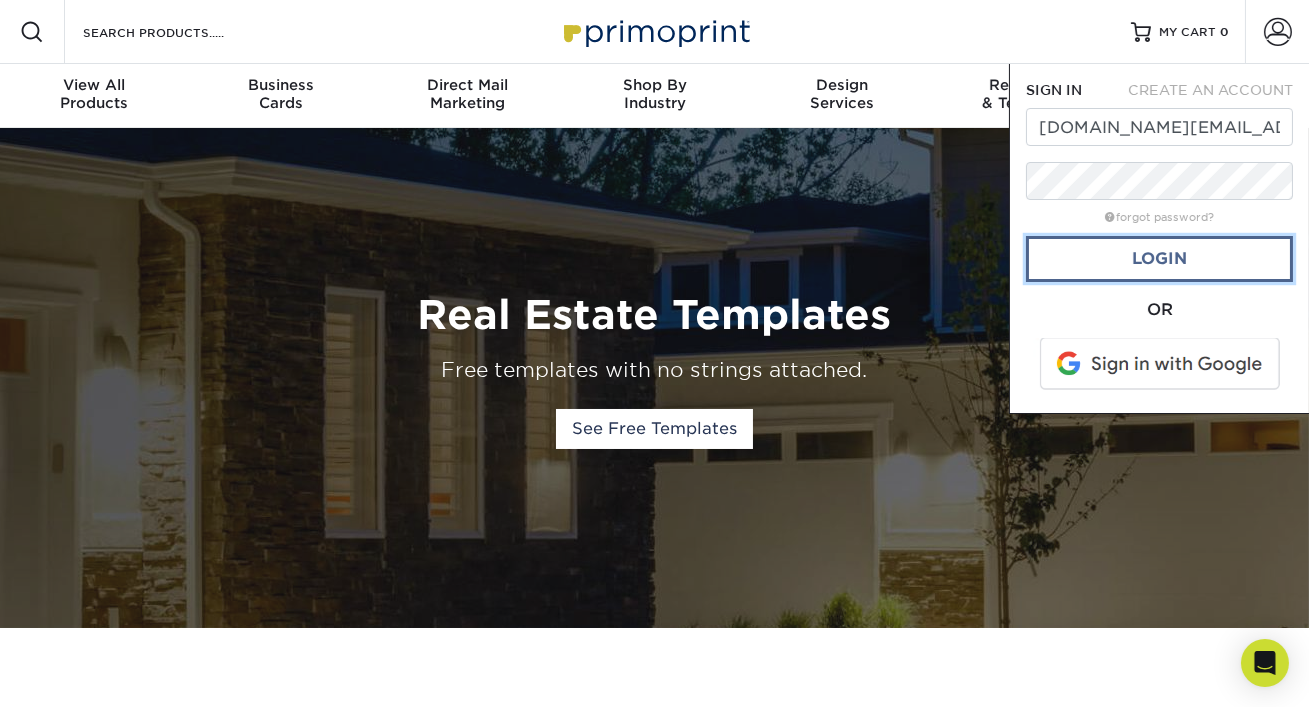 click on "Login" at bounding box center (1159, 259) 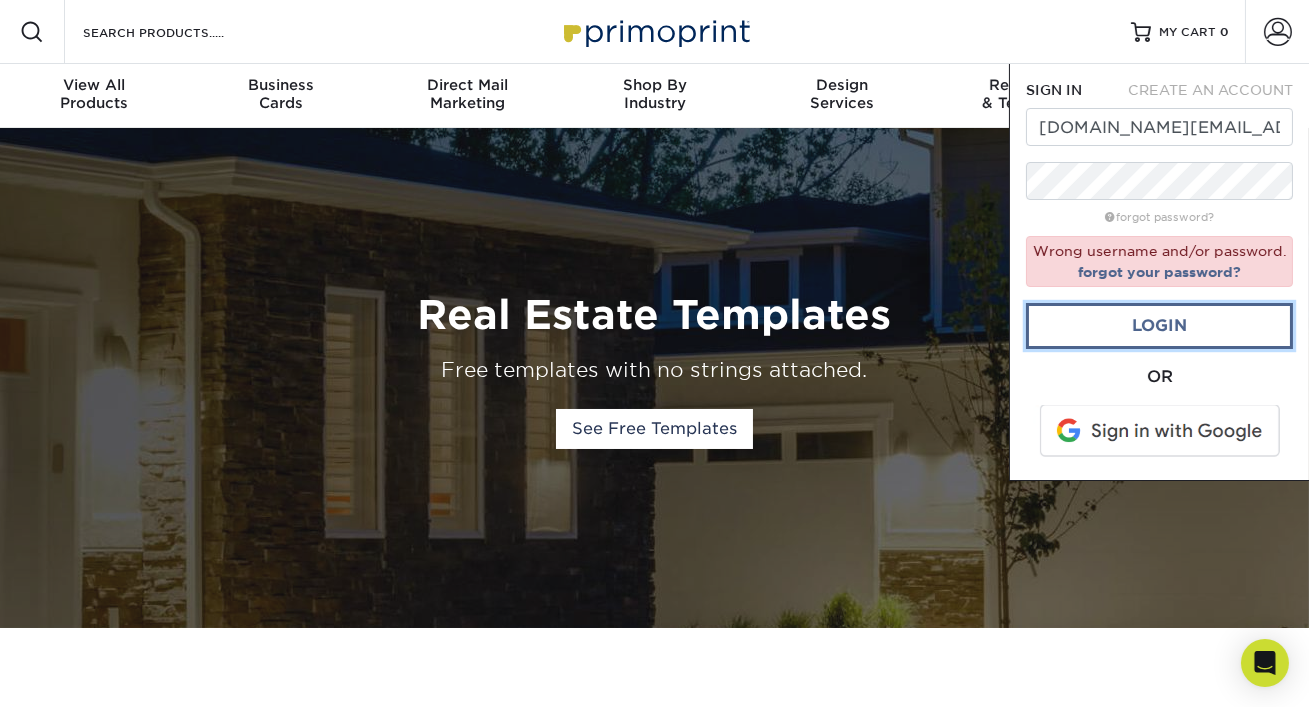 click on "Login" at bounding box center [1159, 326] 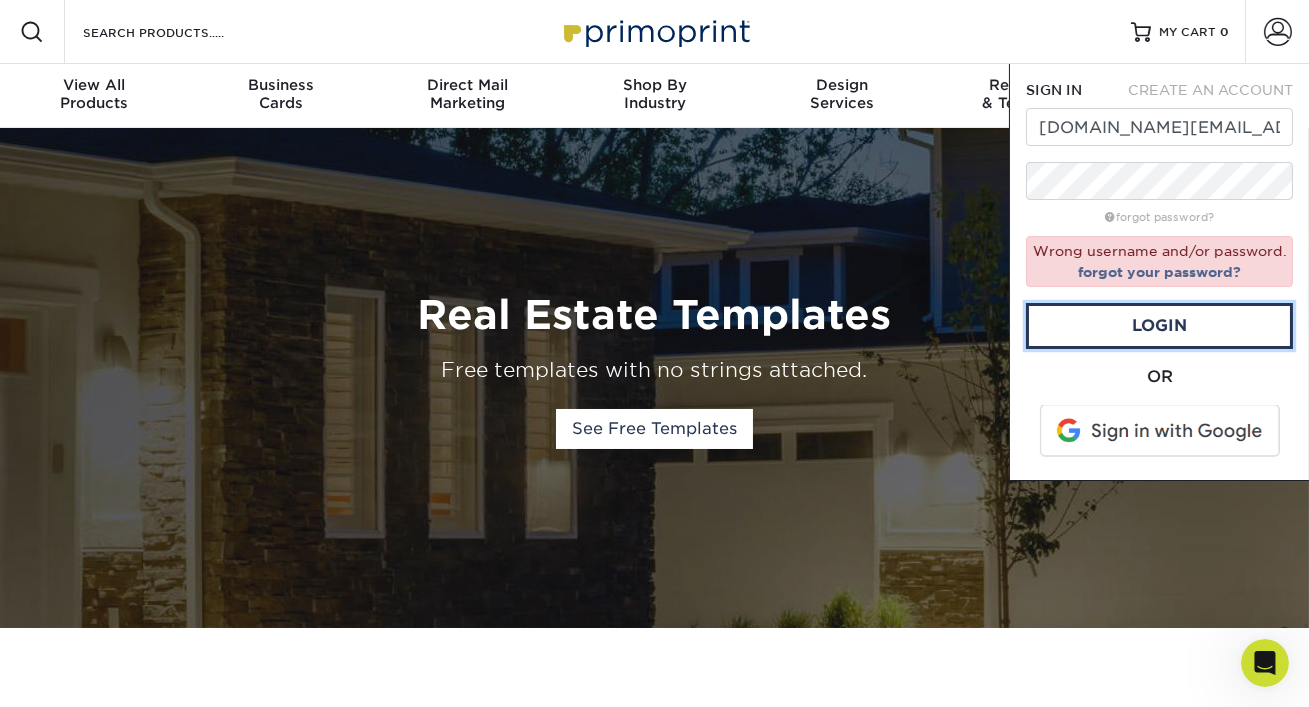 scroll, scrollTop: 0, scrollLeft: 0, axis: both 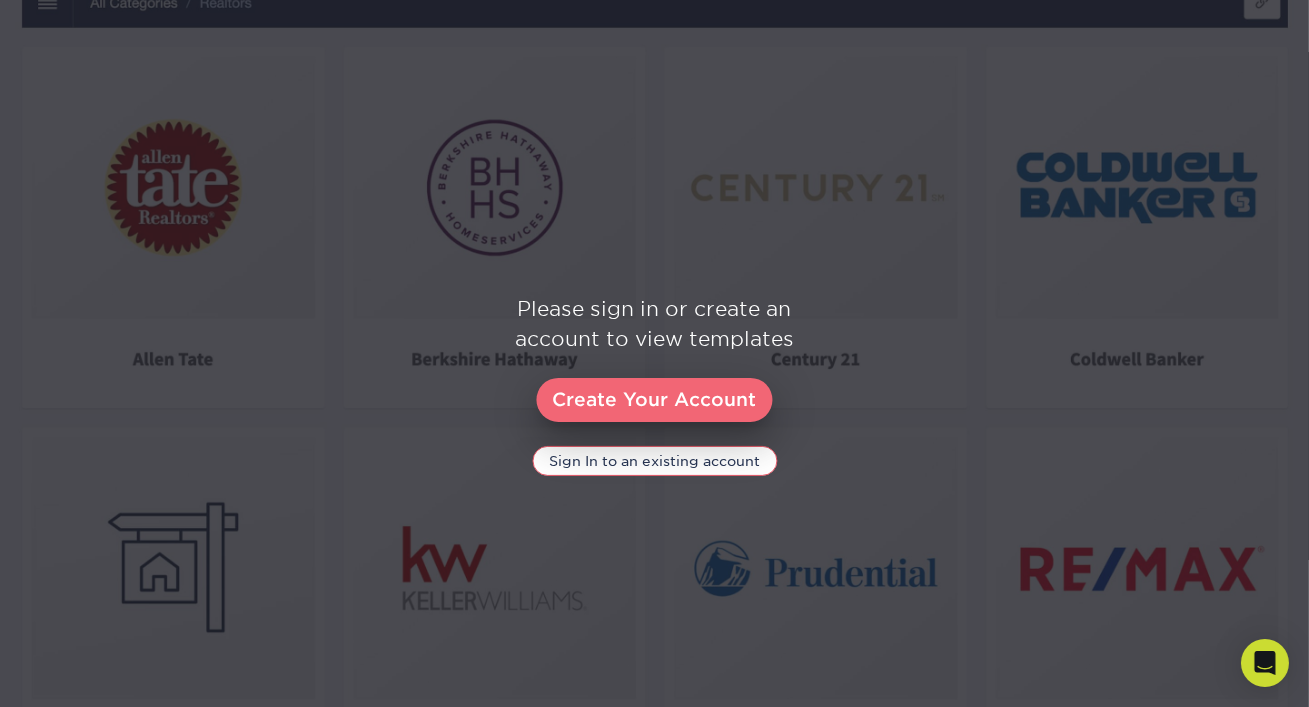 click on "Create Your Account" at bounding box center [655, 400] 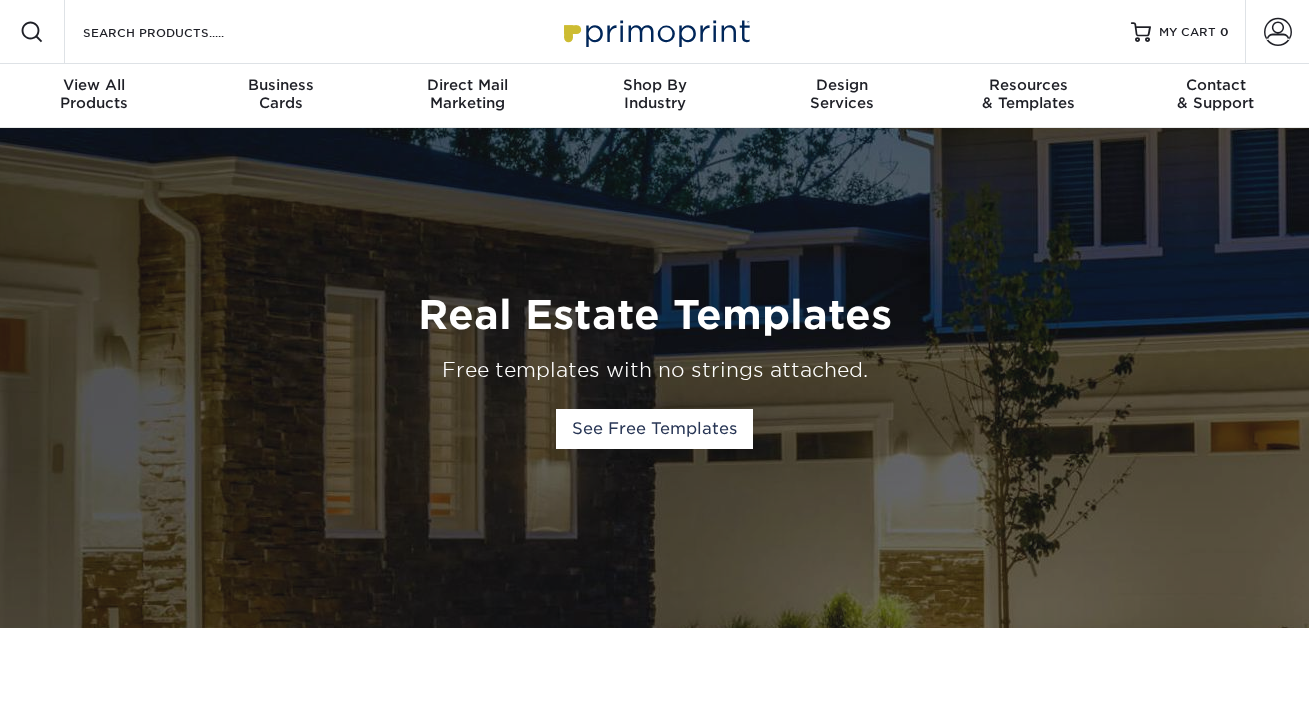 scroll, scrollTop: 0, scrollLeft: 0, axis: both 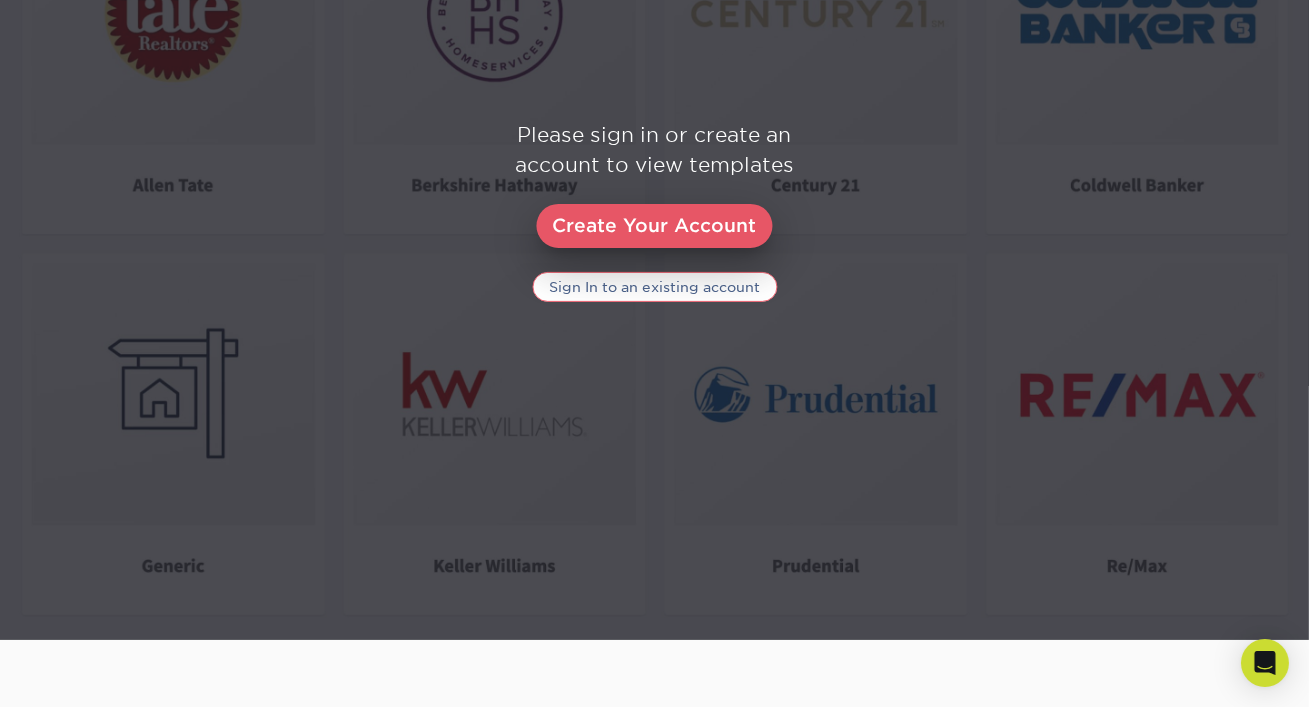 click on "Sign In to an existing account" at bounding box center (654, 287) 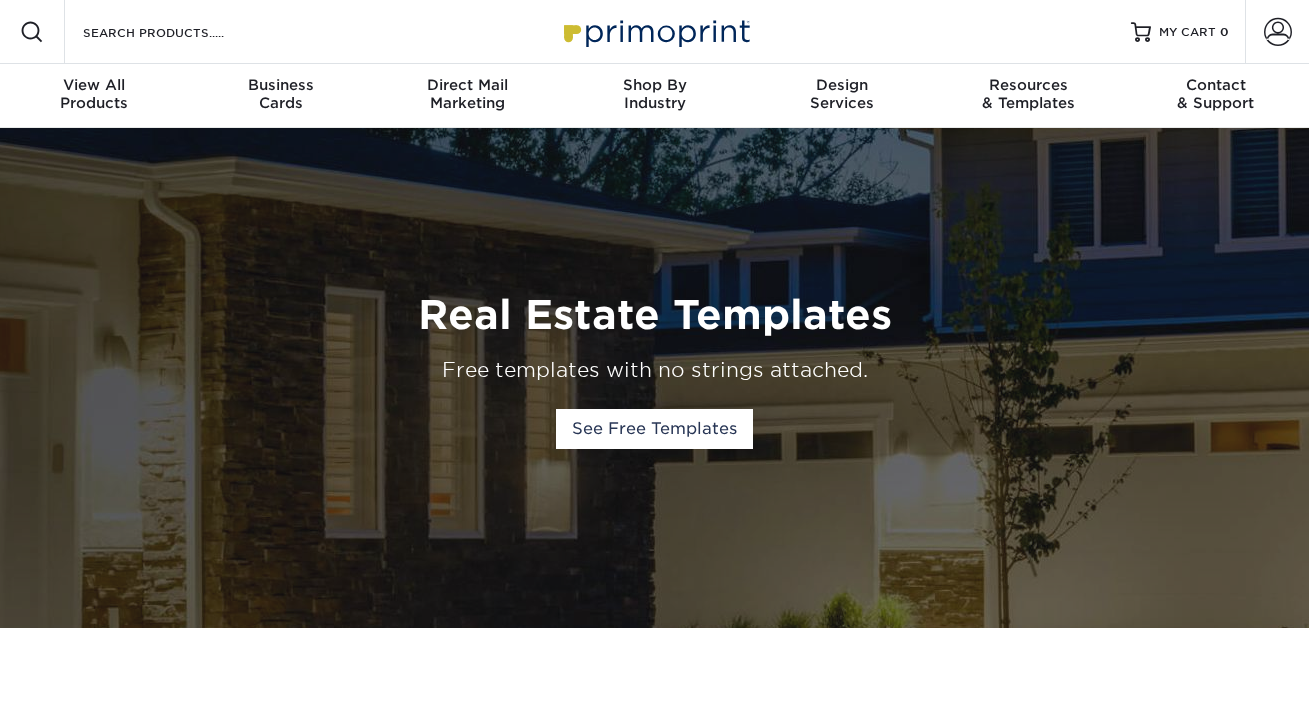 scroll, scrollTop: 0, scrollLeft: 0, axis: both 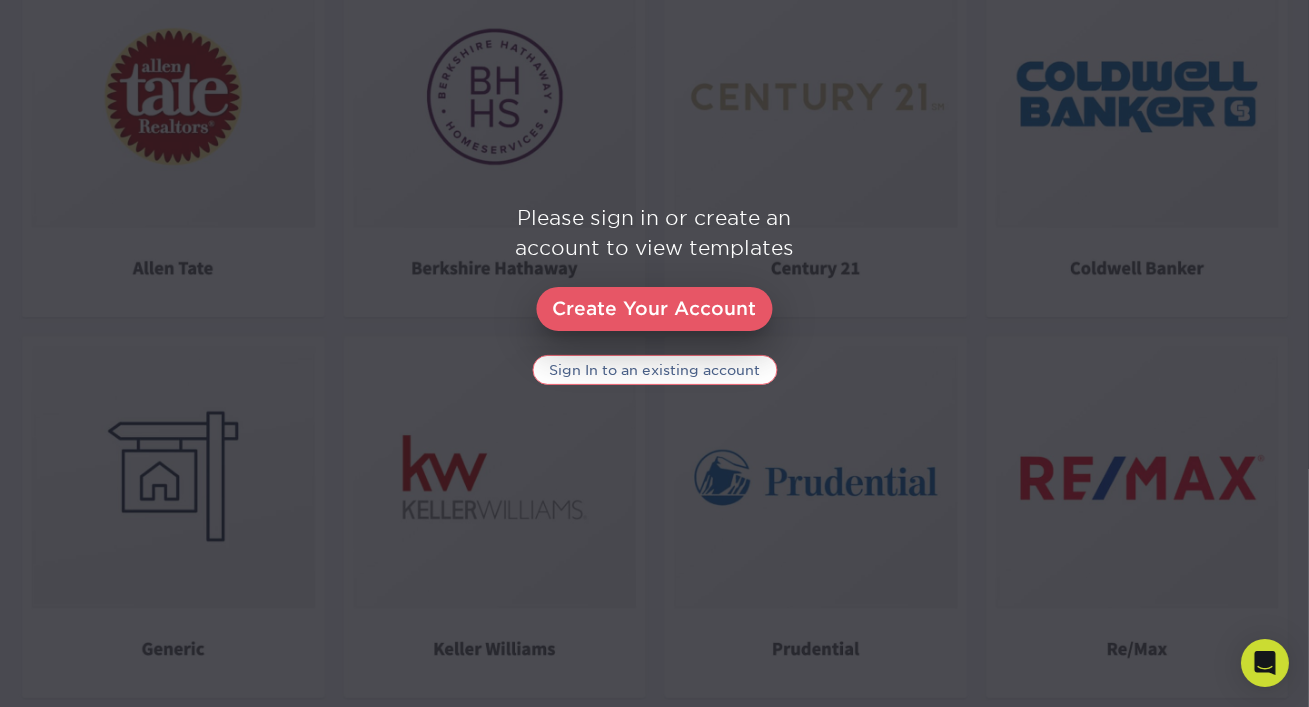 click on "Sign In to an existing account" at bounding box center (654, 370) 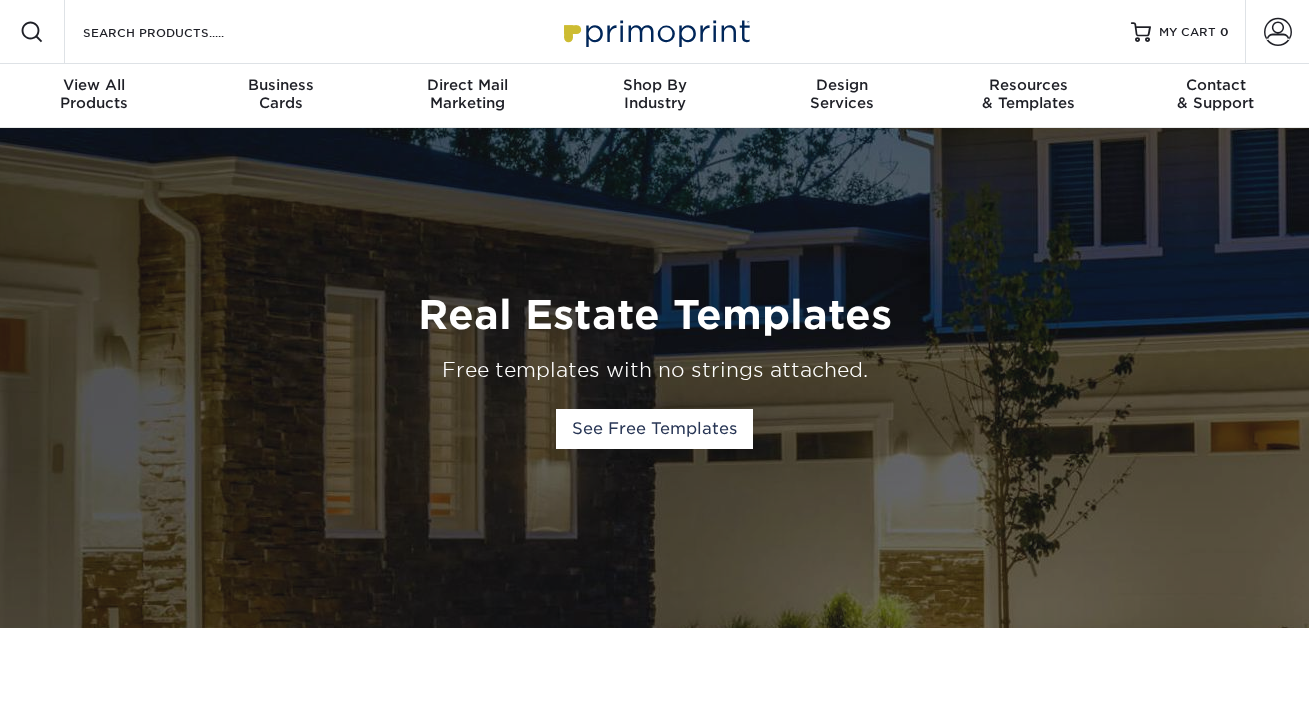 scroll, scrollTop: 0, scrollLeft: 0, axis: both 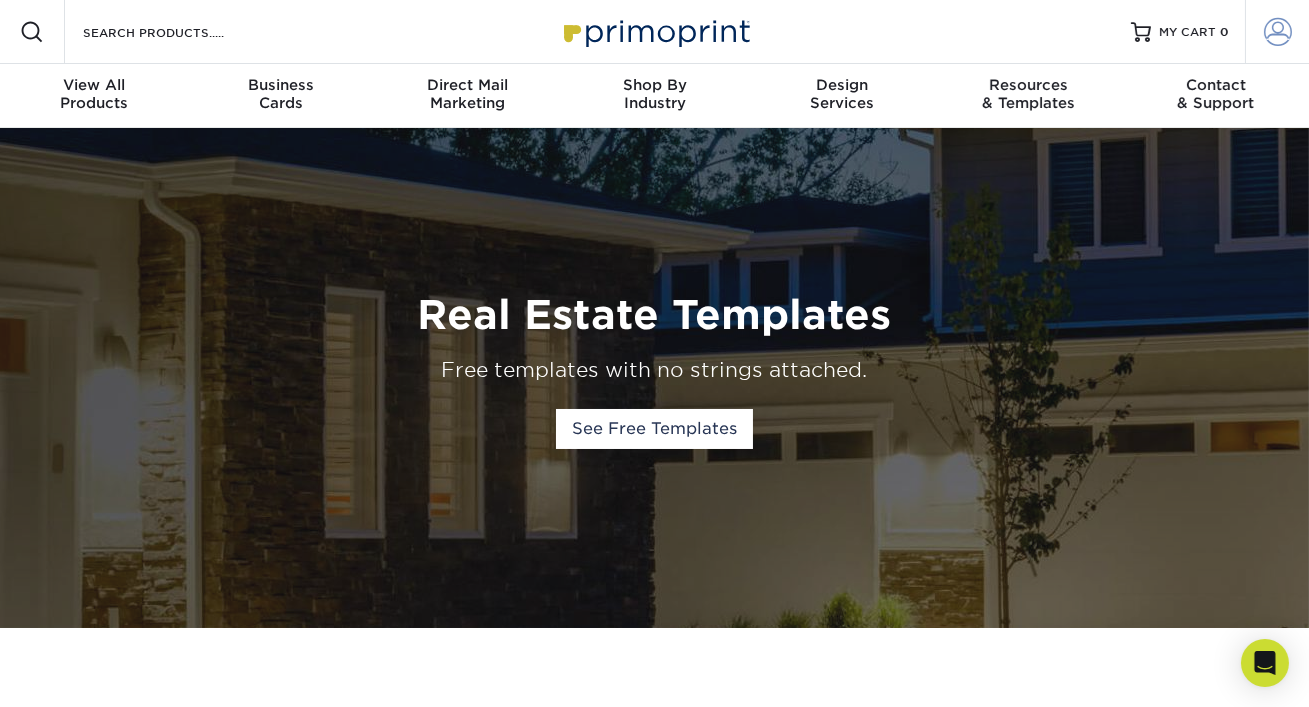 click at bounding box center (1278, 32) 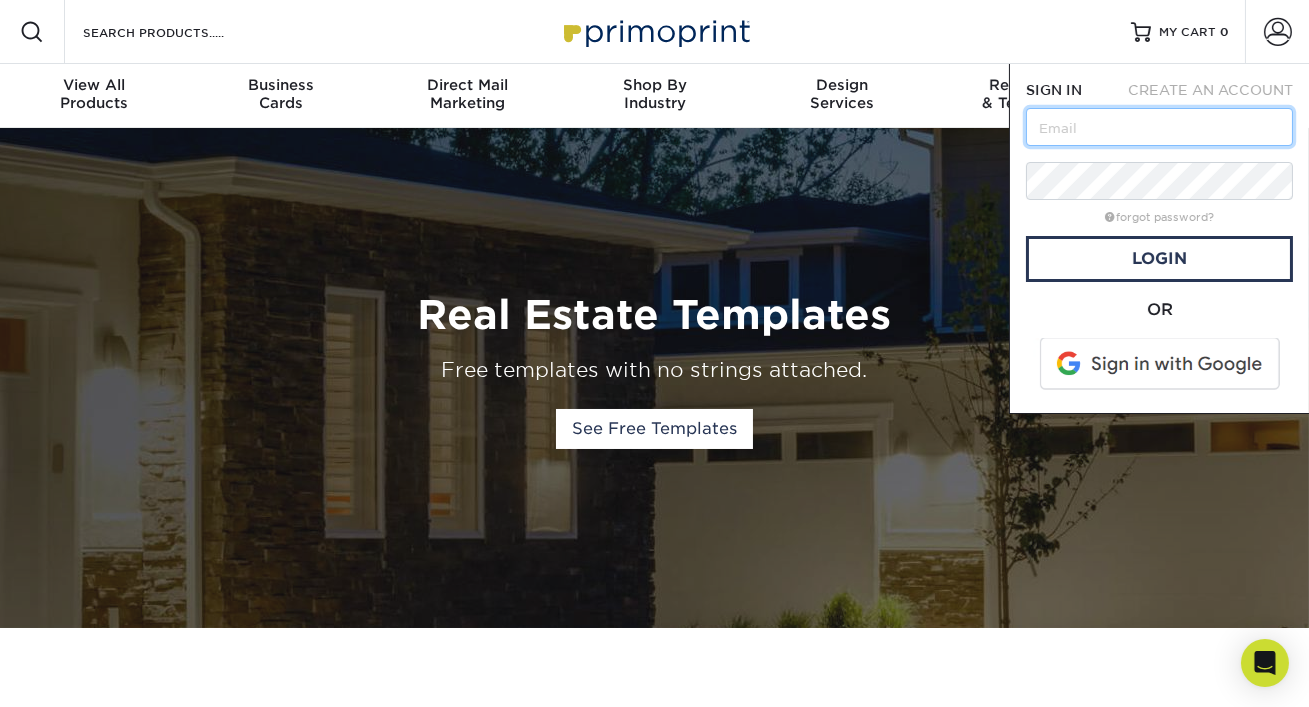 click at bounding box center [1159, 127] 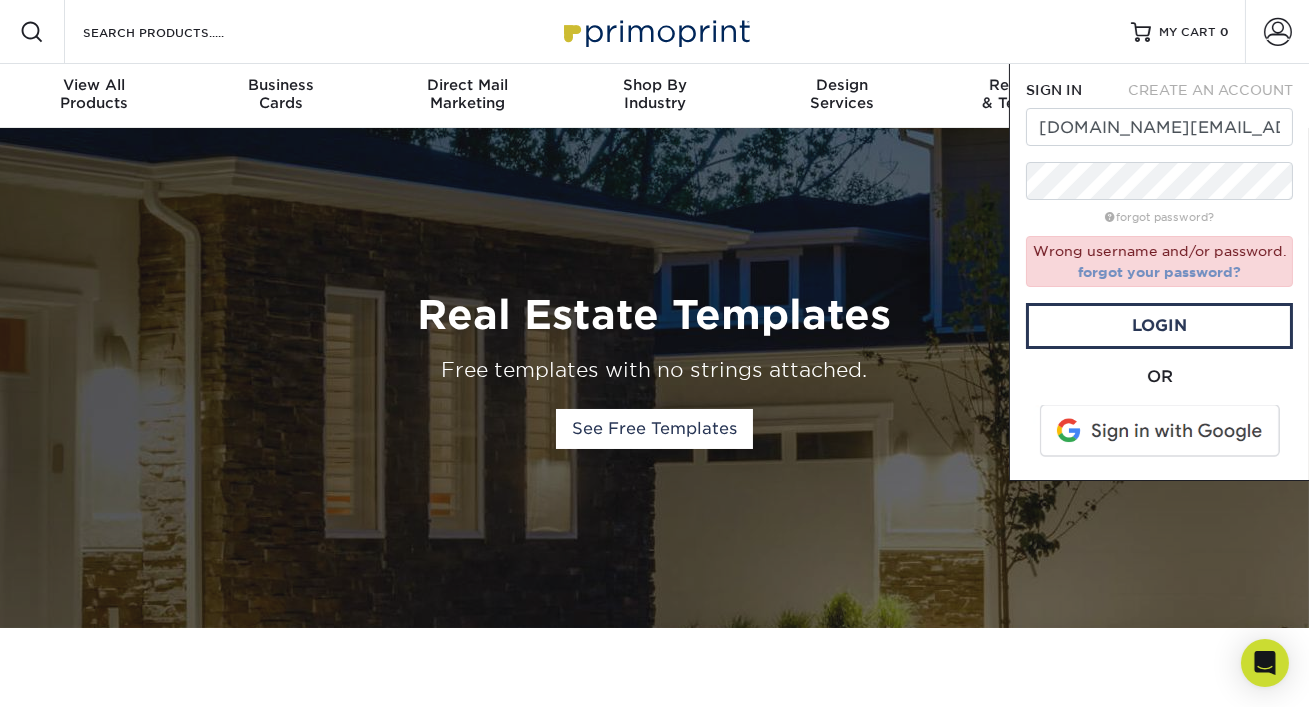 click on "forgot your password?" at bounding box center [1159, 272] 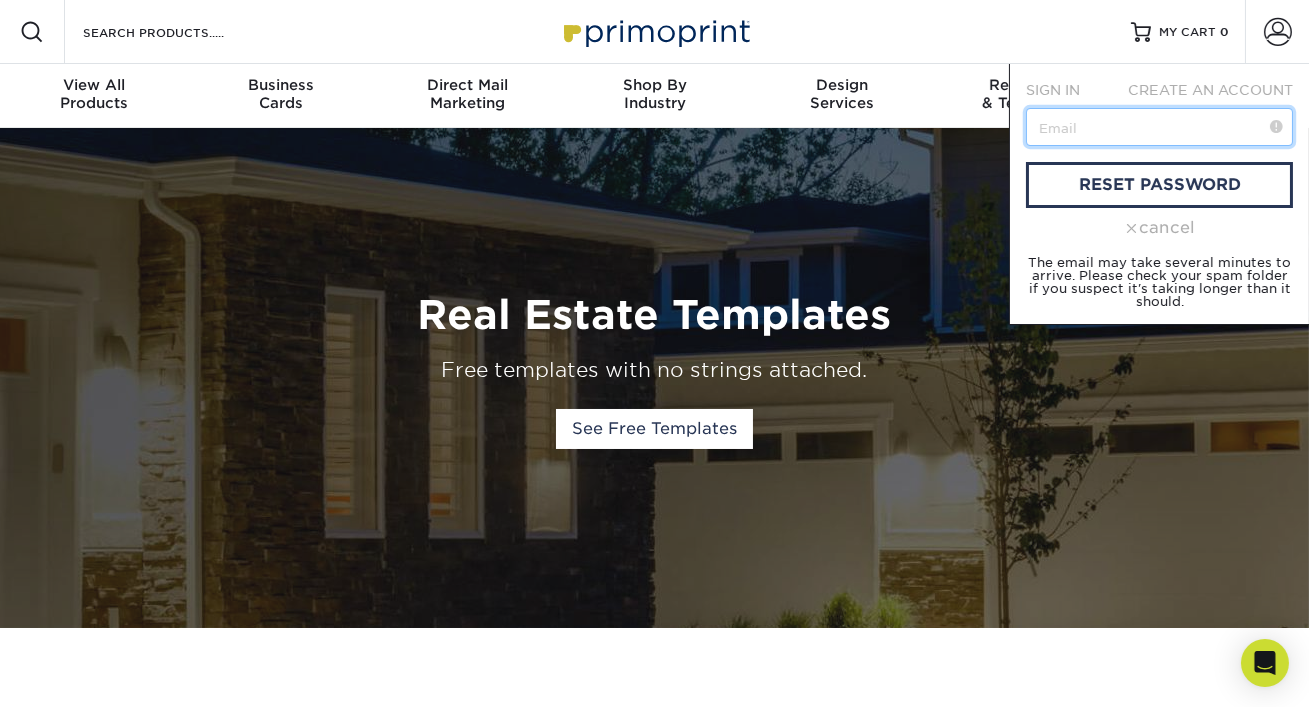 click at bounding box center (1159, 127) 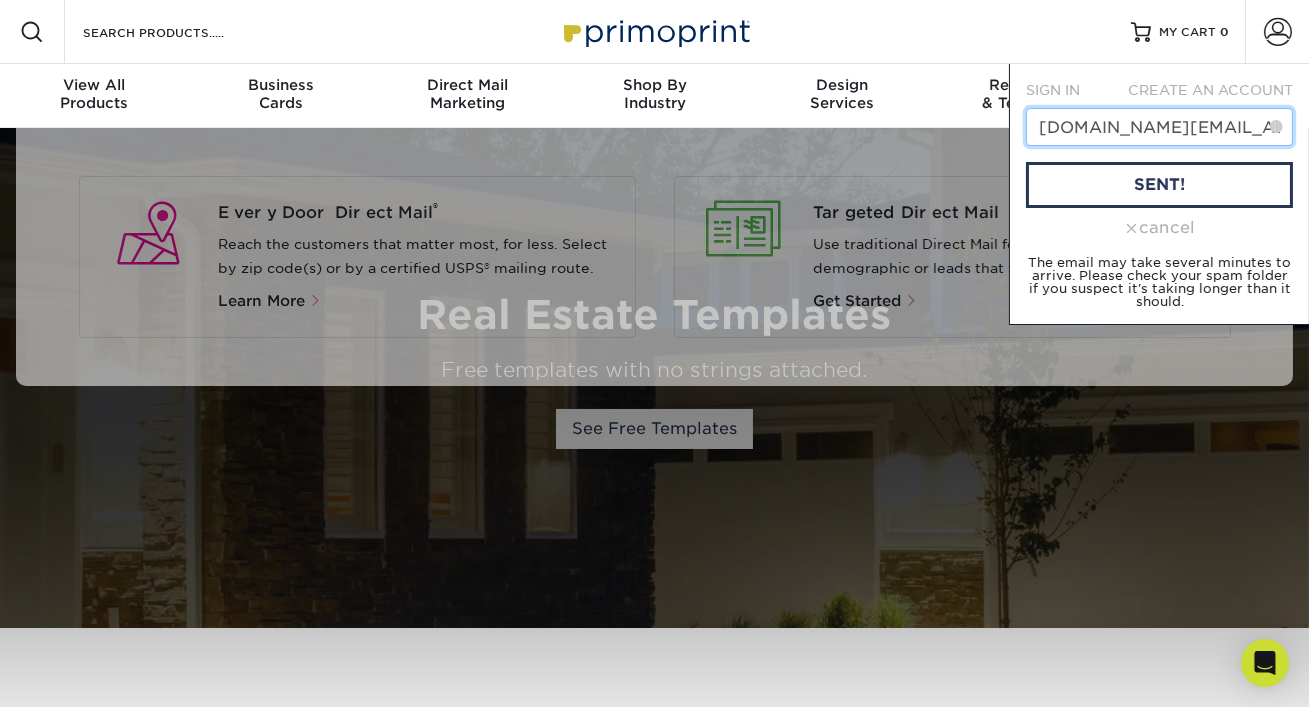 type on "meaghan.realty@gmail.com" 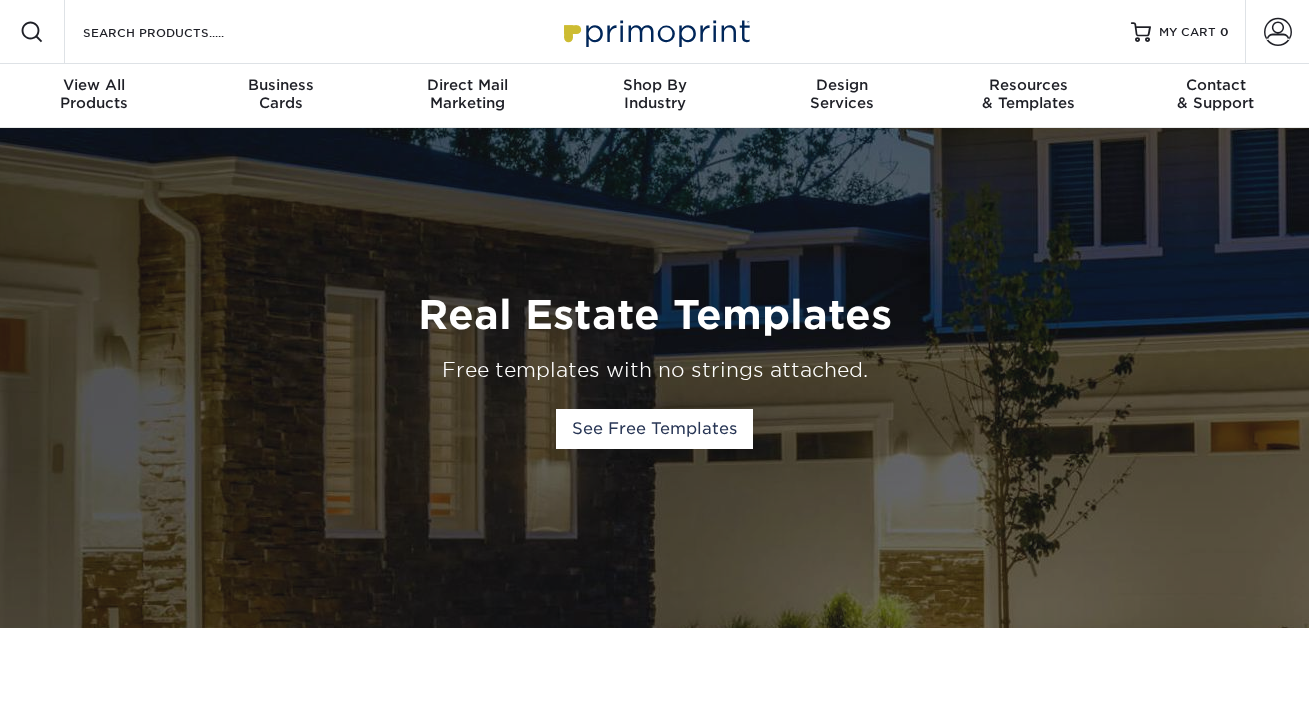 scroll, scrollTop: 0, scrollLeft: 0, axis: both 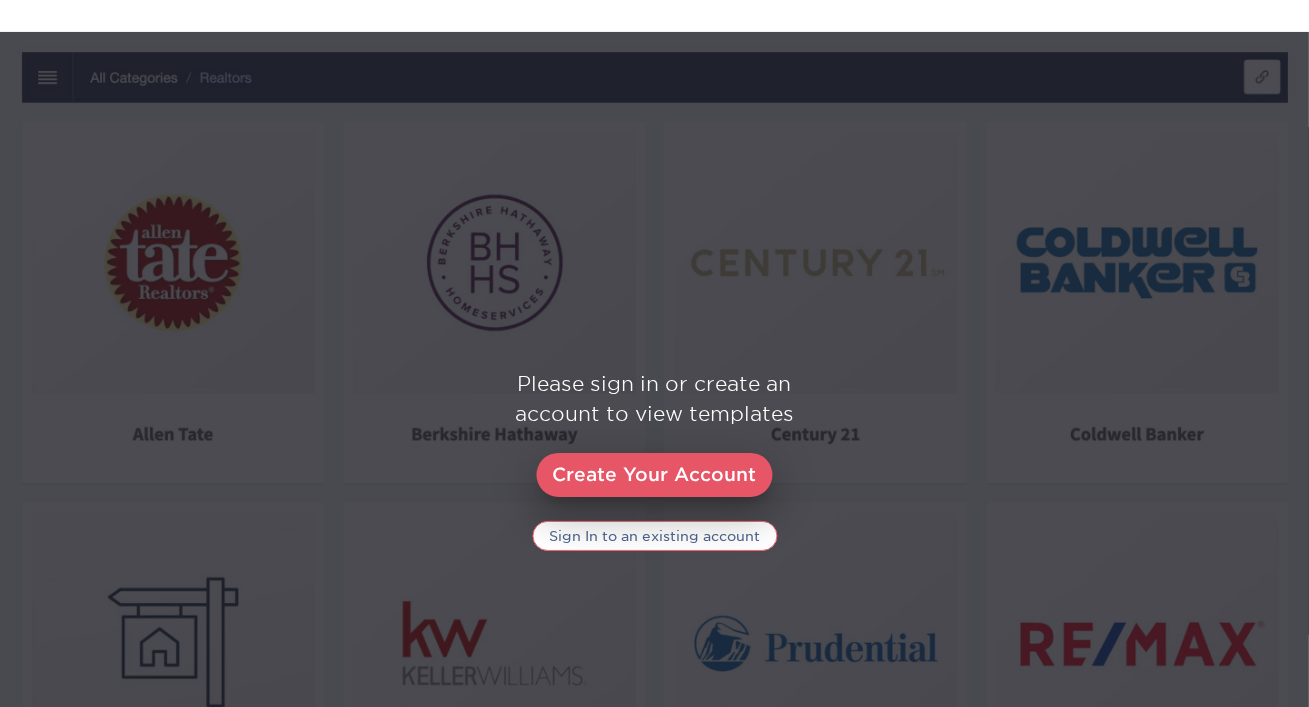 click on "Sign In to an existing account" at bounding box center (654, 536) 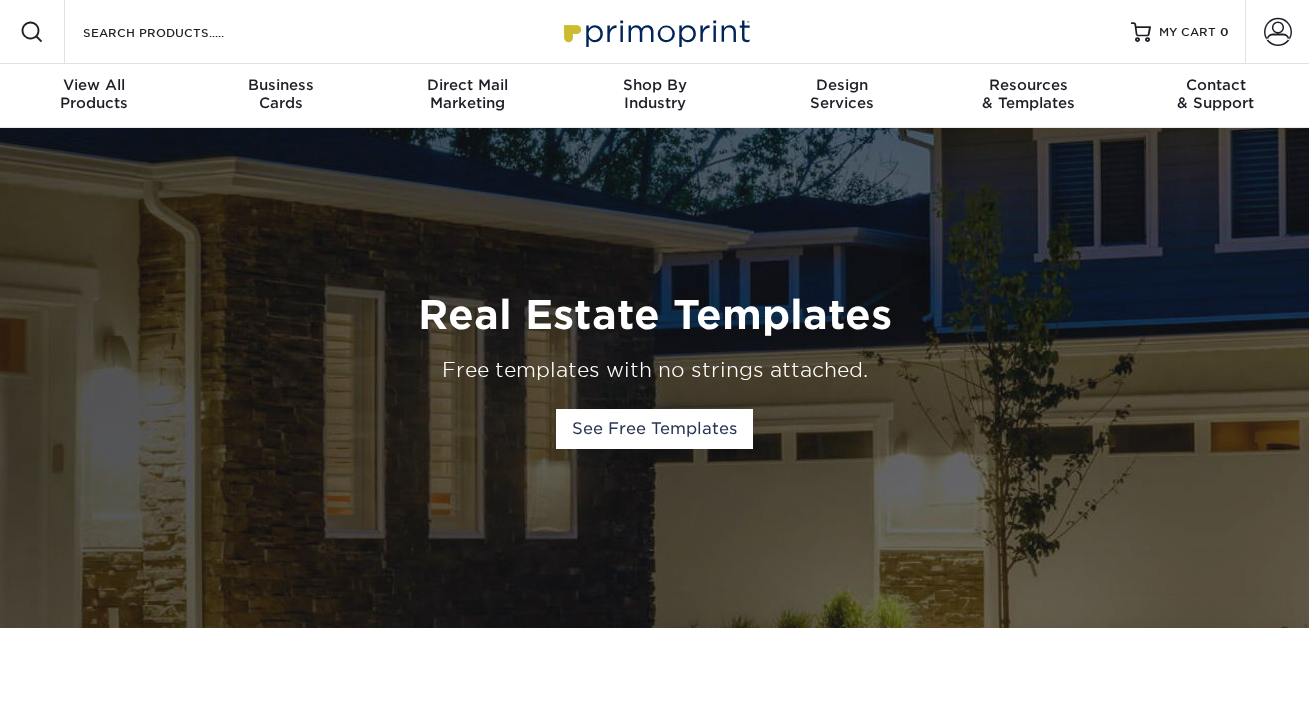 scroll, scrollTop: 0, scrollLeft: 0, axis: both 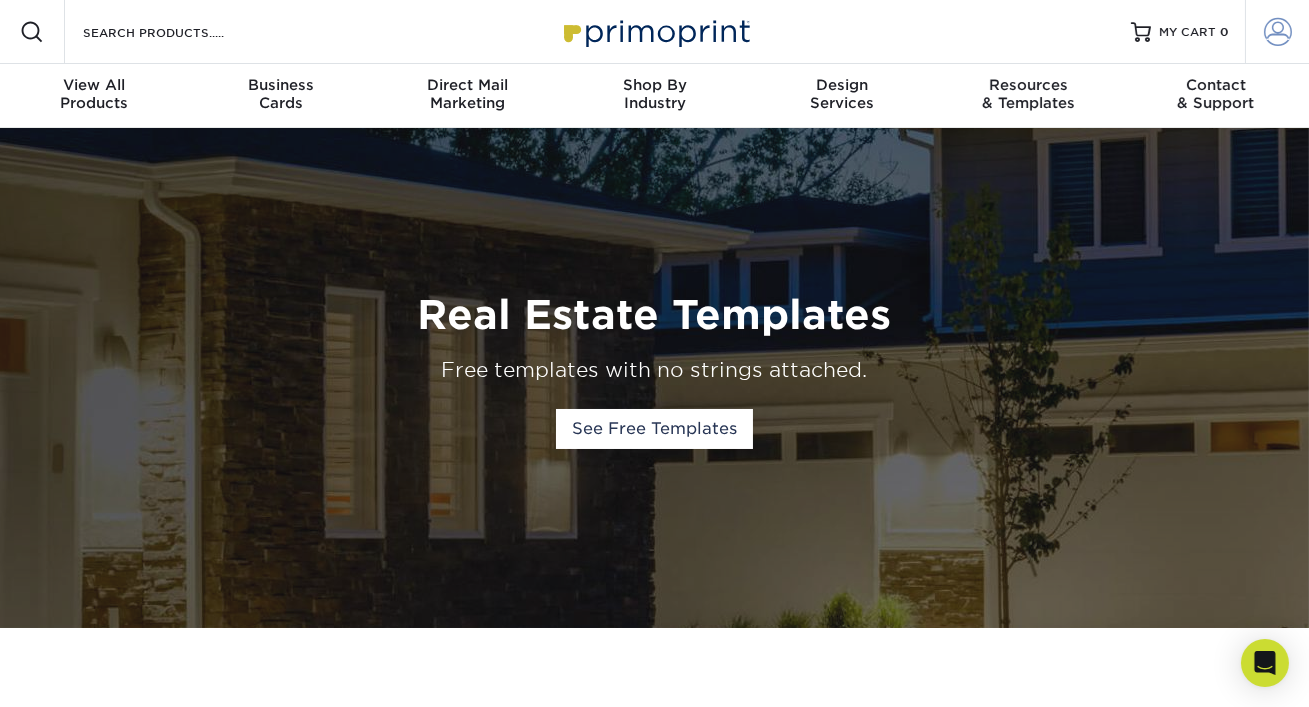 click at bounding box center (1278, 32) 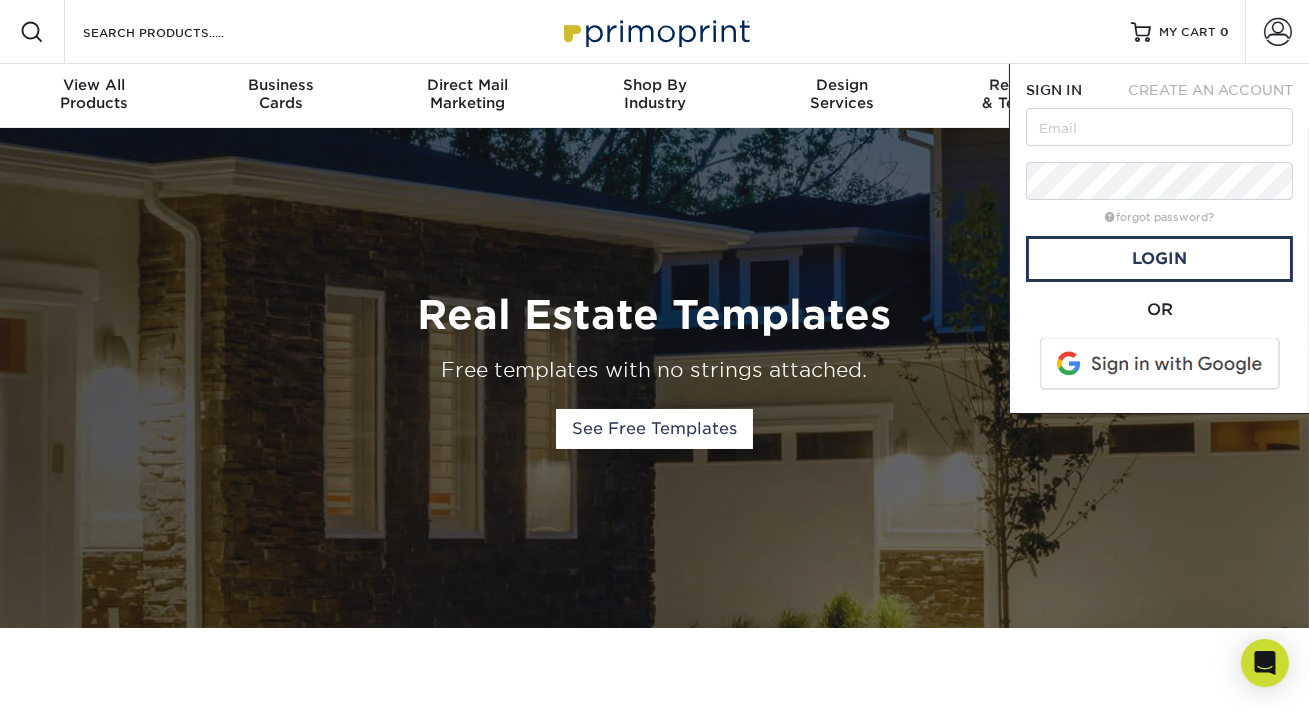click at bounding box center [1161, 364] 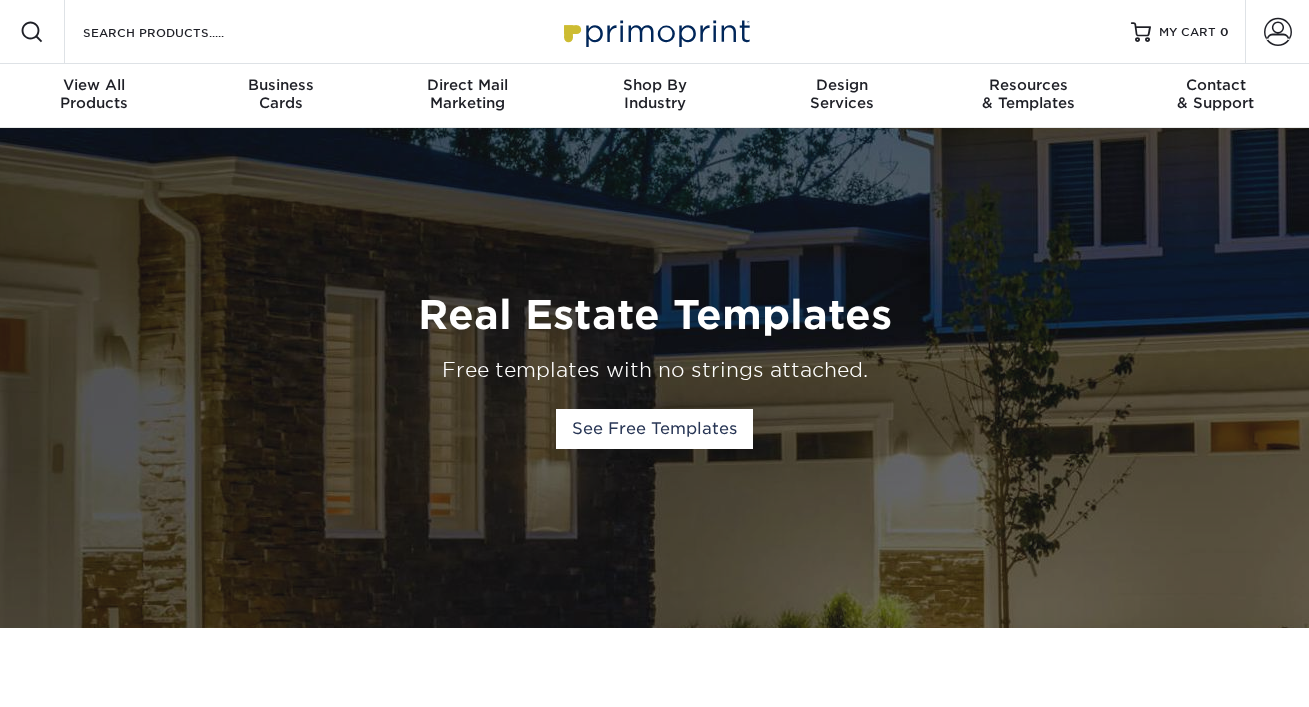 scroll, scrollTop: 0, scrollLeft: 0, axis: both 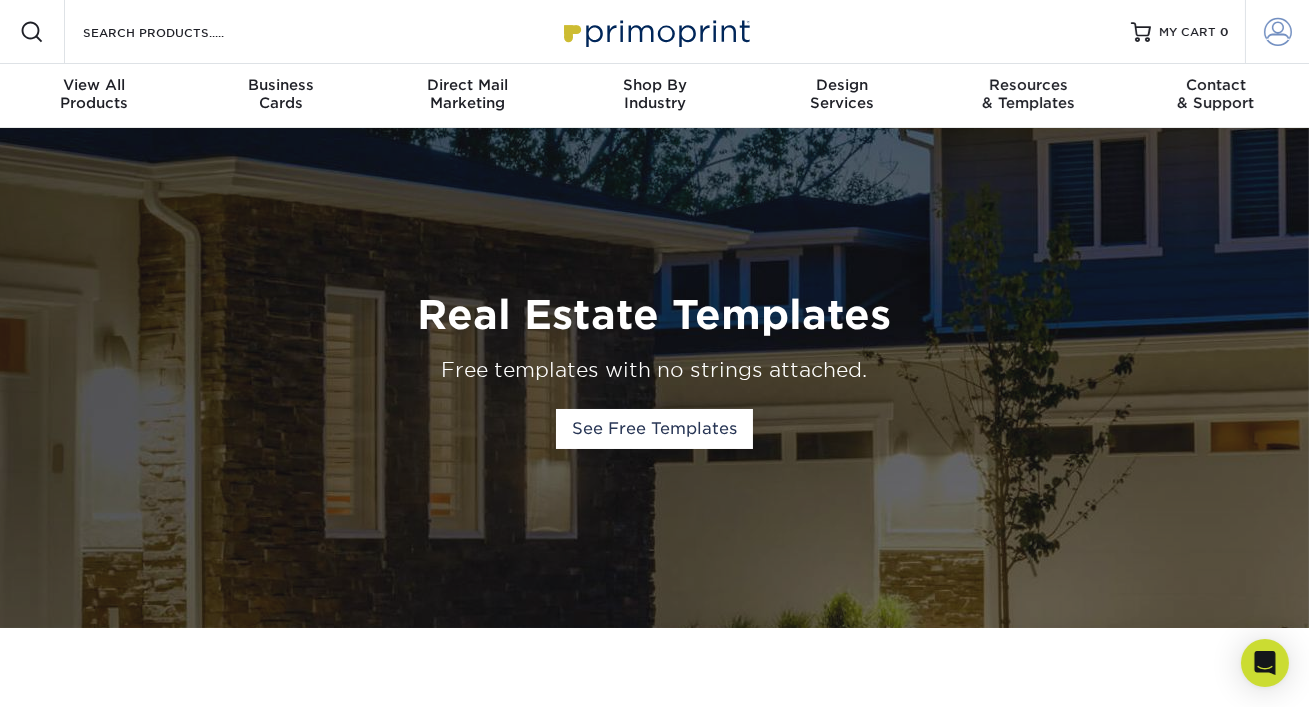 click at bounding box center [1278, 32] 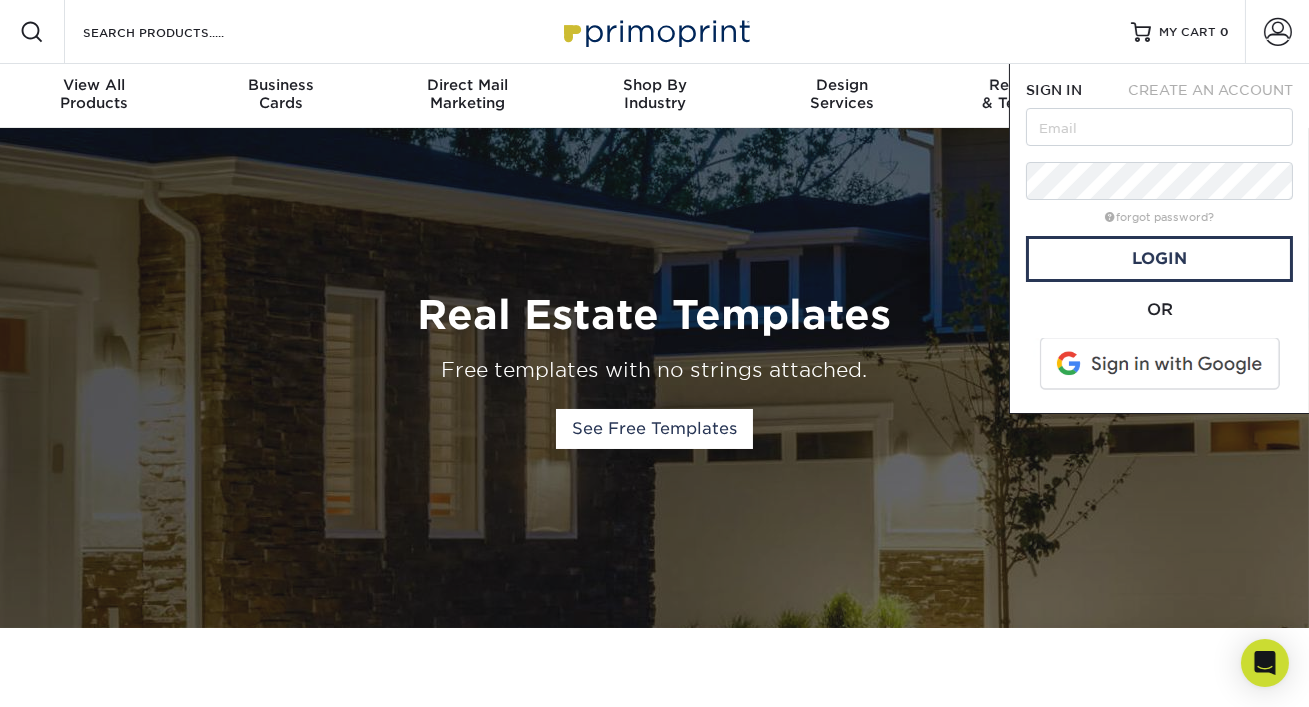 click at bounding box center [1161, 364] 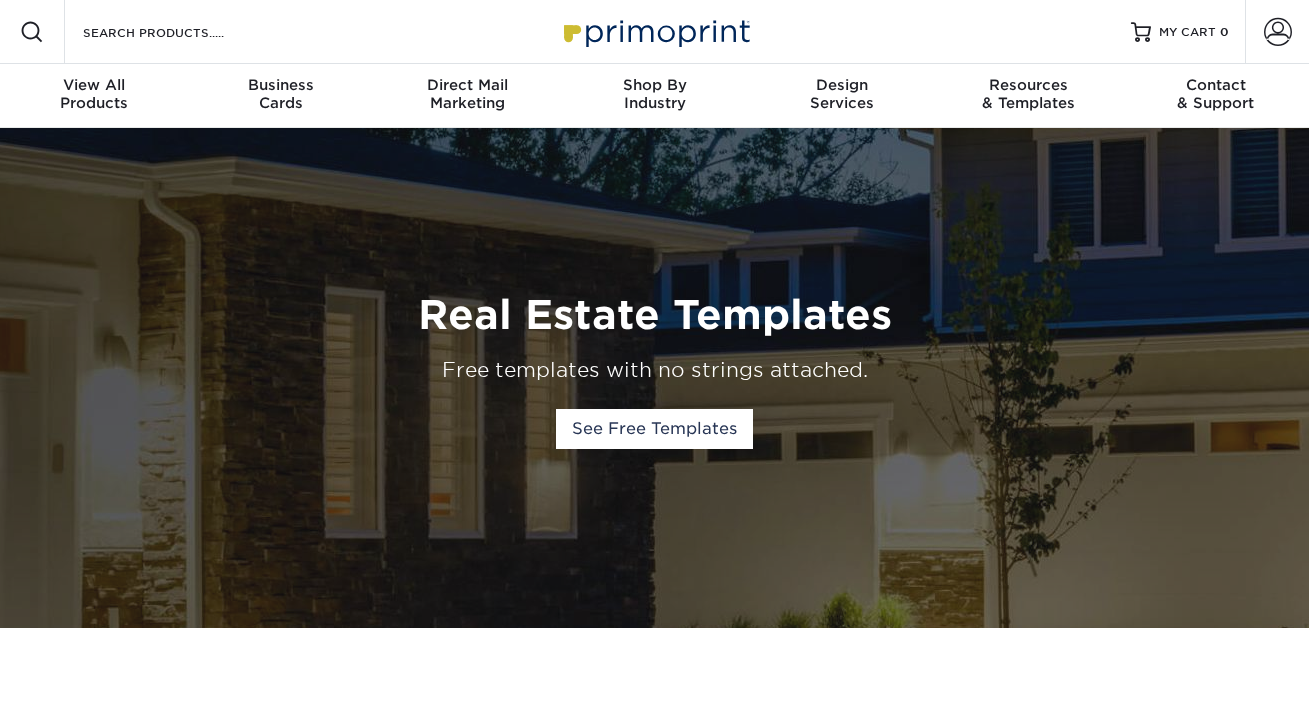 scroll, scrollTop: 0, scrollLeft: 0, axis: both 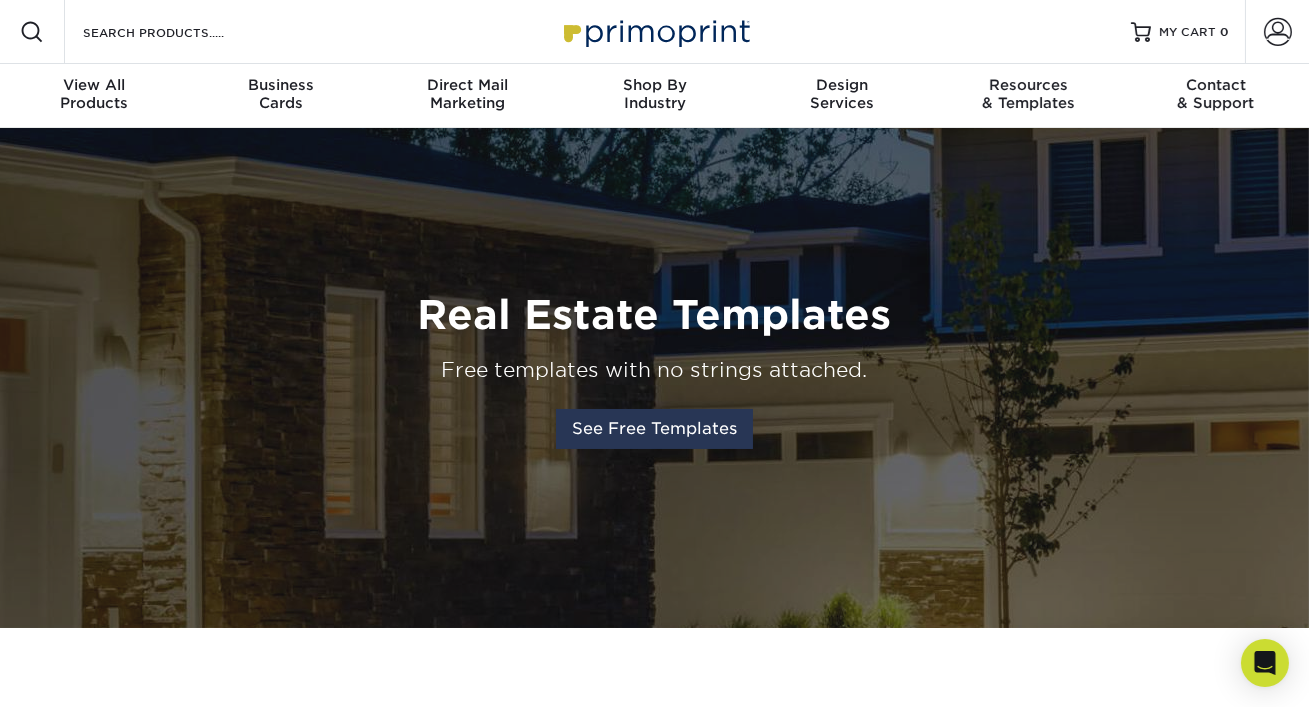 click on "See Free Templates" at bounding box center [654, 429] 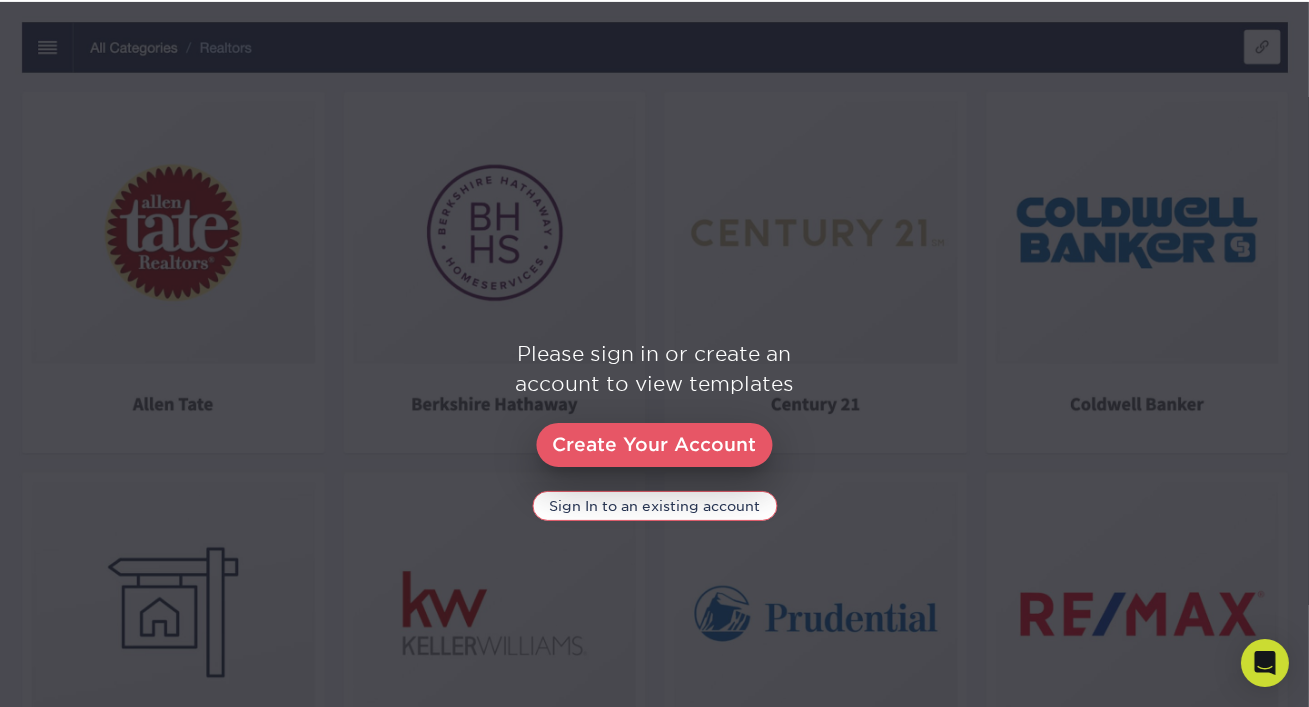 scroll, scrollTop: 921, scrollLeft: 0, axis: vertical 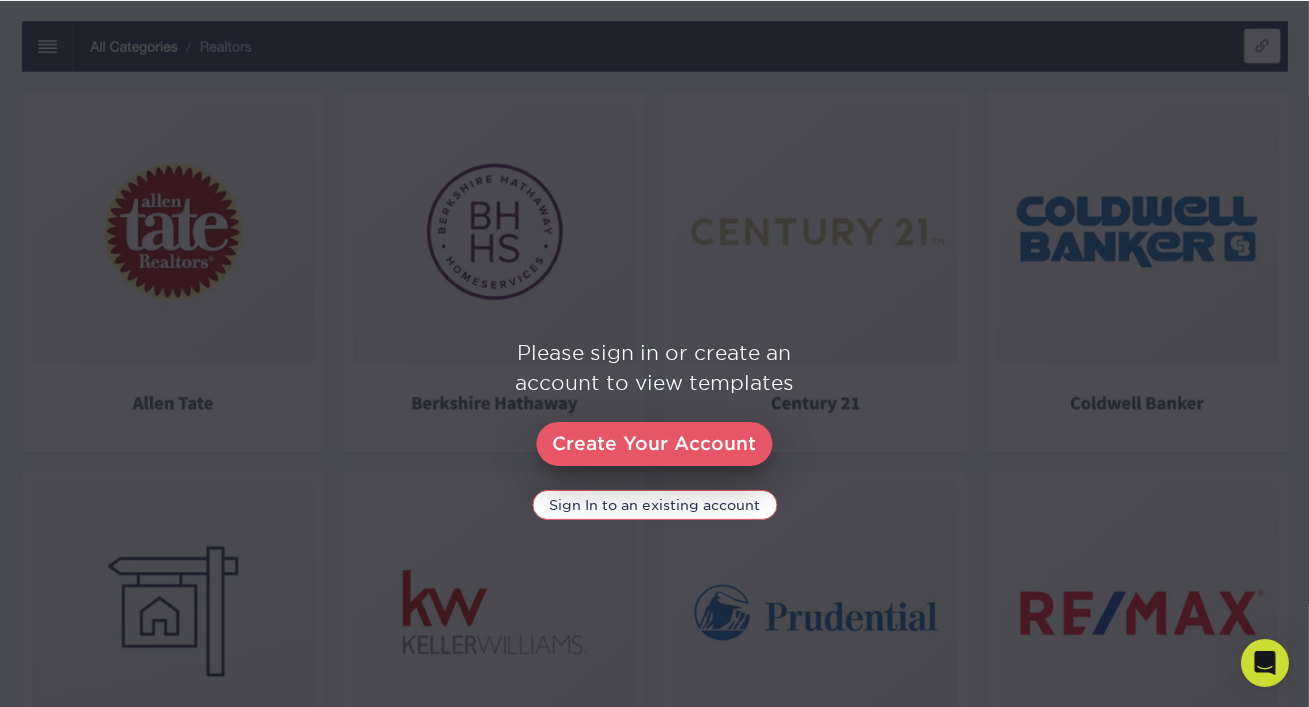 click at bounding box center (654, 430) 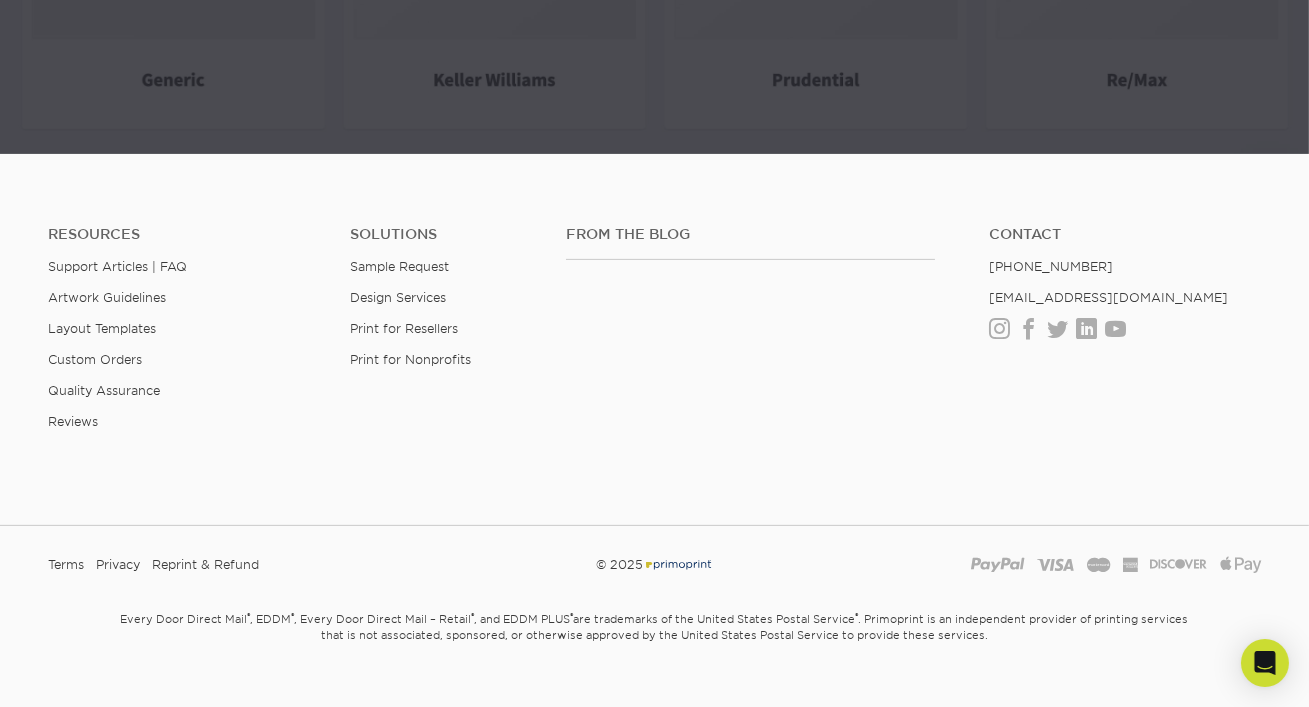 scroll, scrollTop: 1656, scrollLeft: 0, axis: vertical 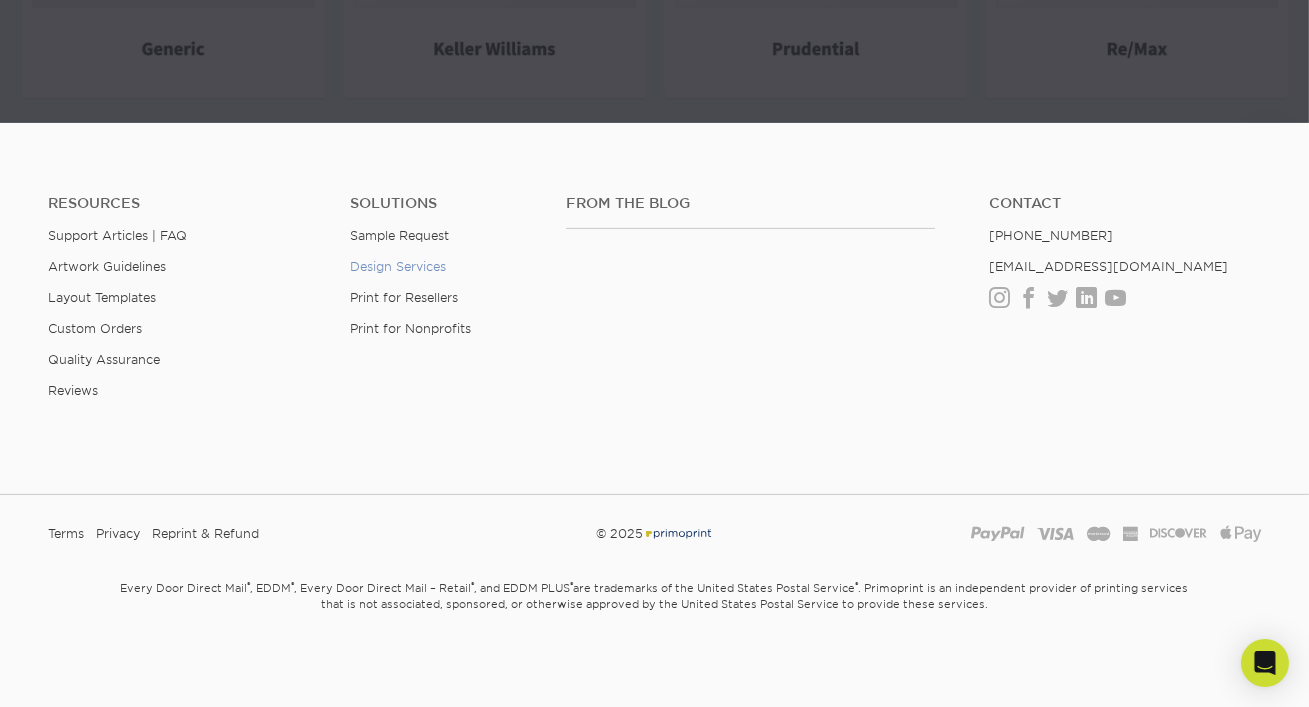 click on "Design Services" at bounding box center (398, 266) 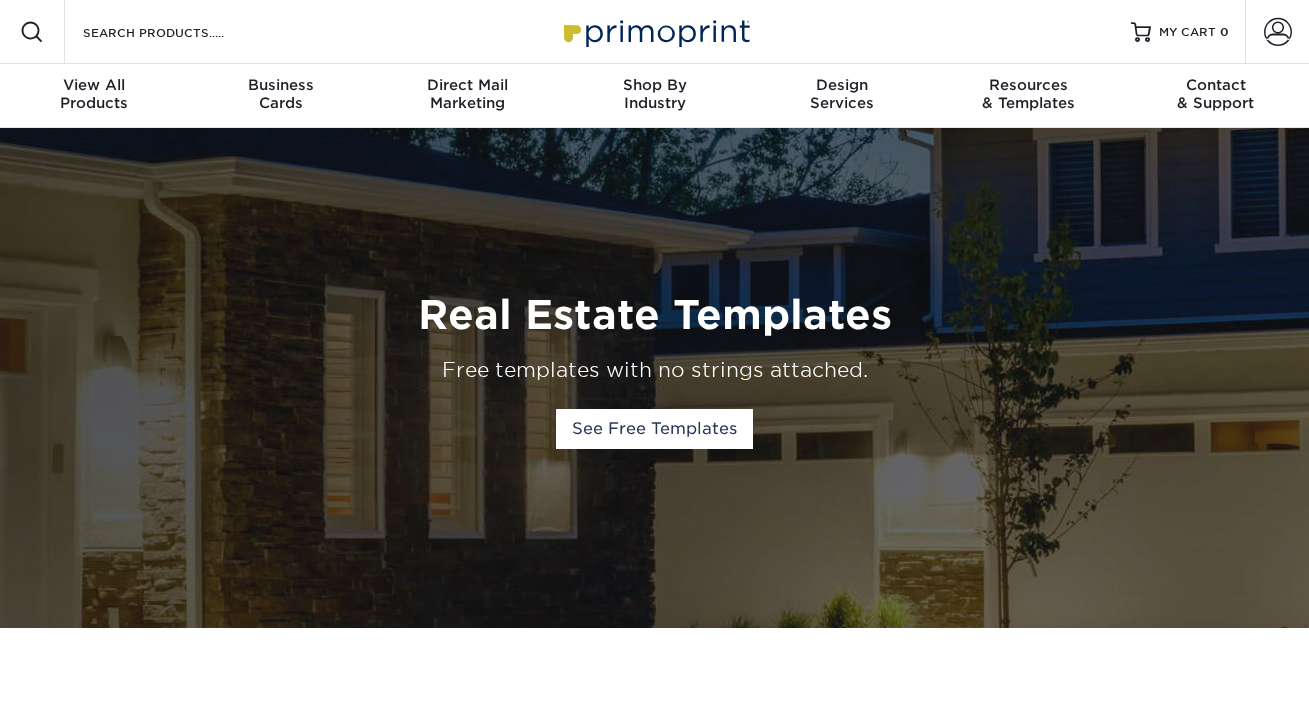 scroll, scrollTop: 0, scrollLeft: 0, axis: both 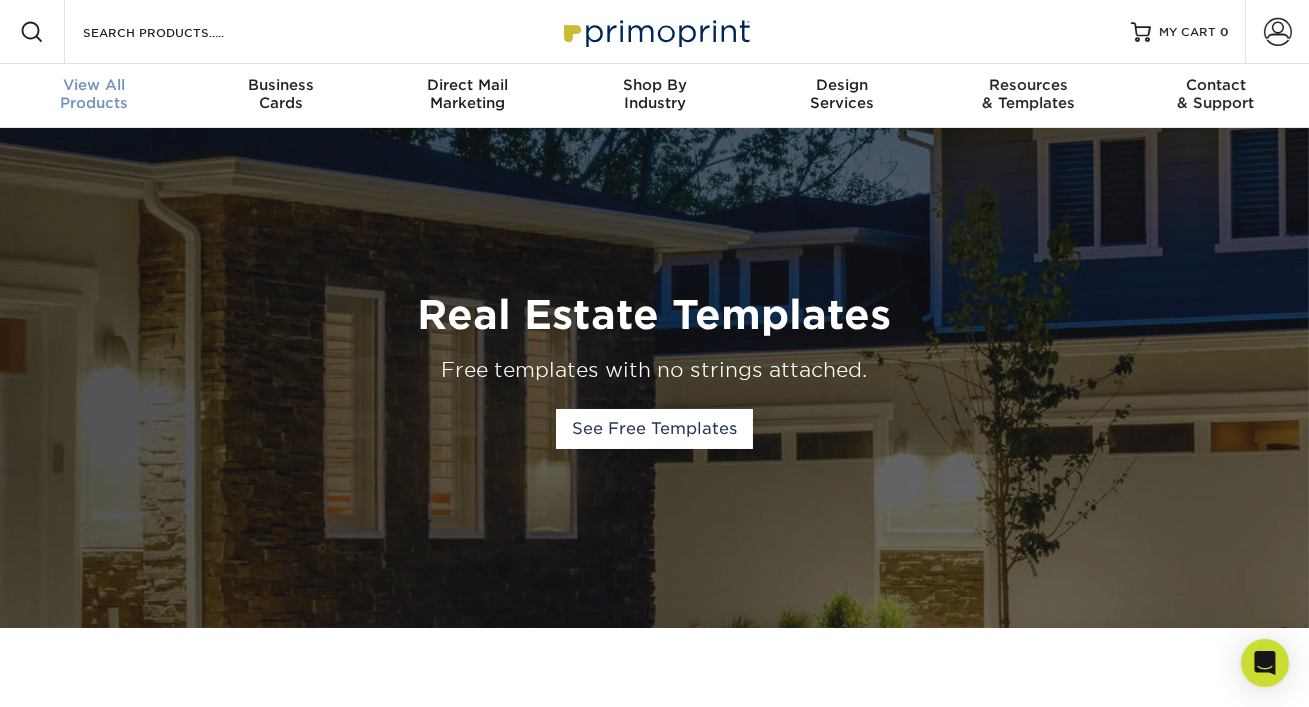 click on "View All  Products" at bounding box center [93, 94] 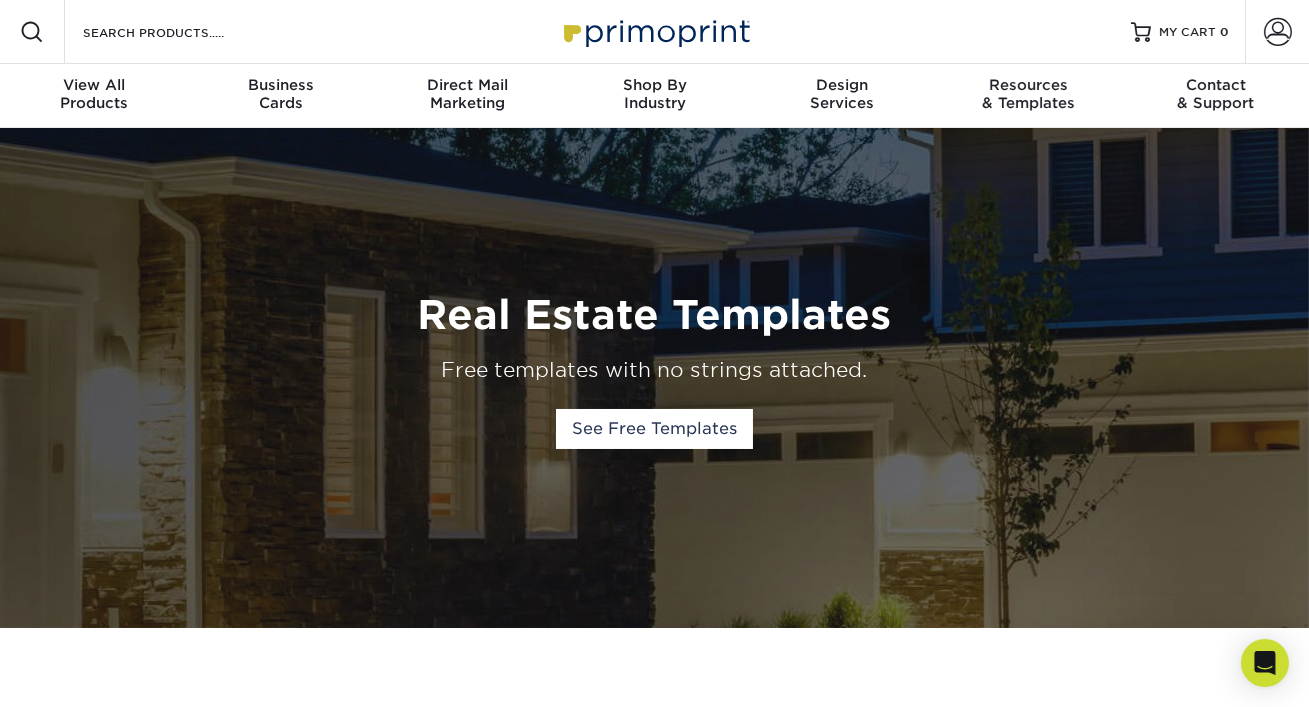 click at bounding box center [655, 31] 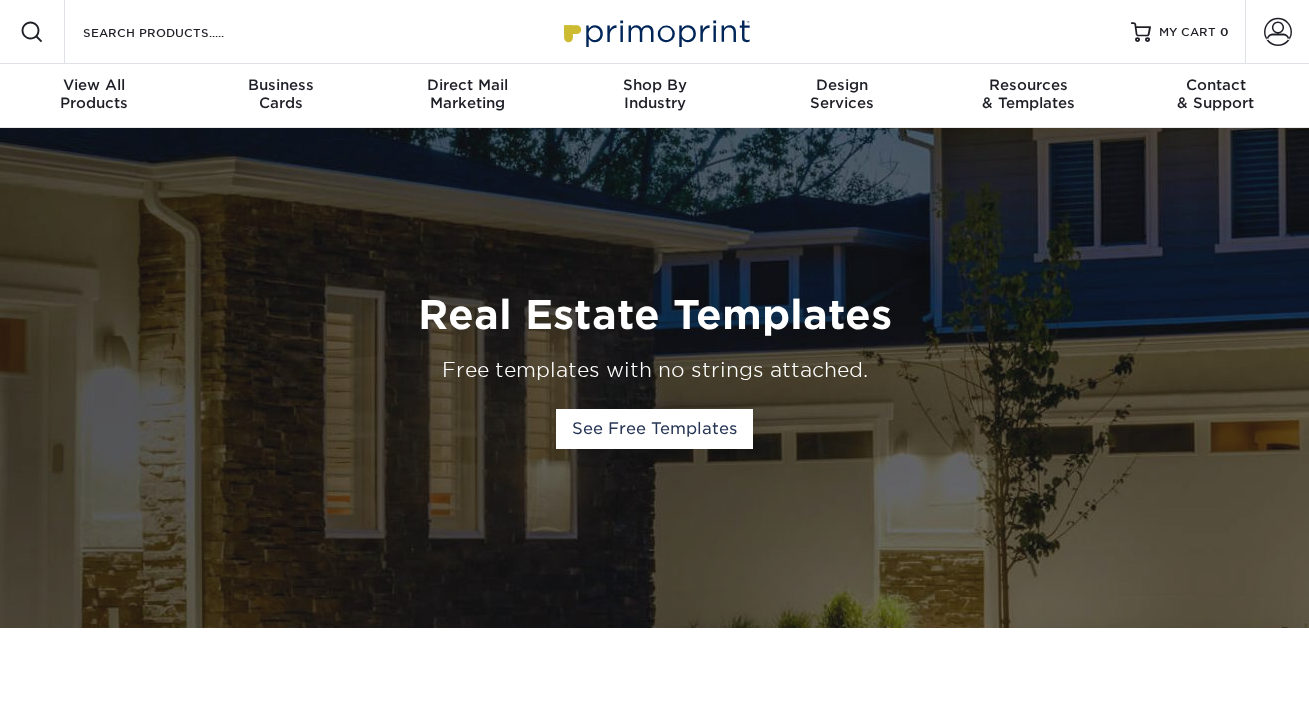 scroll, scrollTop: 0, scrollLeft: 0, axis: both 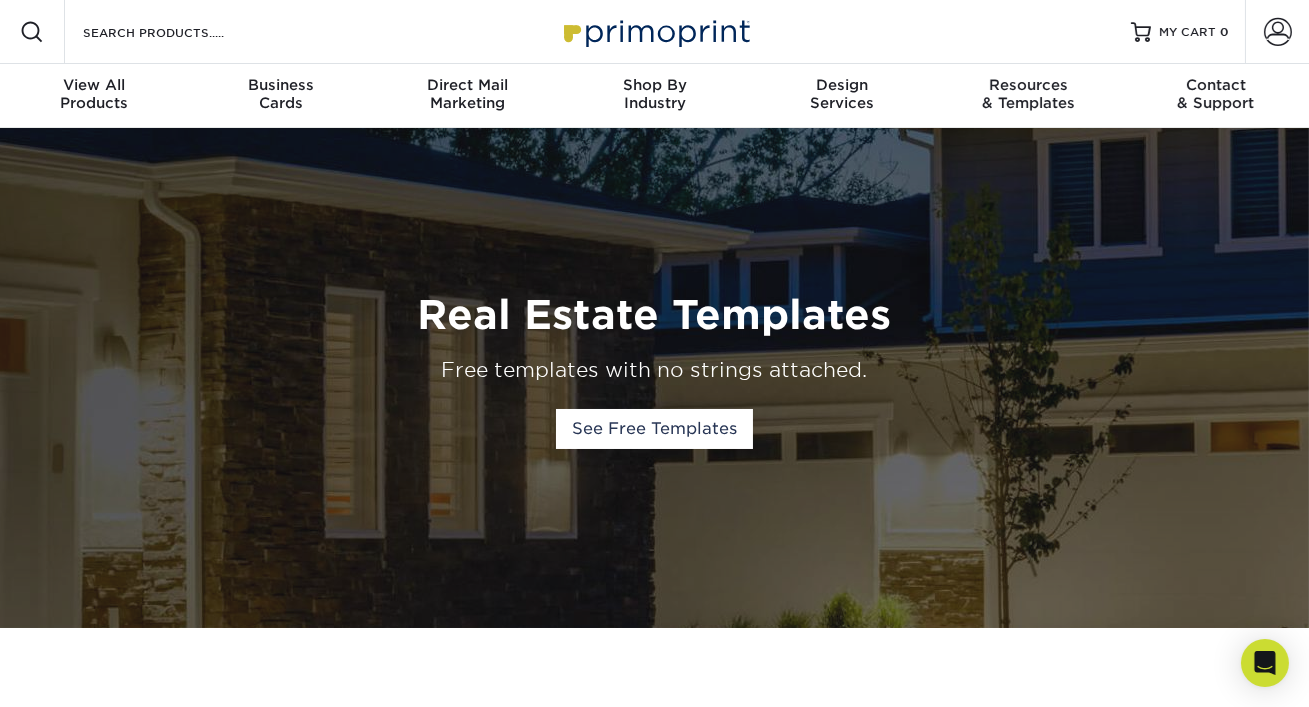 click at bounding box center (655, 31) 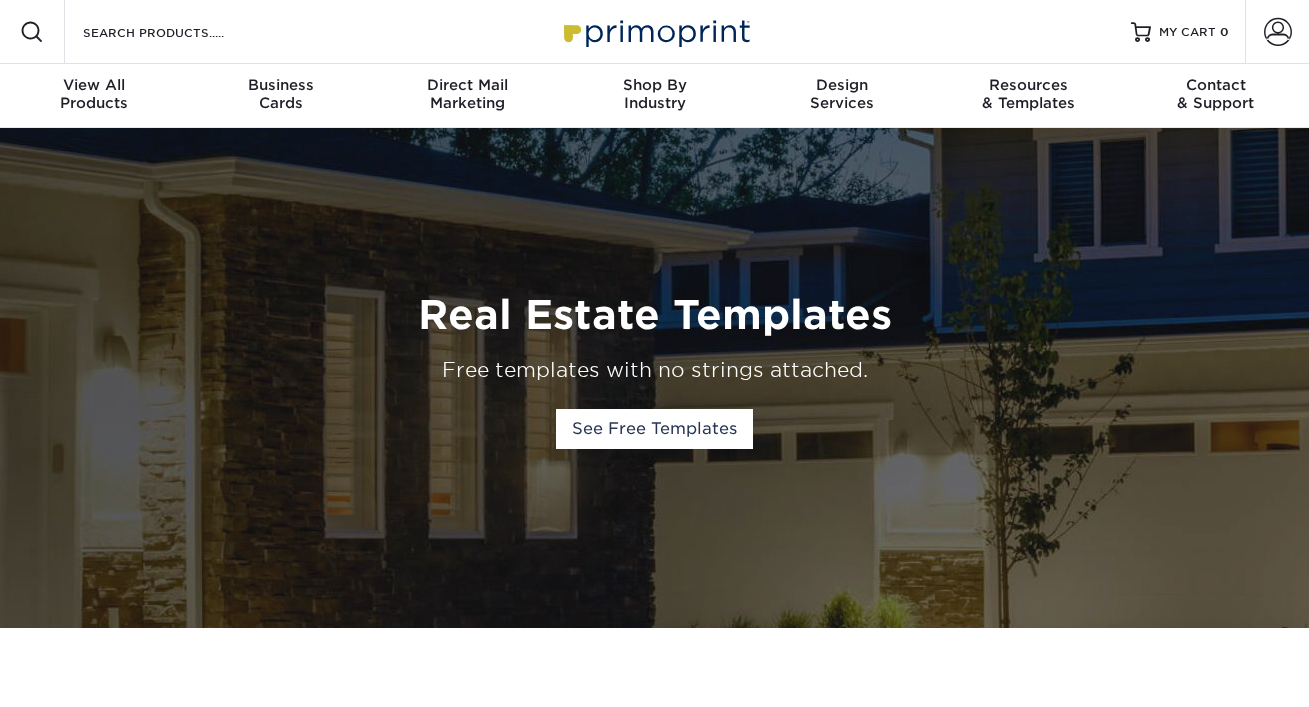 scroll, scrollTop: 0, scrollLeft: 0, axis: both 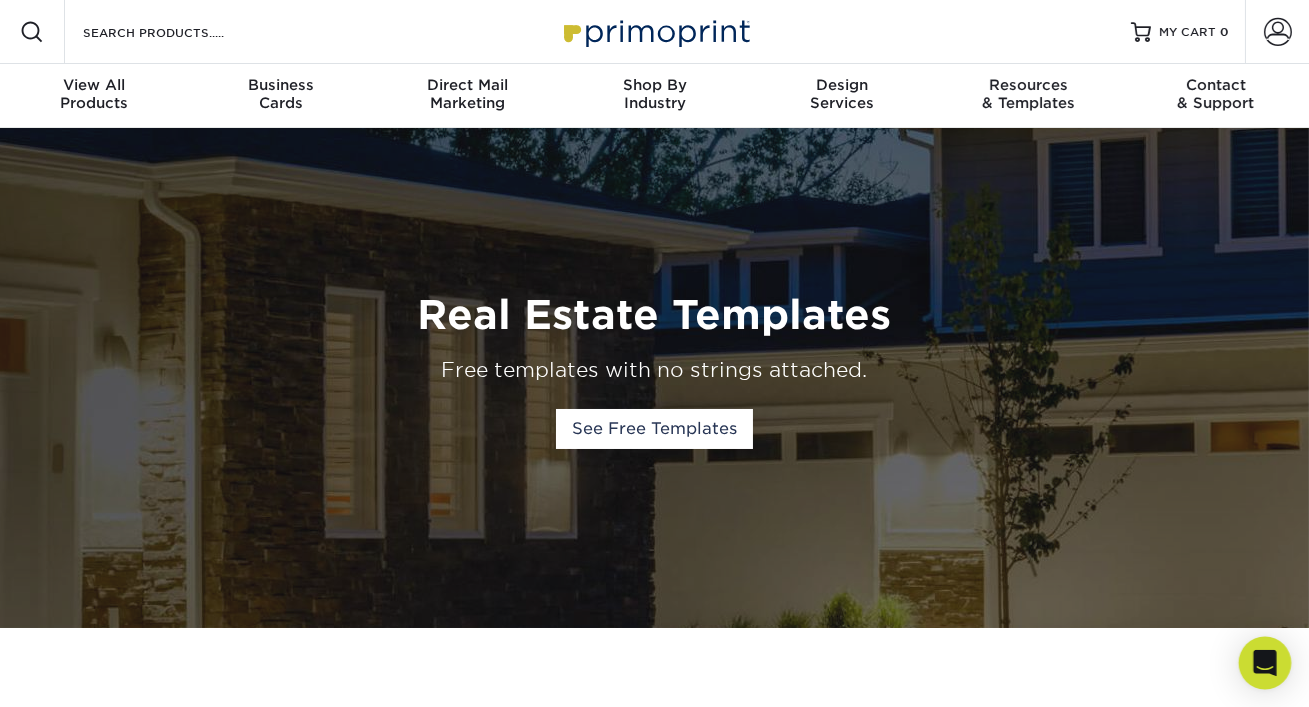 click at bounding box center [1265, 663] 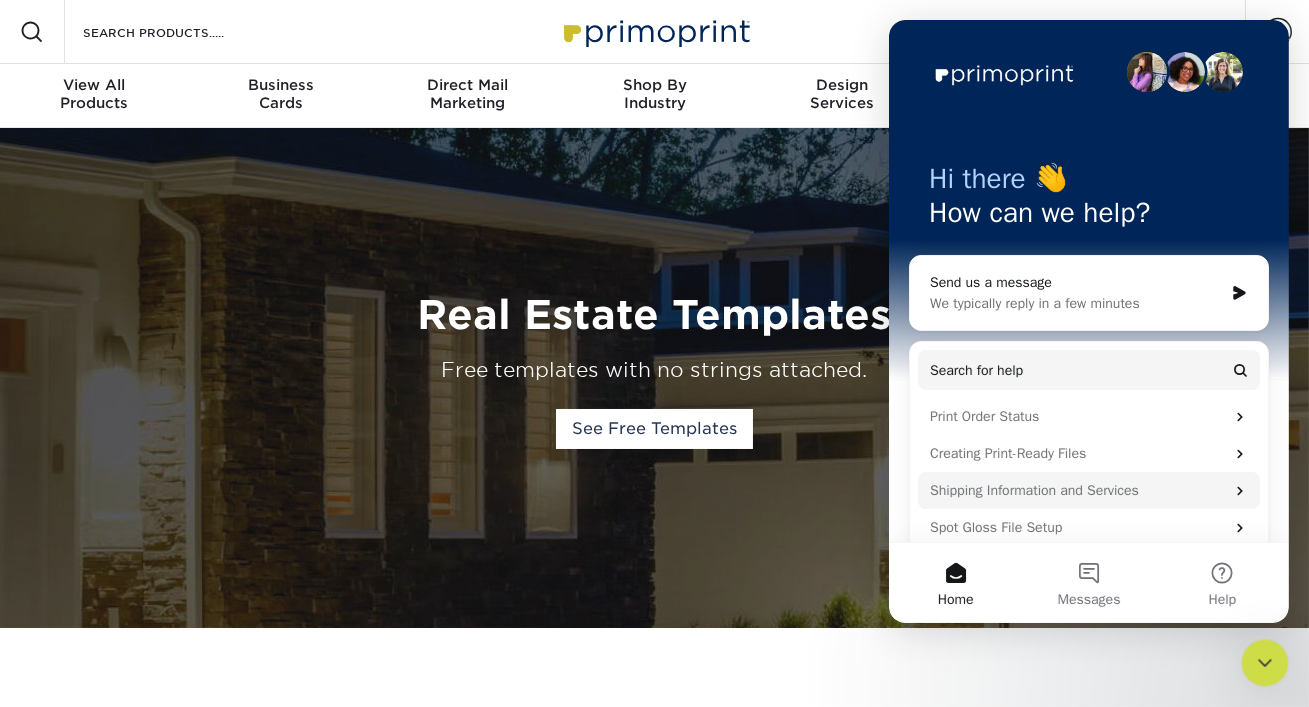 scroll, scrollTop: 0, scrollLeft: 0, axis: both 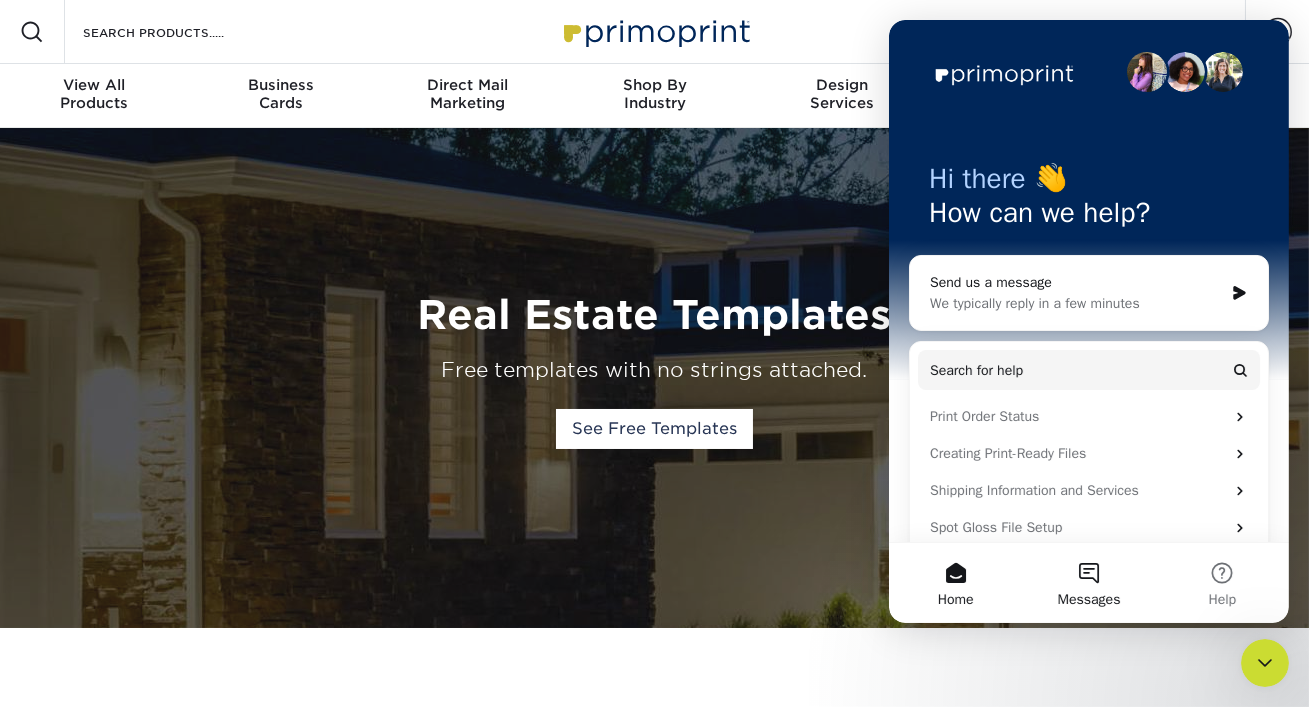 click on "Messages" at bounding box center [1087, 583] 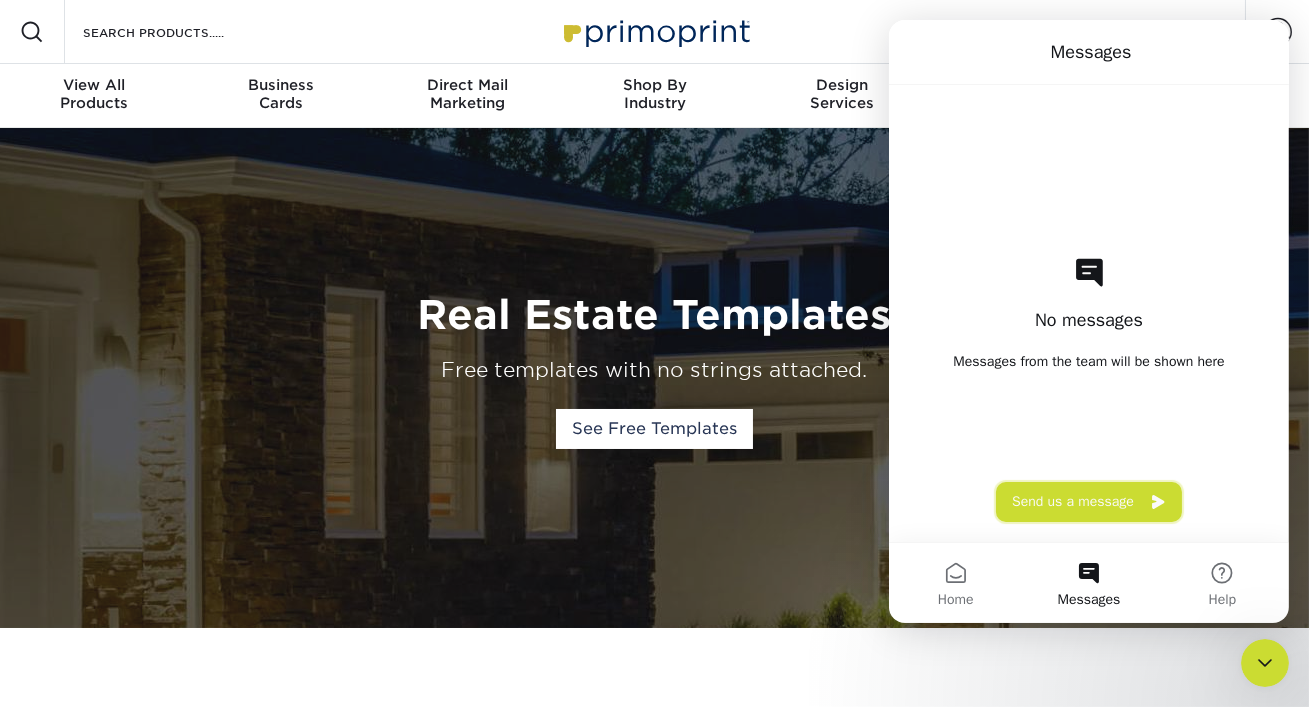 click on "Send us a message" at bounding box center [1088, 502] 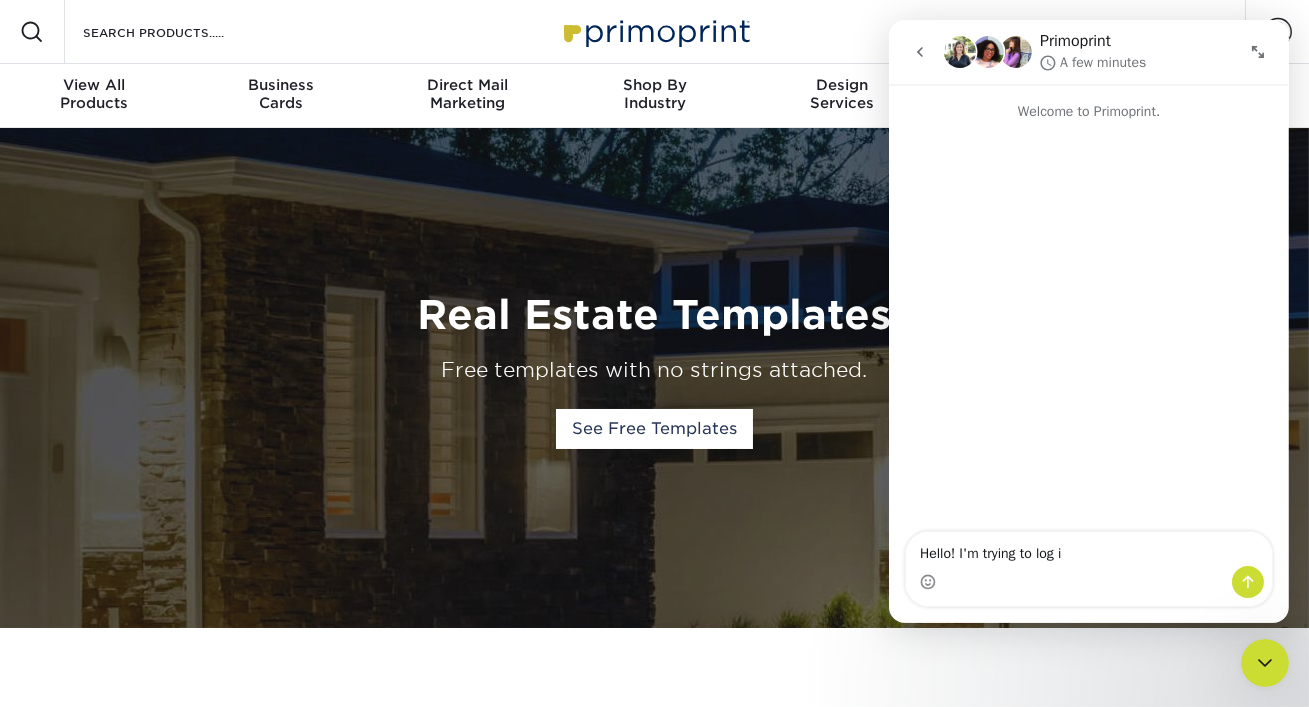type on "Hello! I'm trying to log in" 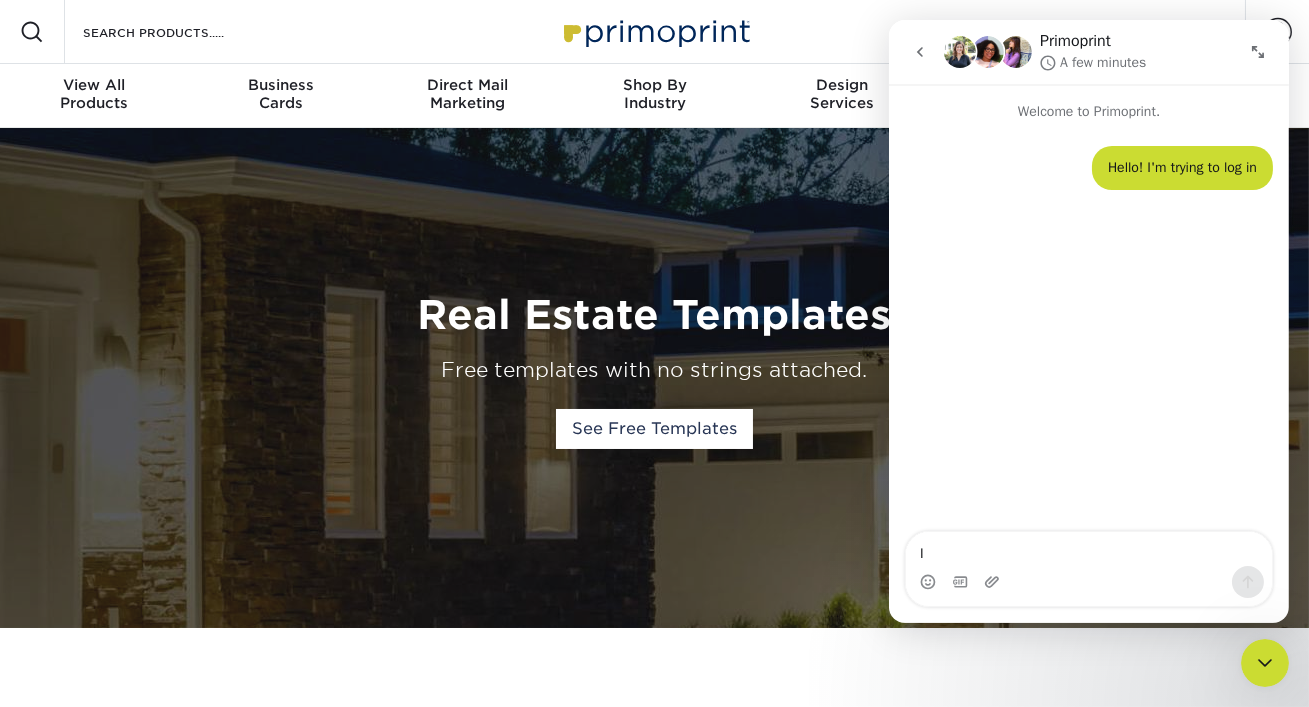 type on "It" 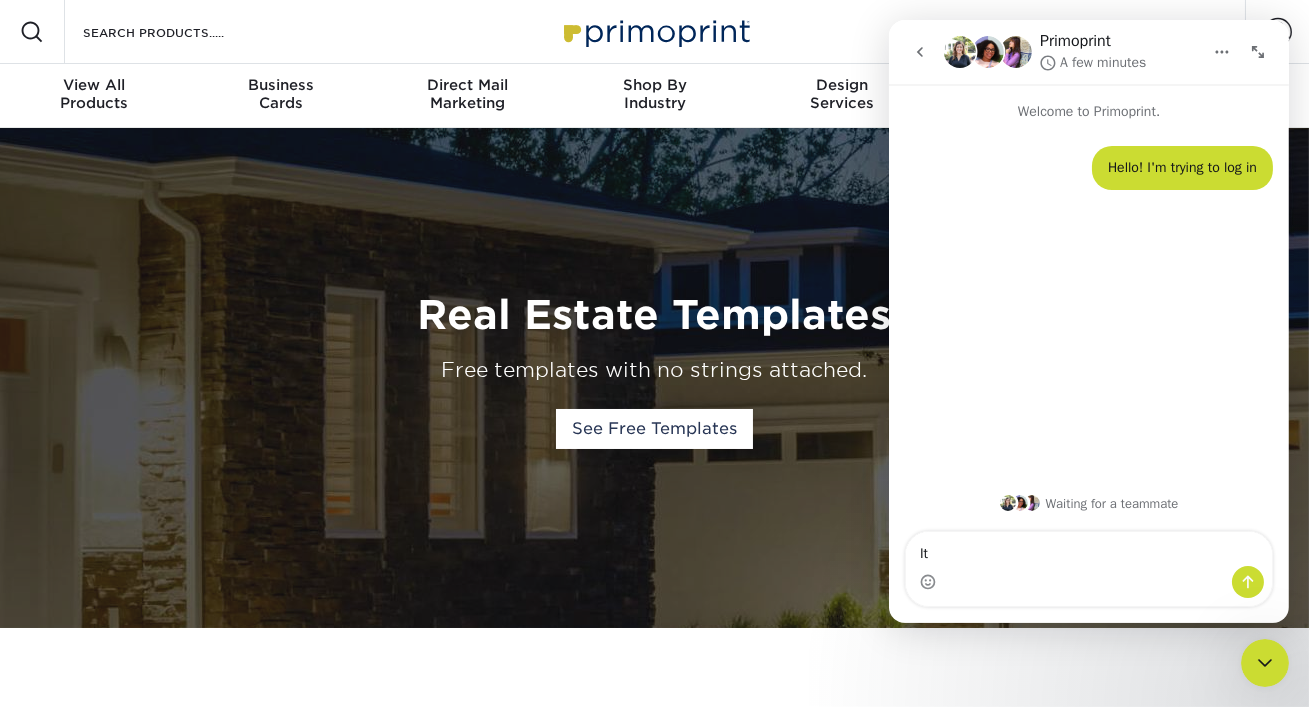 type on "I" 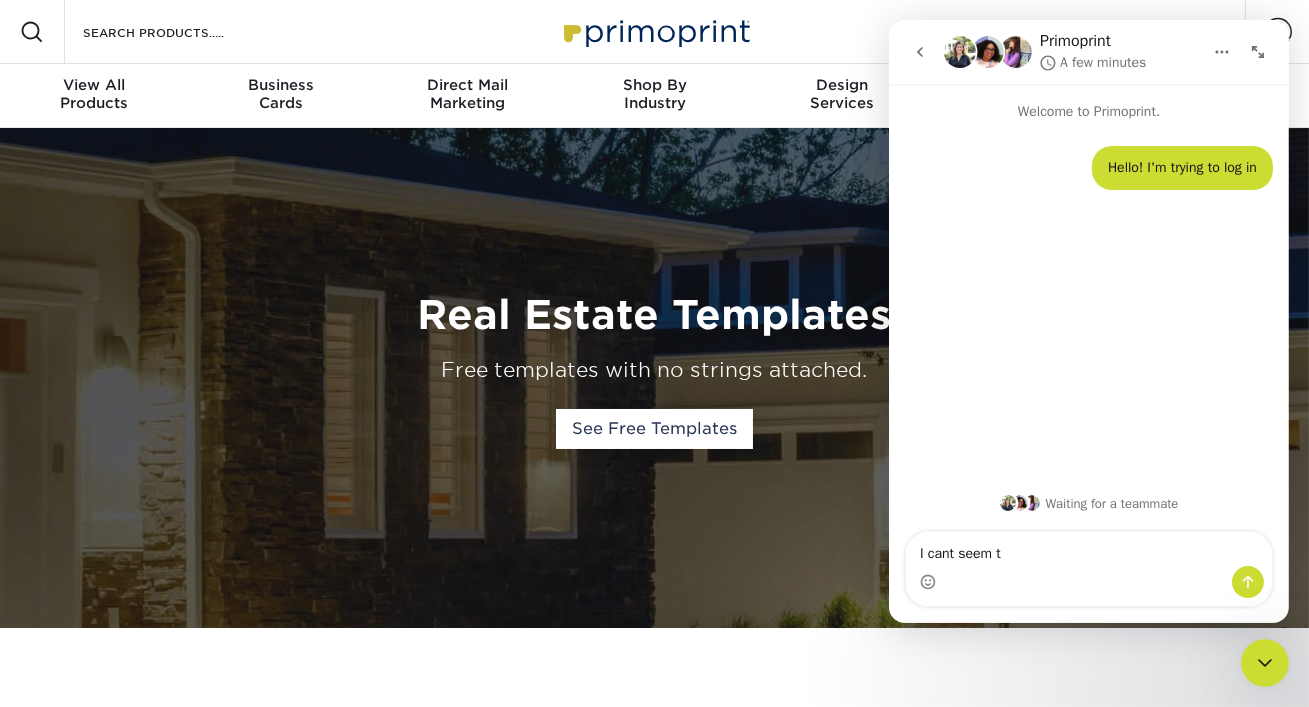 type on "I cant seem to" 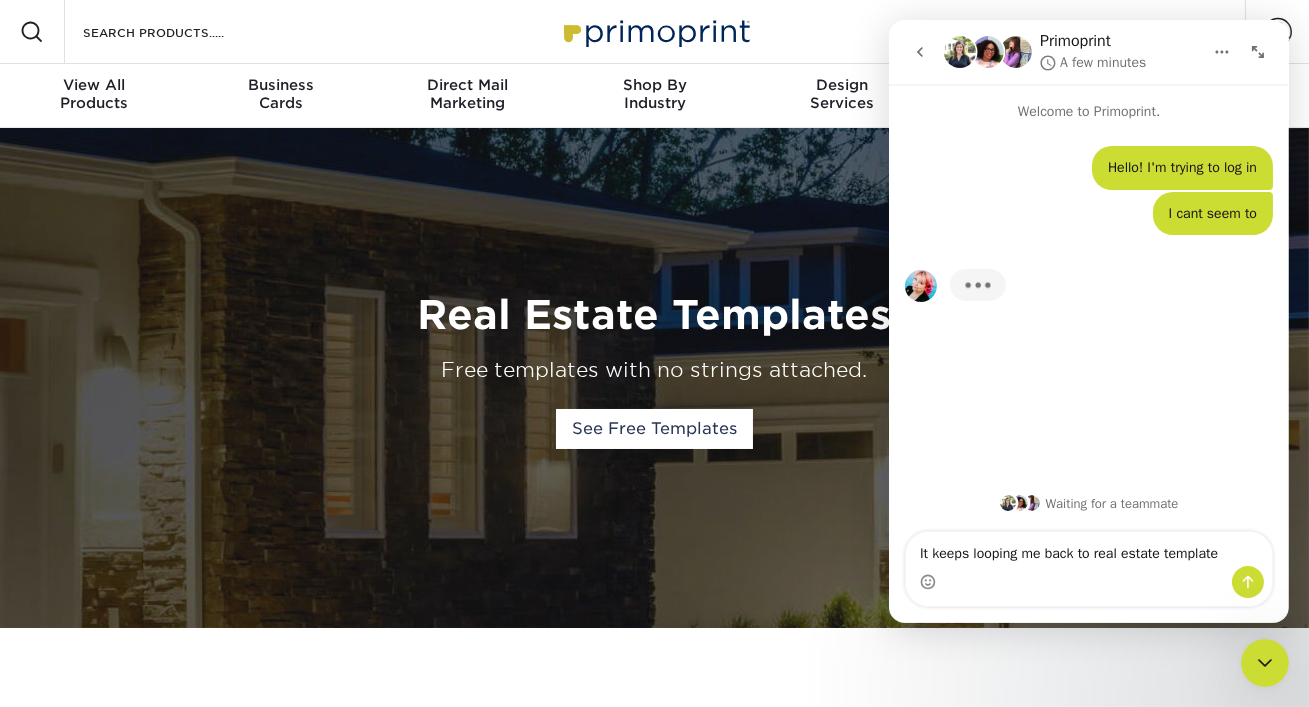 type on "It keeps looping me back to real estate templates" 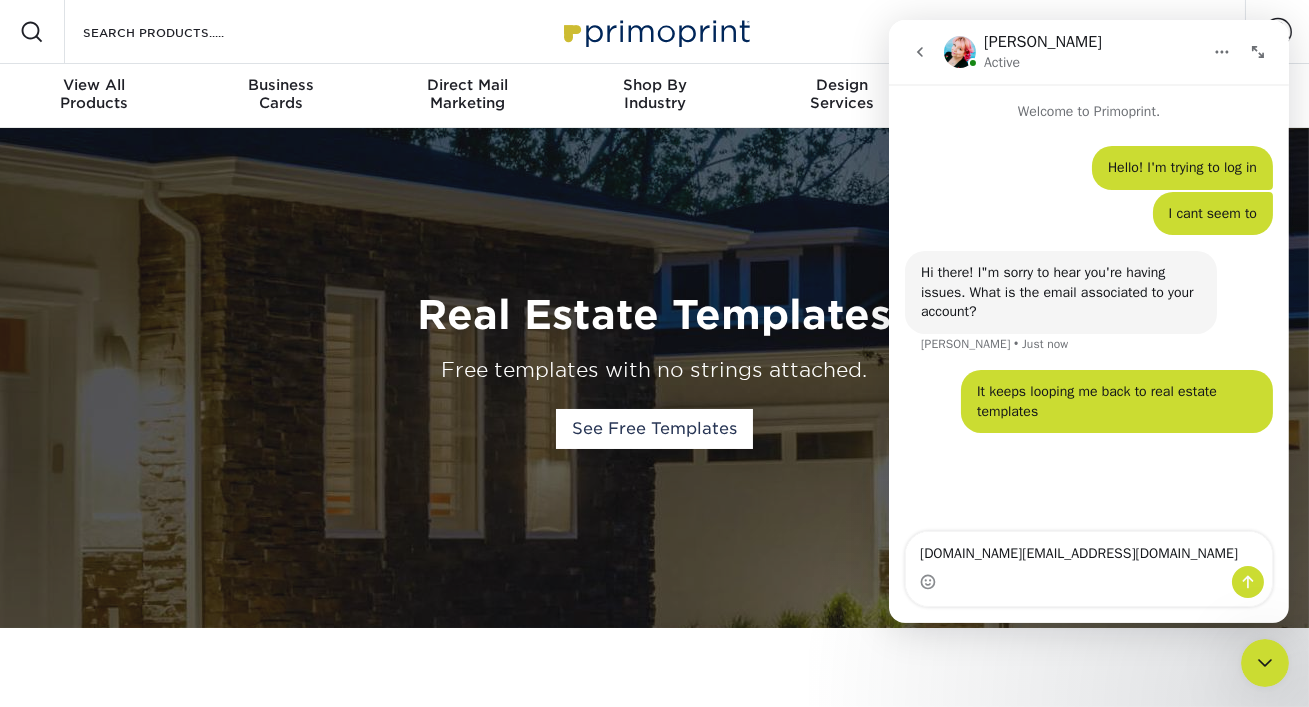 type on "meaghan.realty@gmail.com" 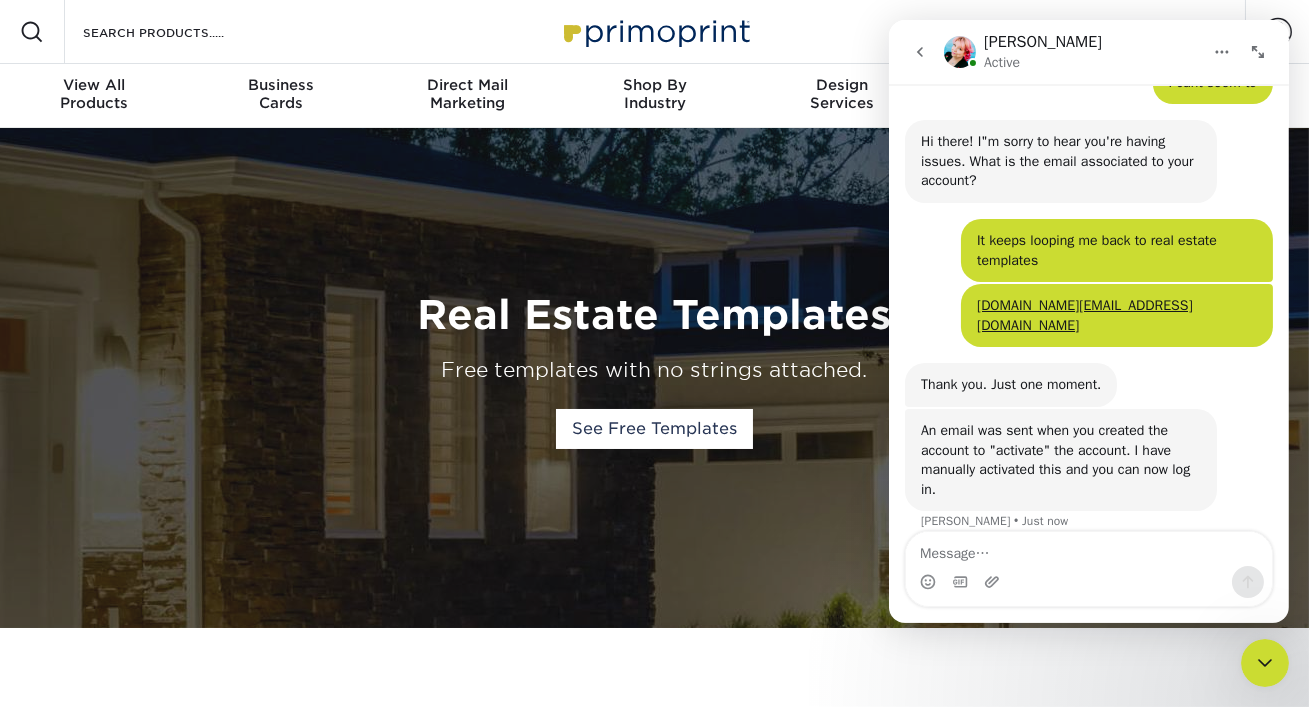 scroll, scrollTop: 132, scrollLeft: 0, axis: vertical 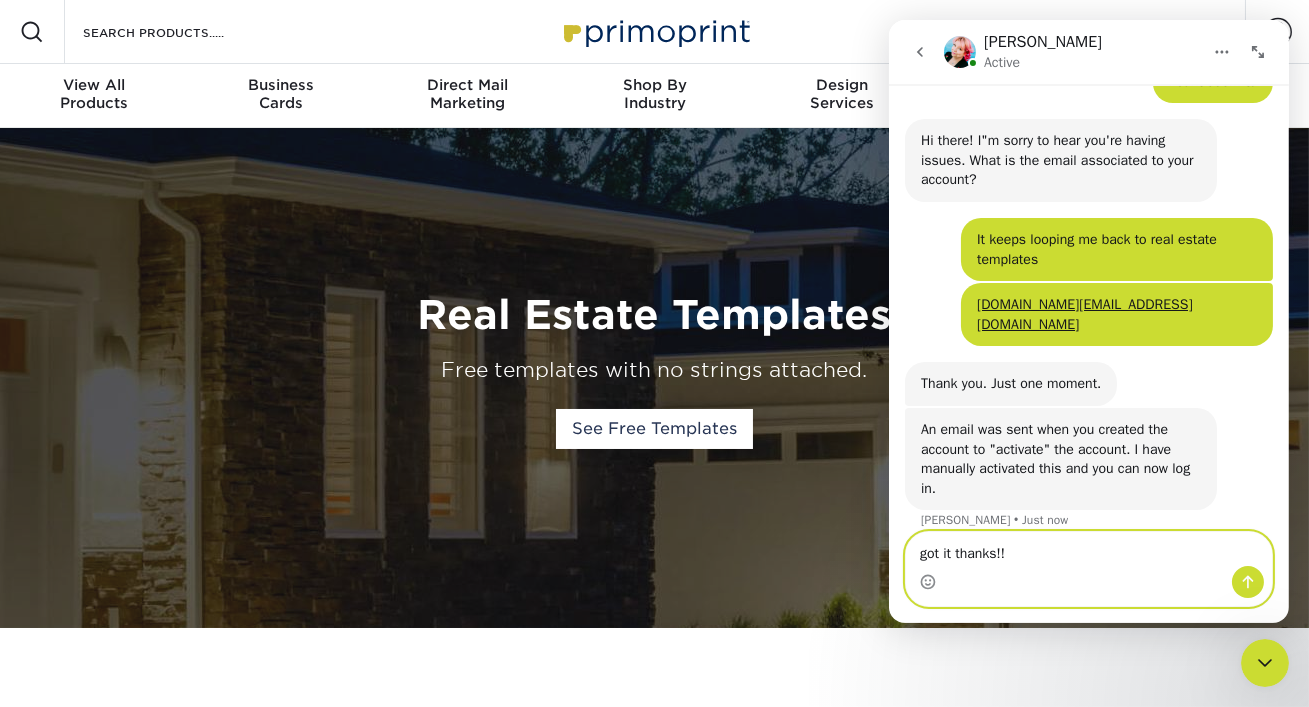 type on "got it thanks!!!" 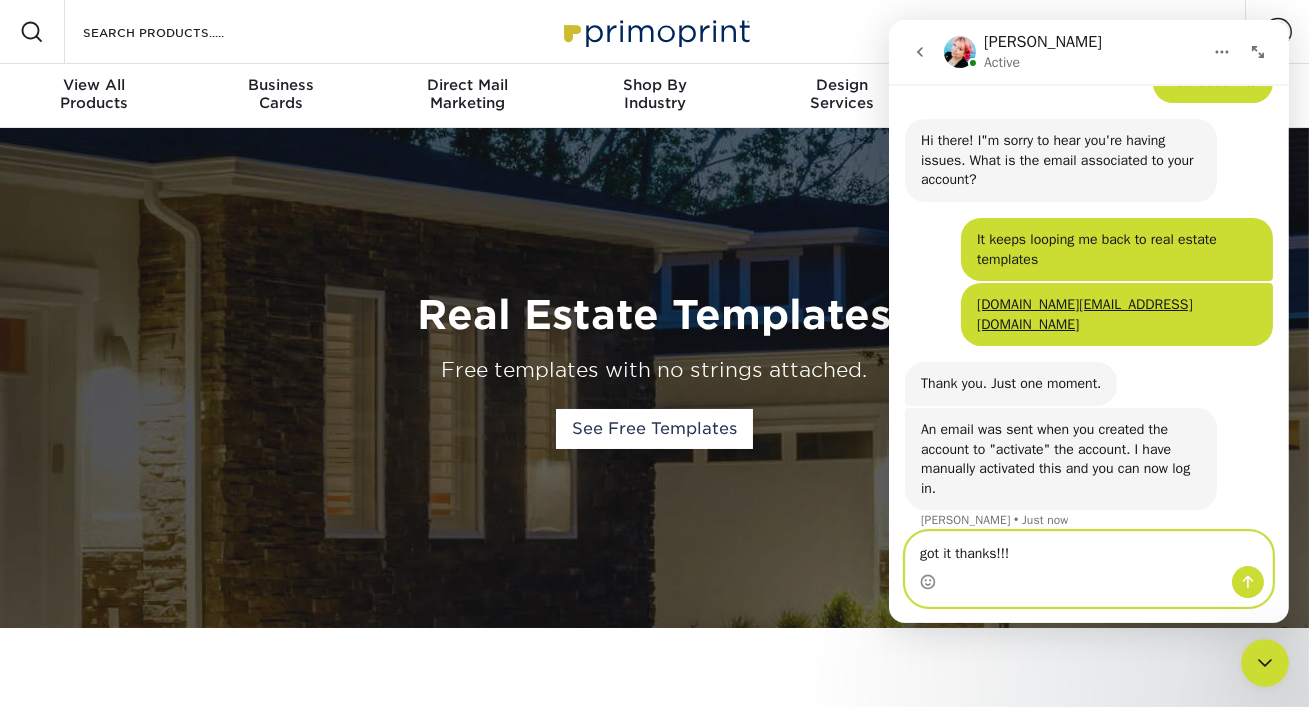type 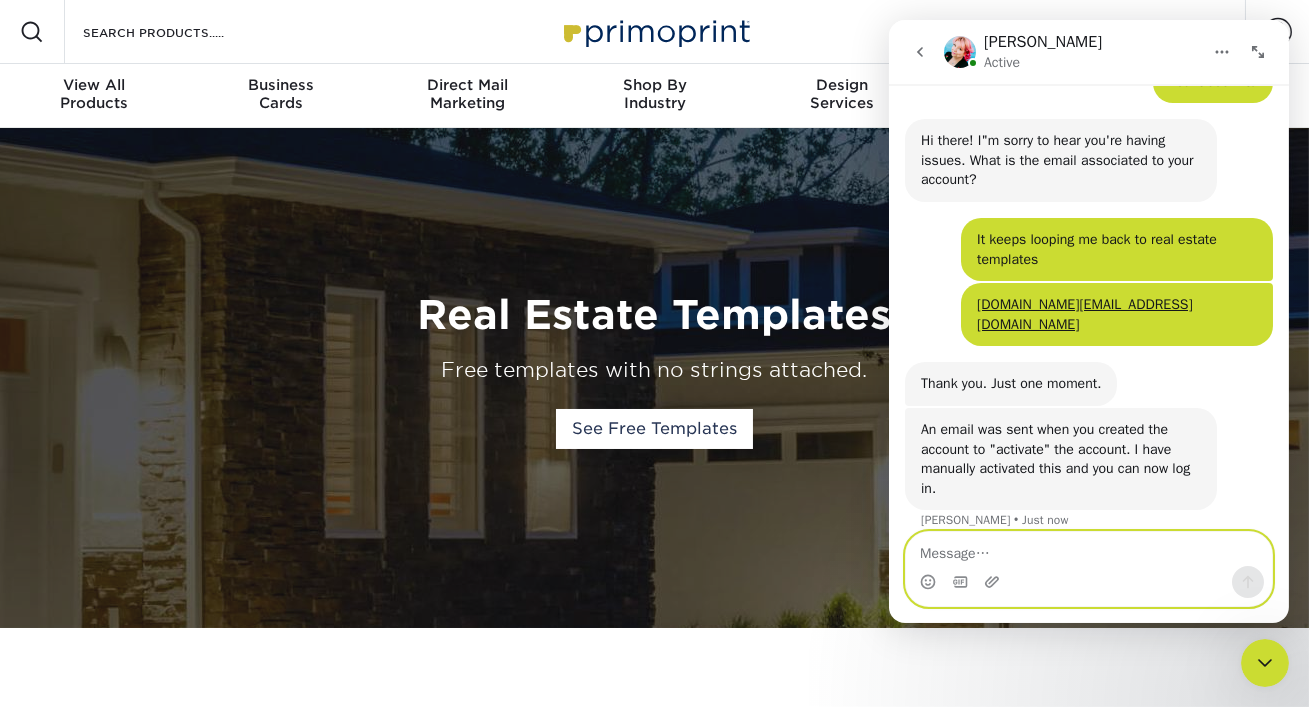 scroll, scrollTop: 191, scrollLeft: 0, axis: vertical 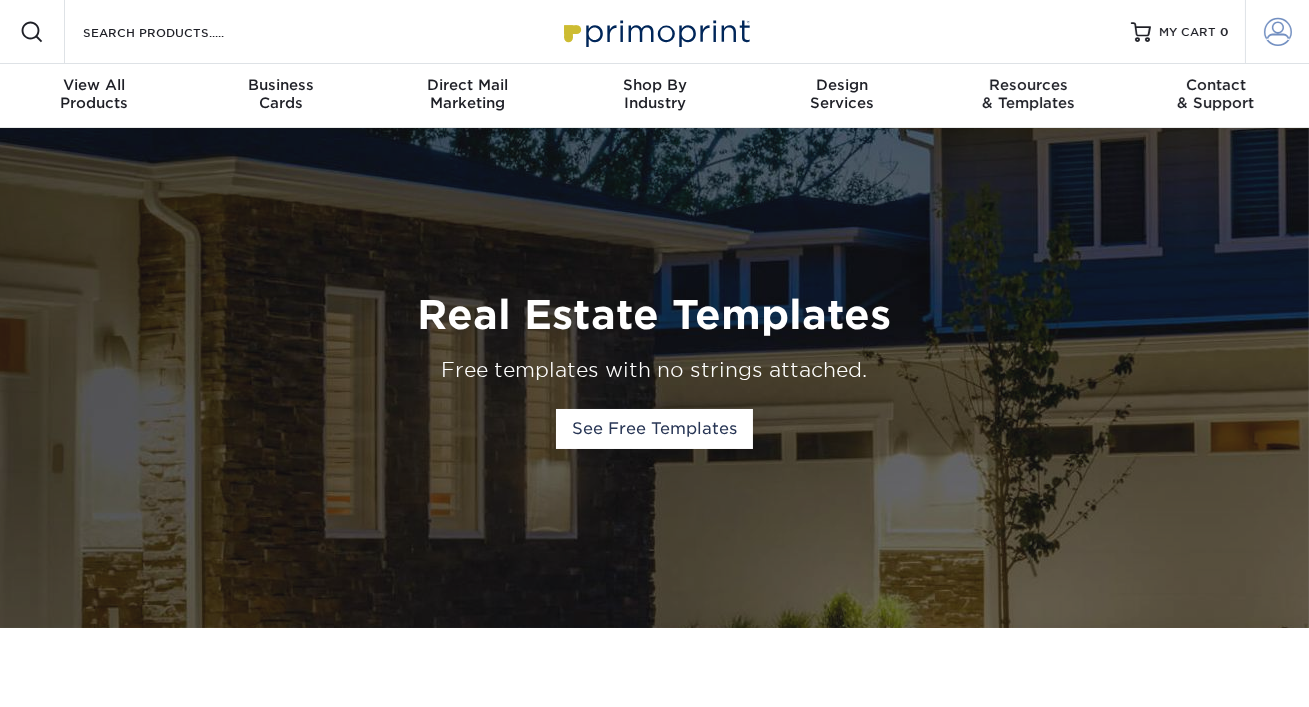 click at bounding box center [1278, 32] 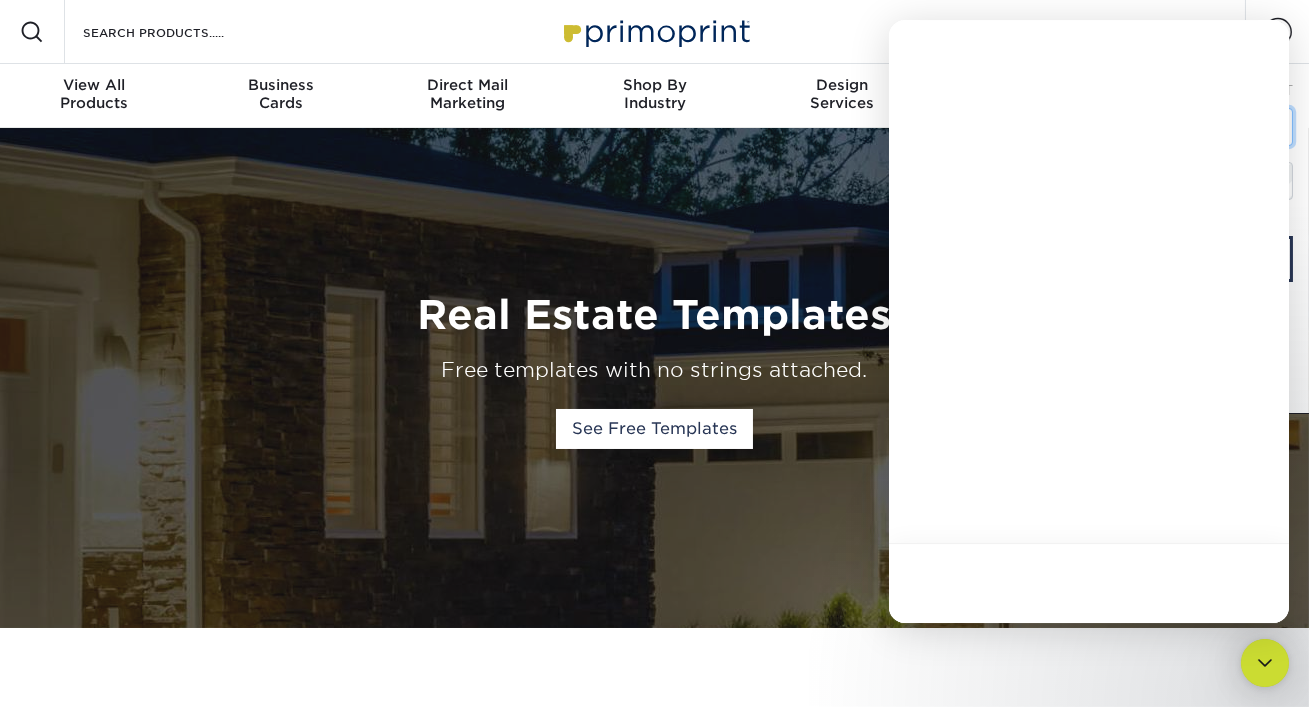 scroll, scrollTop: 0, scrollLeft: 0, axis: both 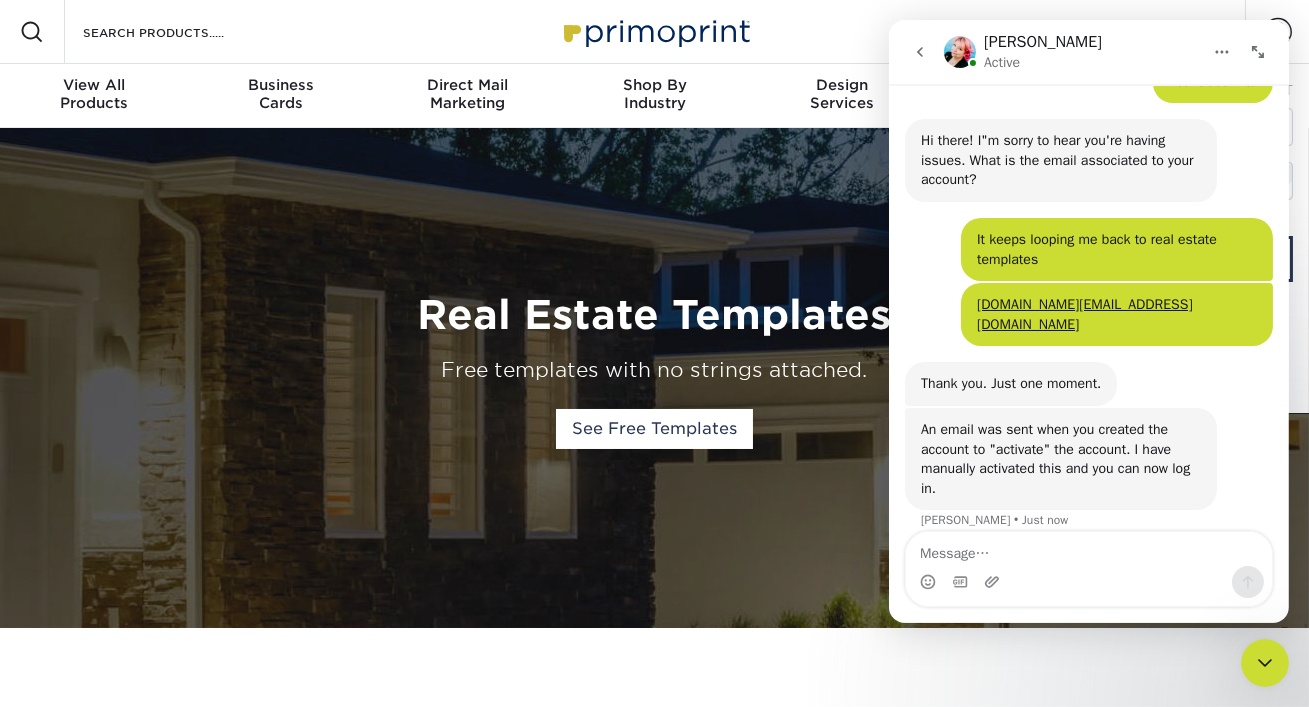 click 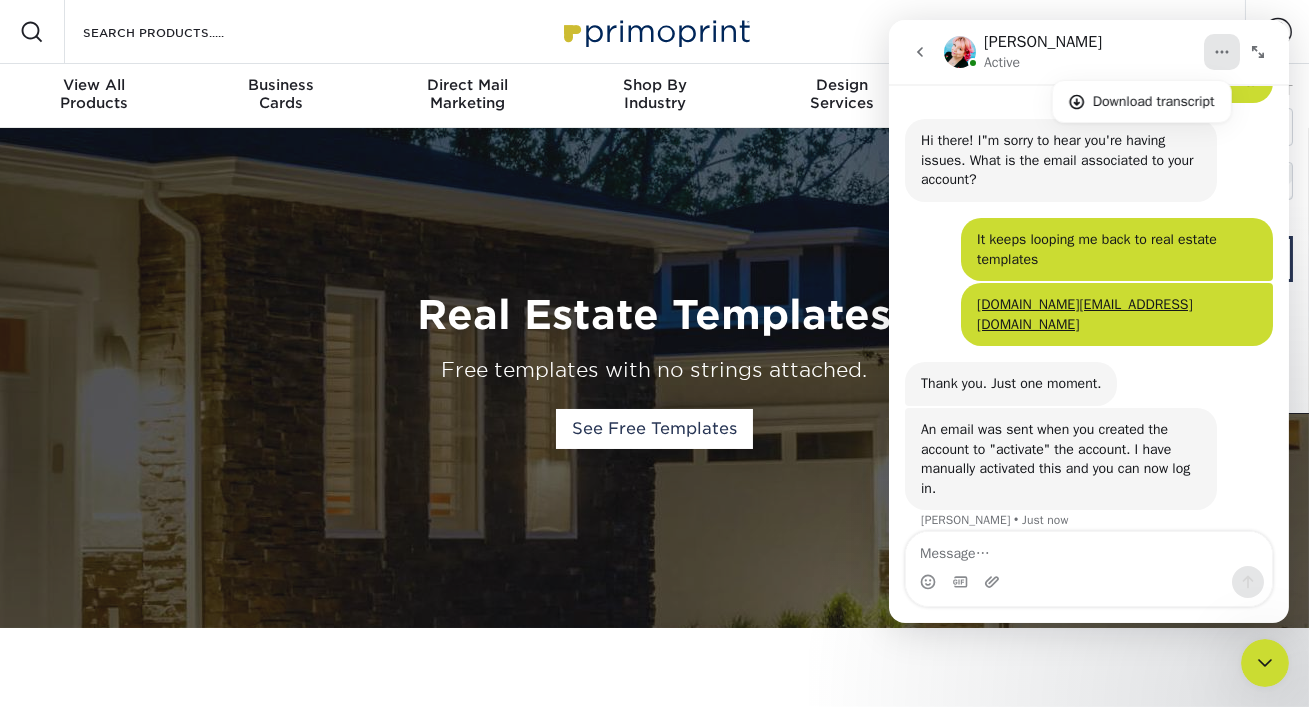 click on "Real Estate Templates
Free templates with no strings attached.
See Free Templates" at bounding box center [655, 378] 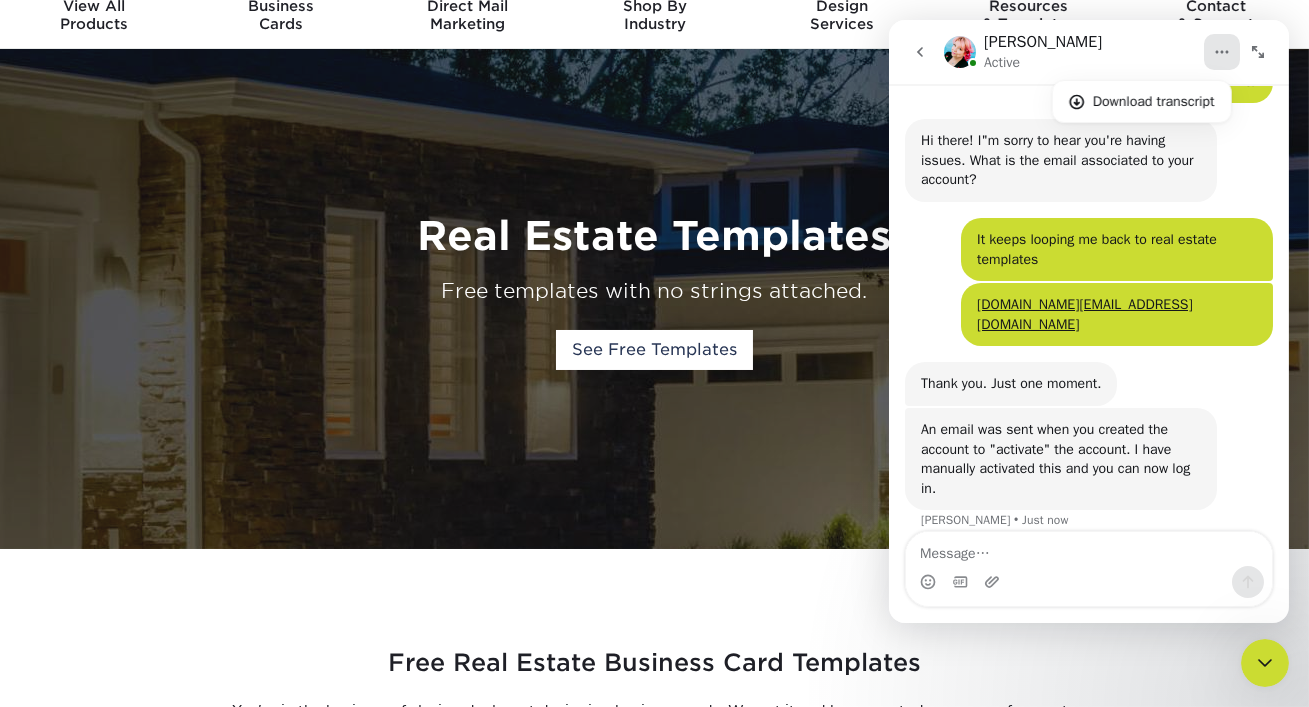 scroll, scrollTop: 92, scrollLeft: 0, axis: vertical 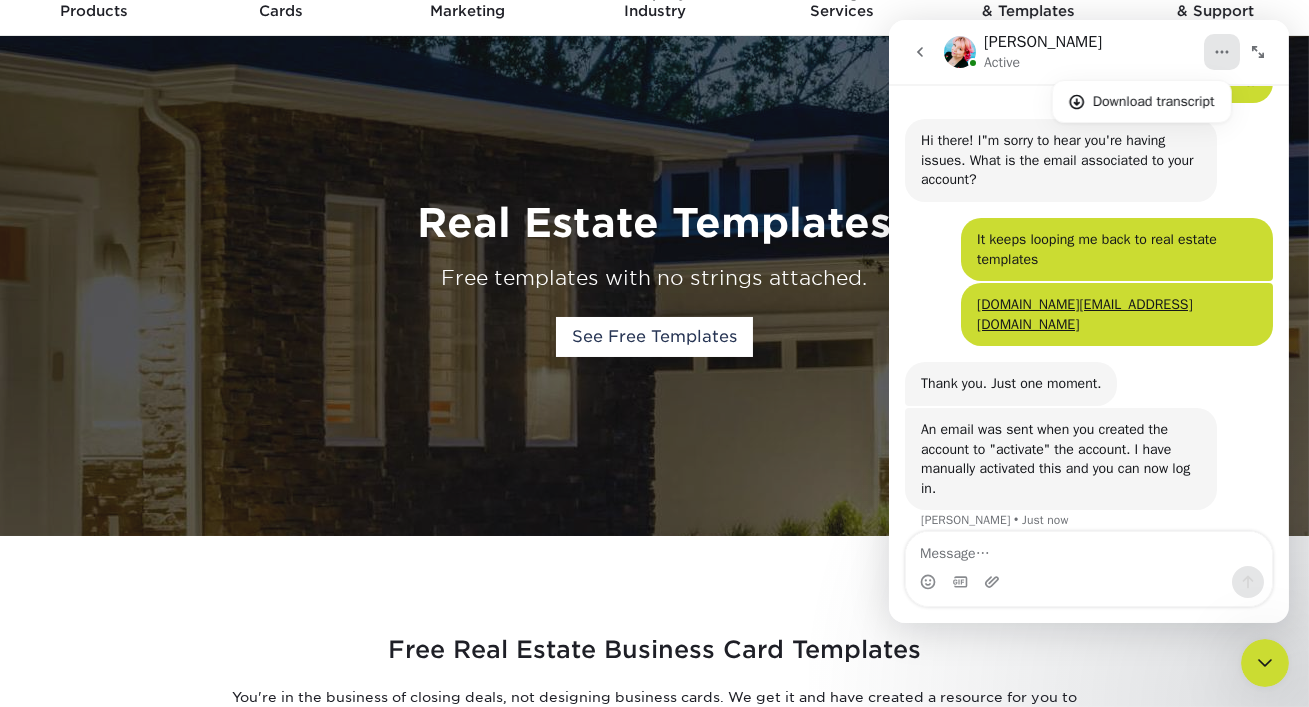 click on "Real Estate Templates" at bounding box center [655, 223] 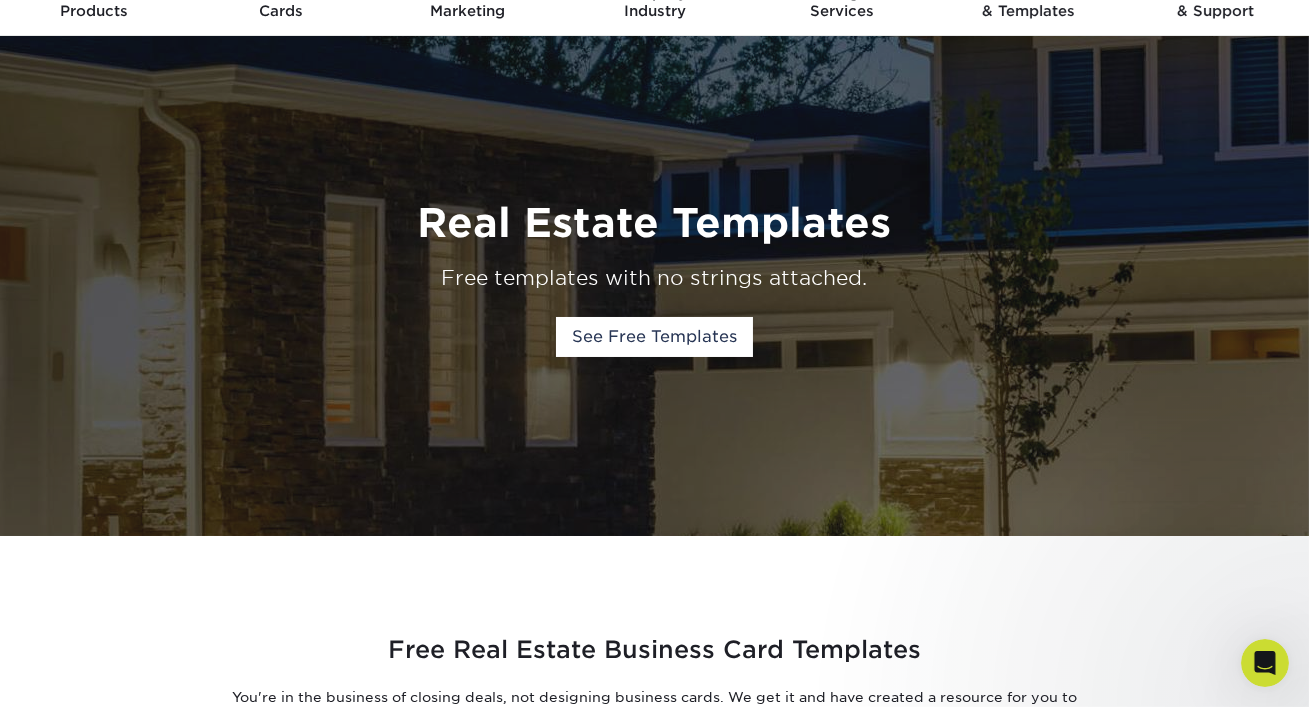 scroll, scrollTop: 0, scrollLeft: 0, axis: both 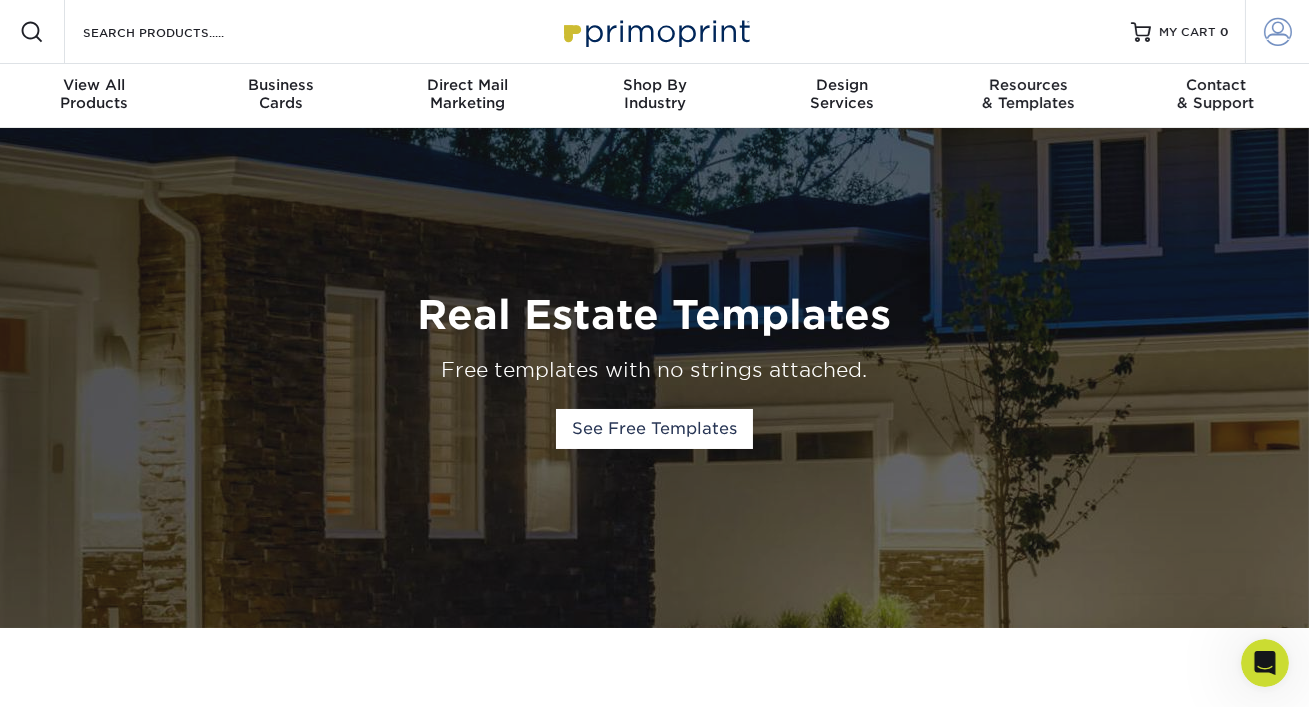 click at bounding box center (1278, 32) 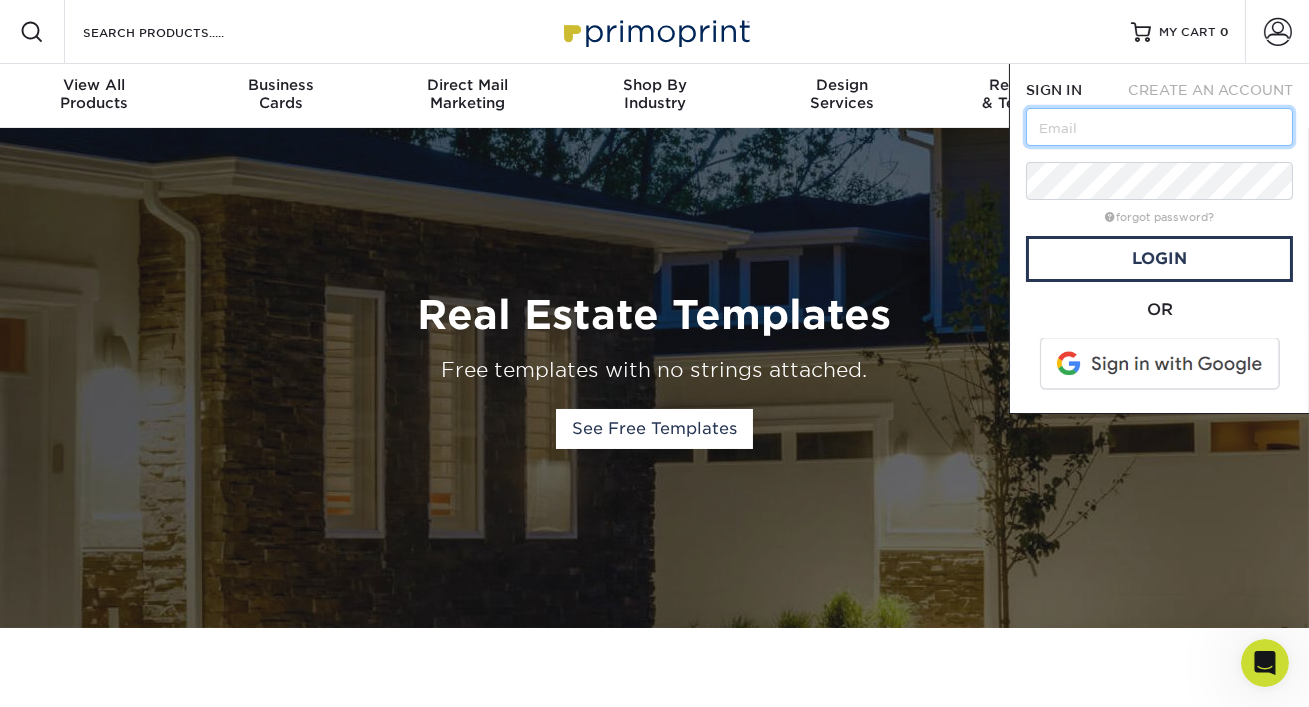 click at bounding box center (1159, 127) 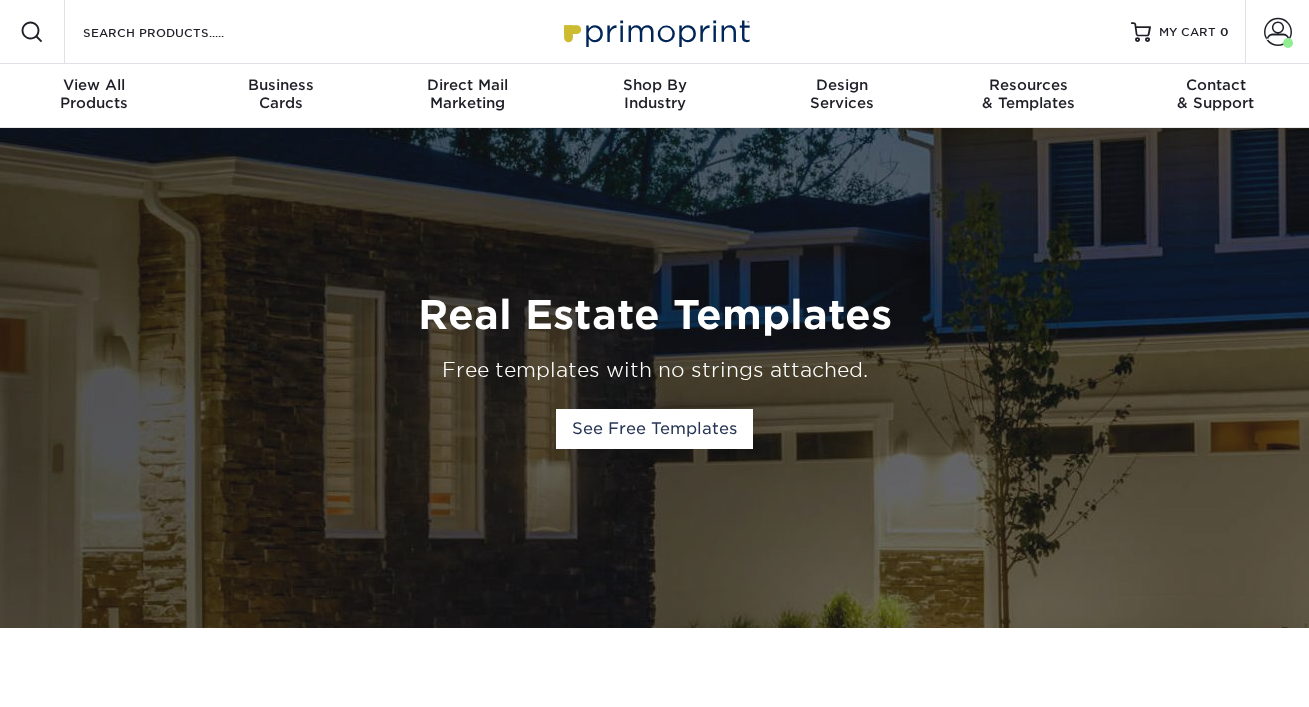 scroll, scrollTop: 0, scrollLeft: 0, axis: both 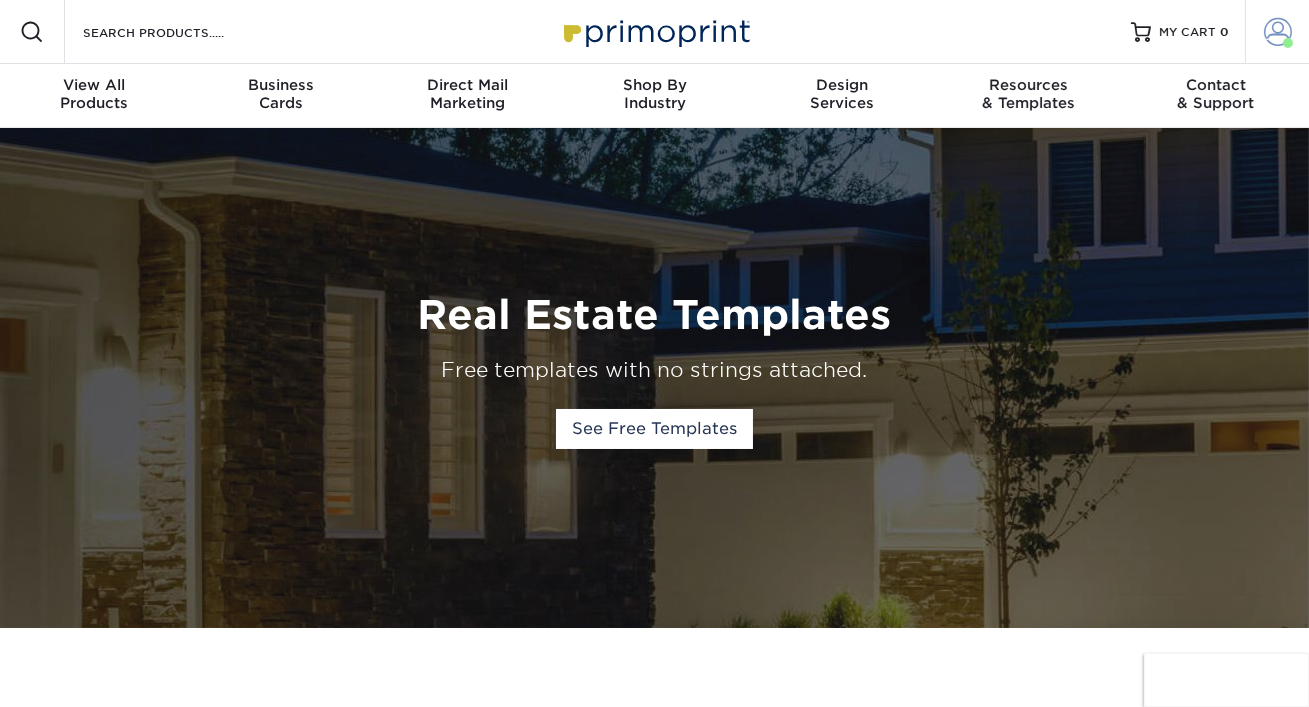 click at bounding box center (1278, 32) 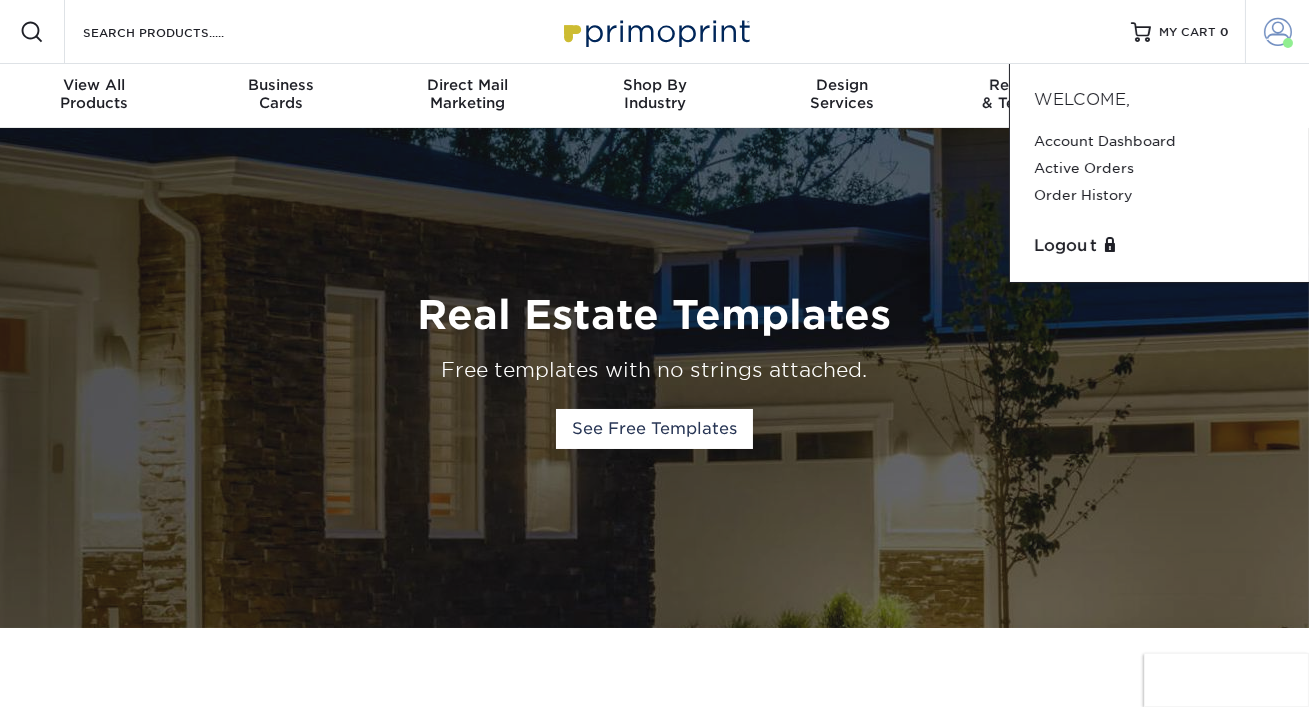 click at bounding box center (1278, 32) 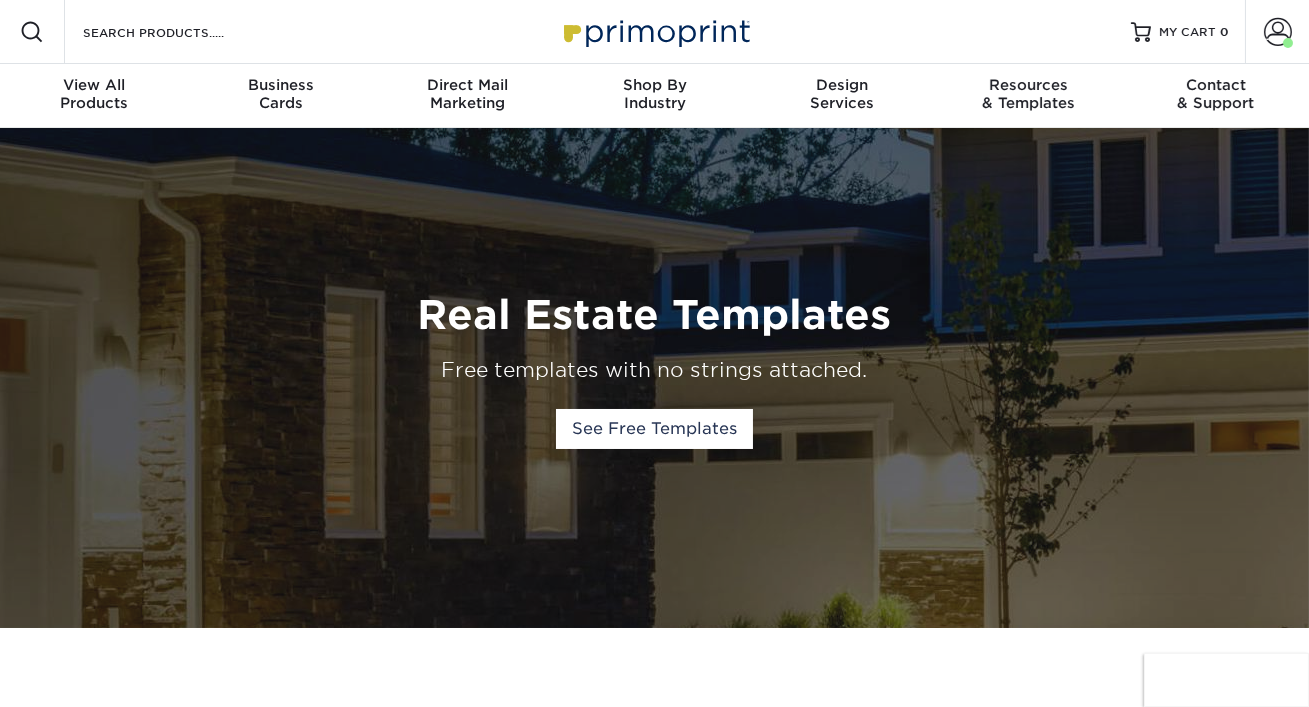 scroll, scrollTop: 0, scrollLeft: 0, axis: both 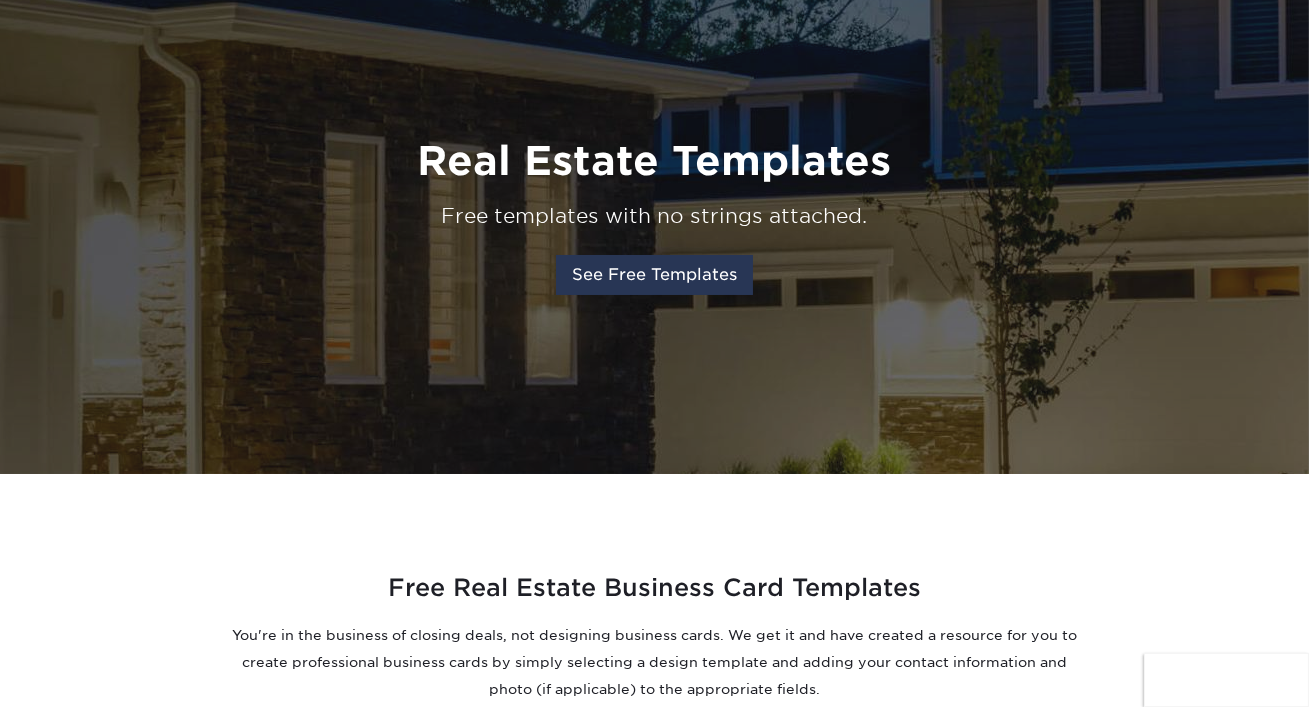 click on "See Free Templates" at bounding box center (654, 275) 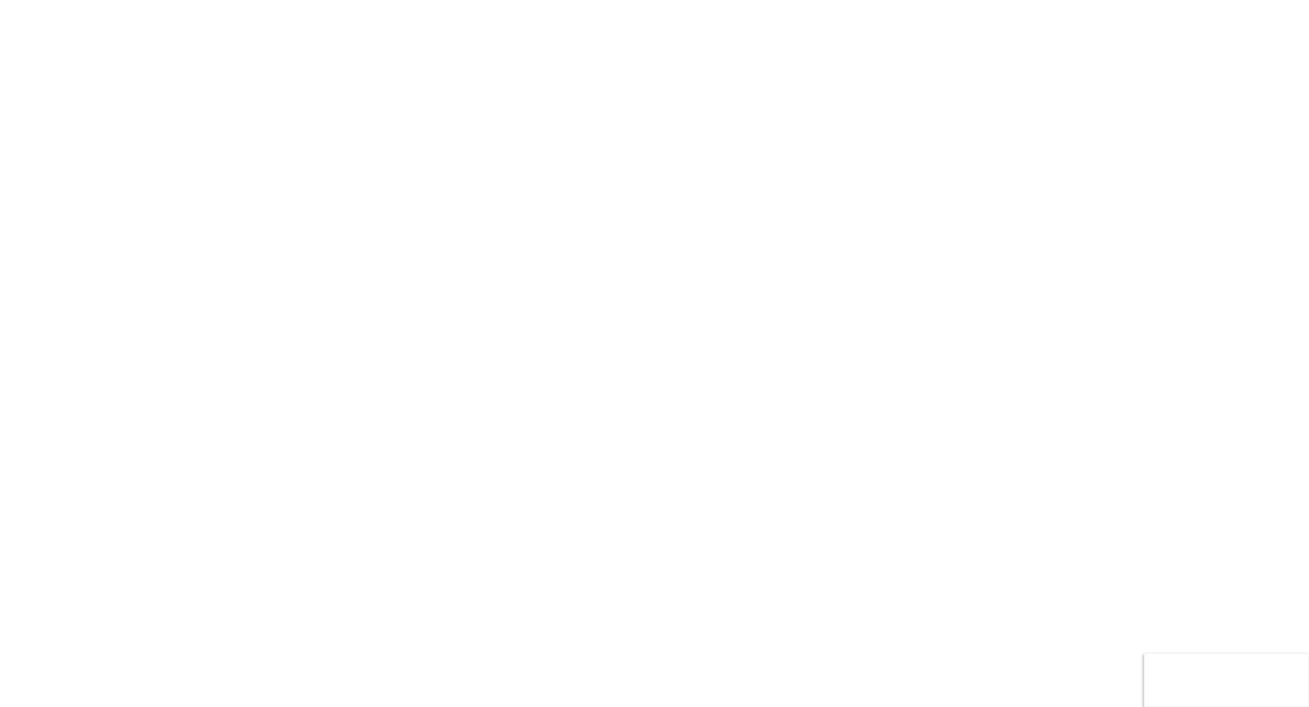 scroll, scrollTop: 0, scrollLeft: 0, axis: both 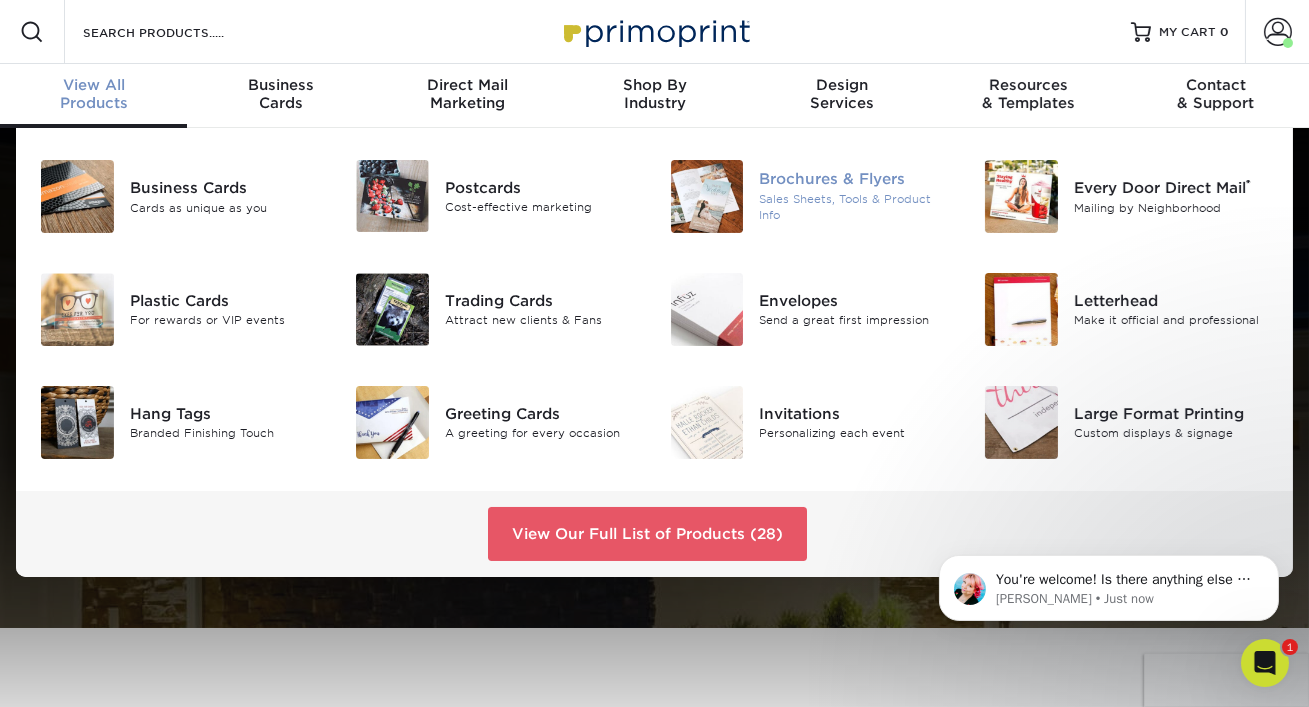 click on "Brochures & Flyers" at bounding box center (856, 180) 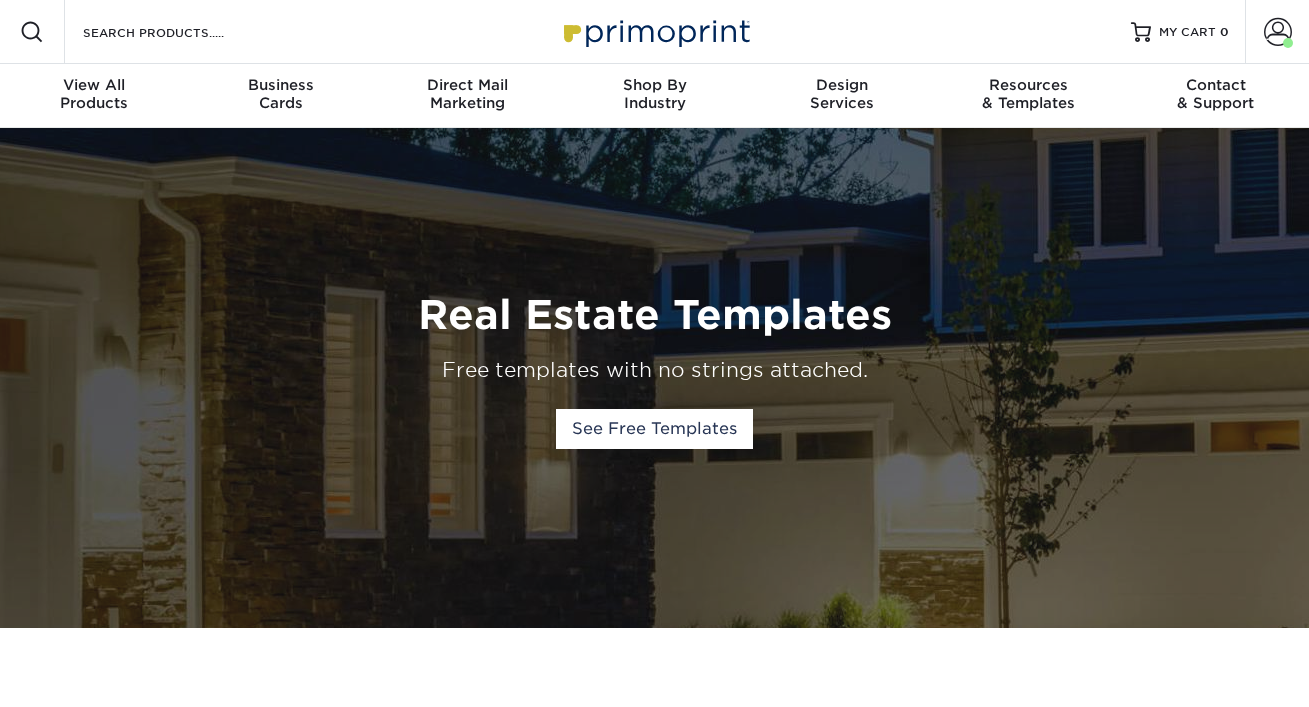 scroll, scrollTop: 0, scrollLeft: 0, axis: both 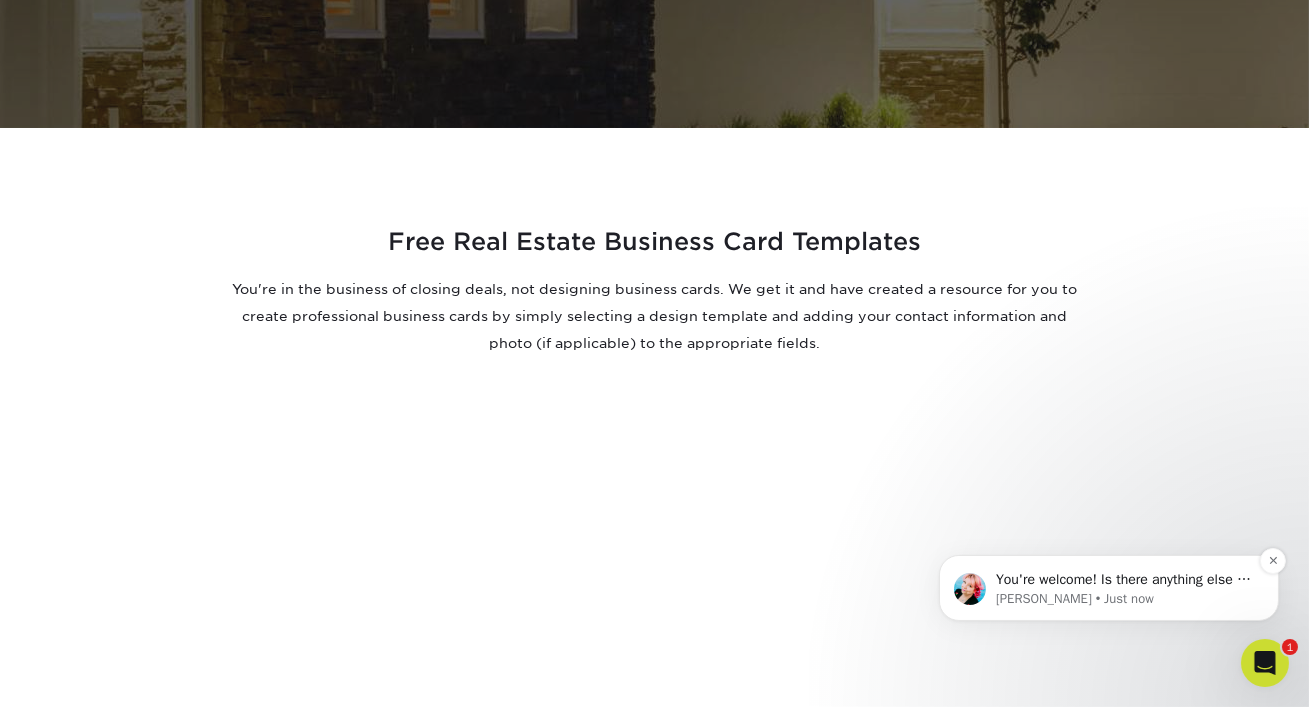 click on "[PERSON_NAME] • Just now" at bounding box center (1124, 598) 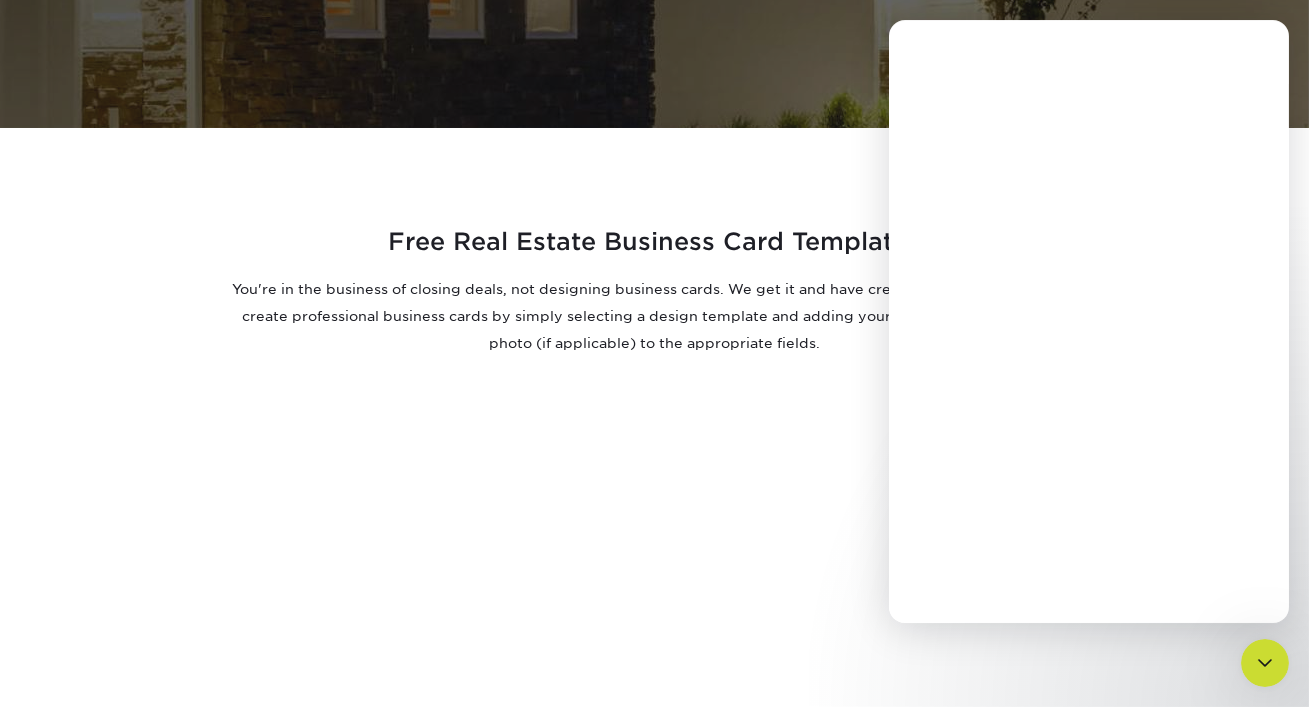 scroll, scrollTop: 0, scrollLeft: 0, axis: both 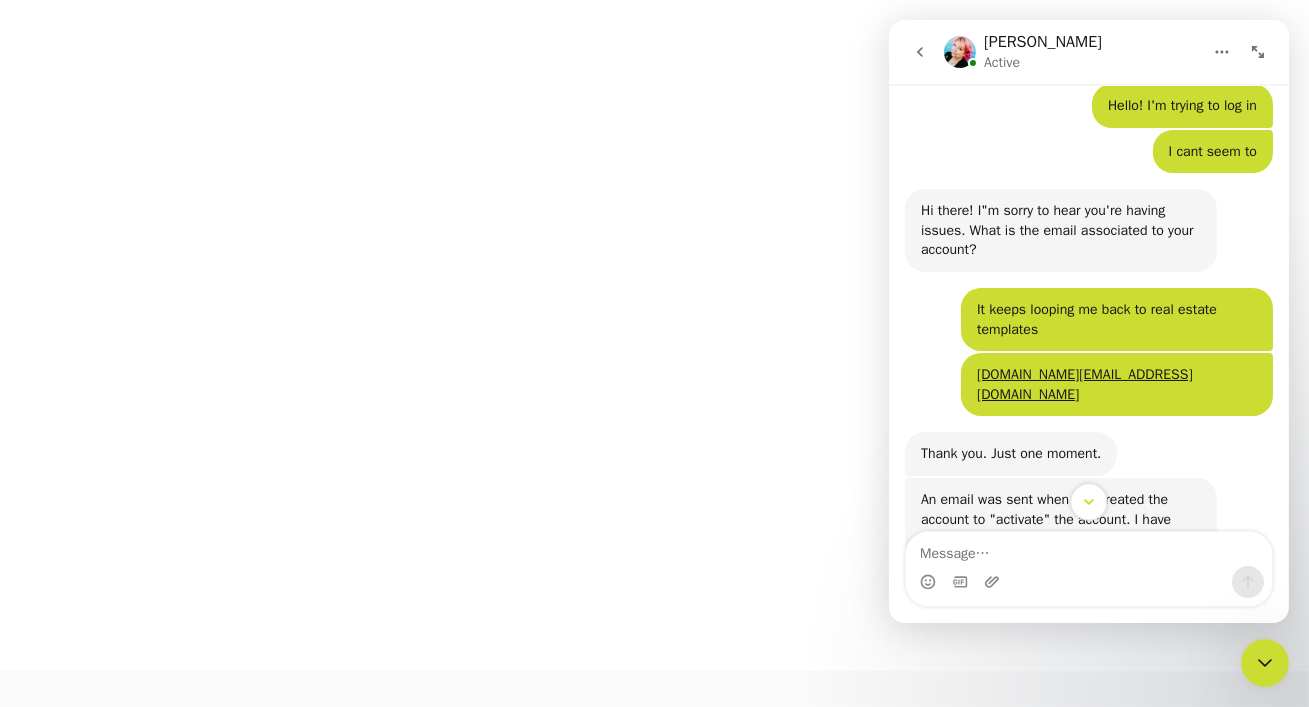 click 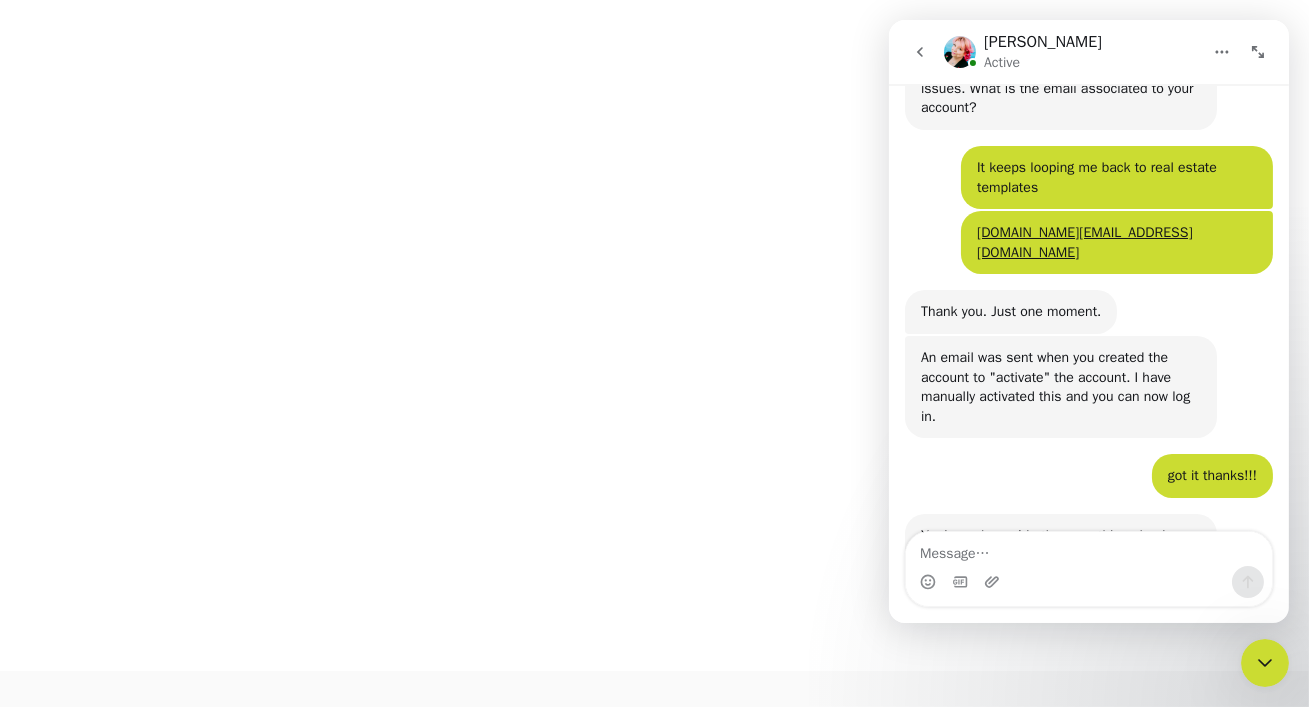 scroll, scrollTop: 270, scrollLeft: 0, axis: vertical 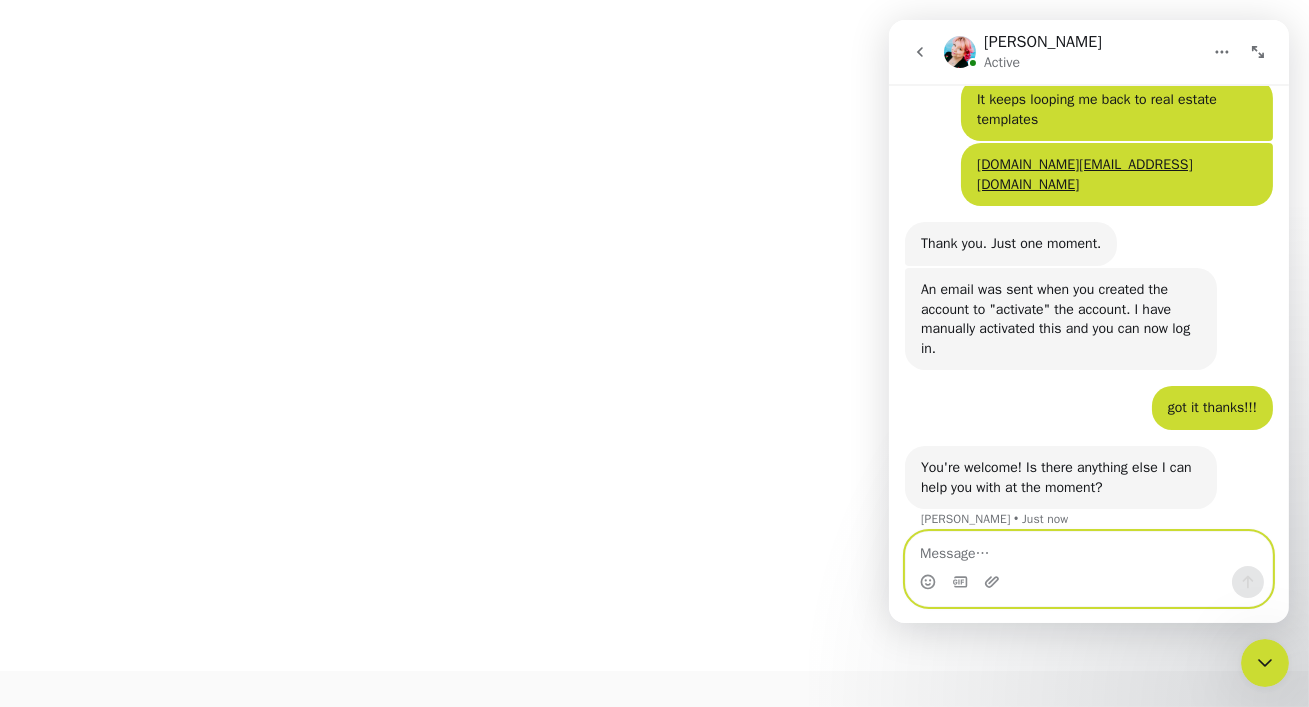 click at bounding box center [1088, 549] 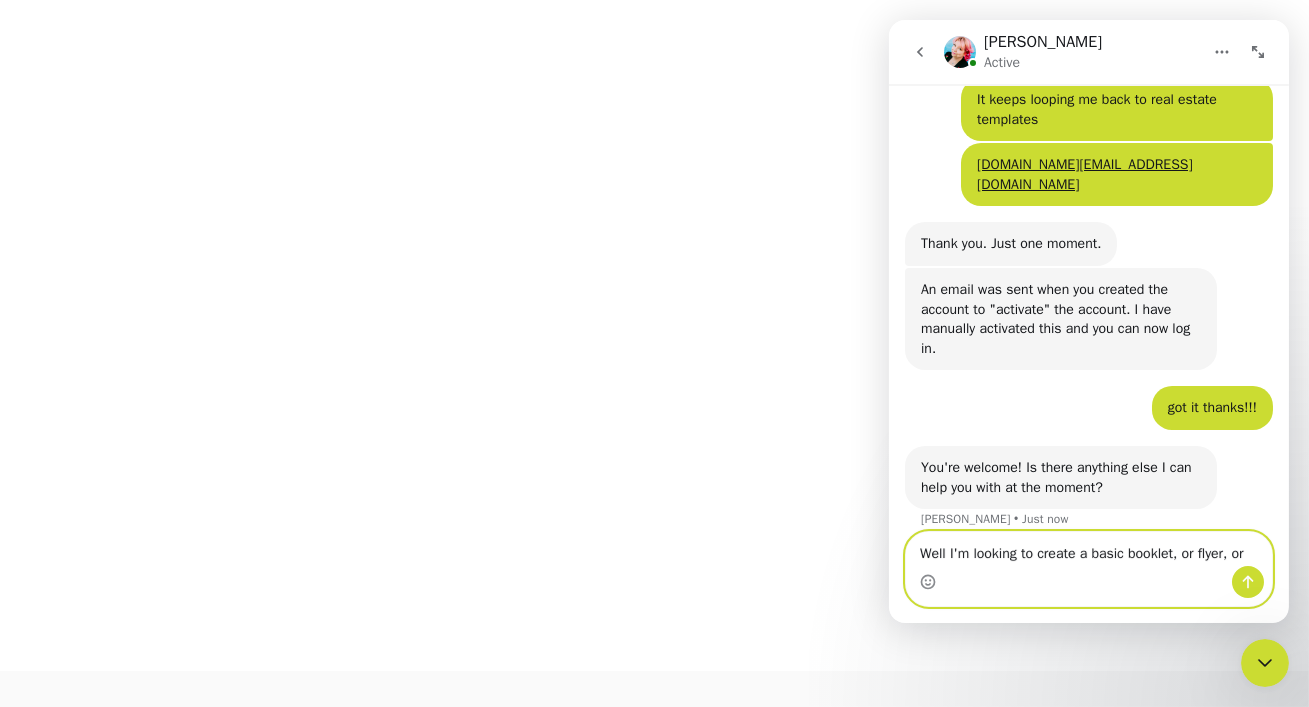 scroll, scrollTop: 290, scrollLeft: 0, axis: vertical 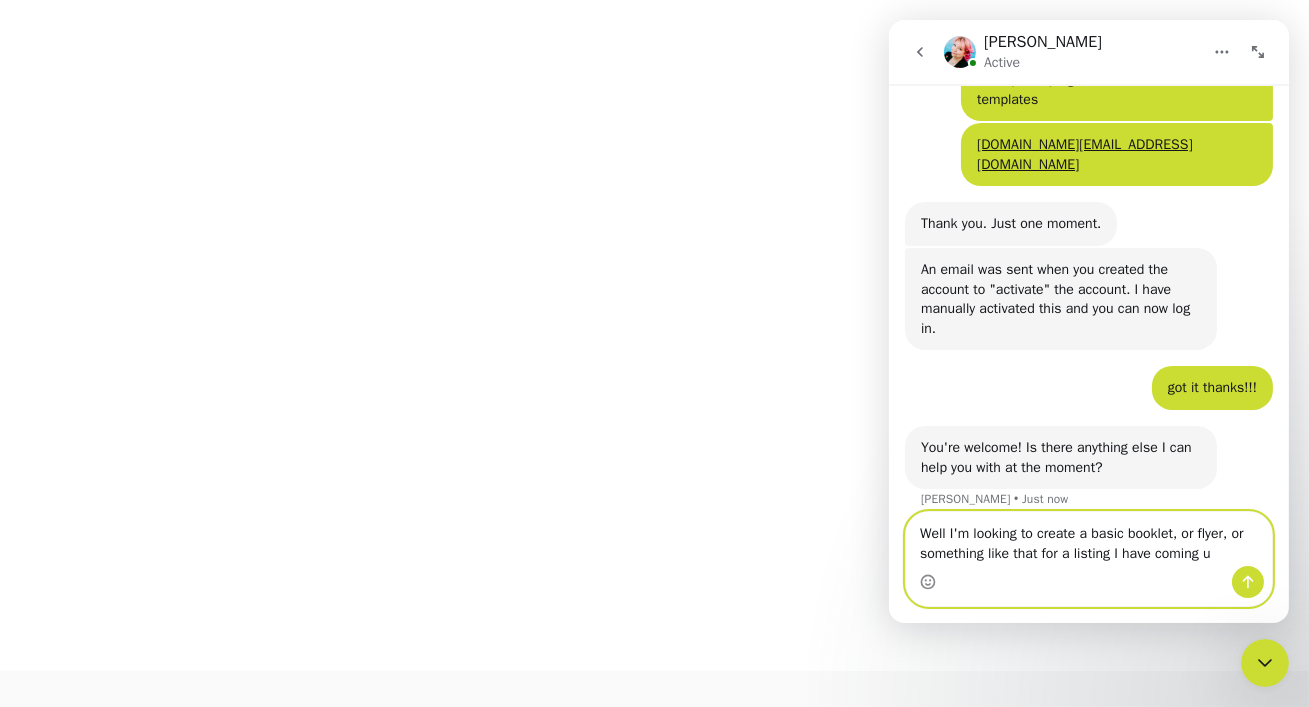 type on "Well I'm looking to create a basic booklet, or flyer, or something like that for a listing I have coming up" 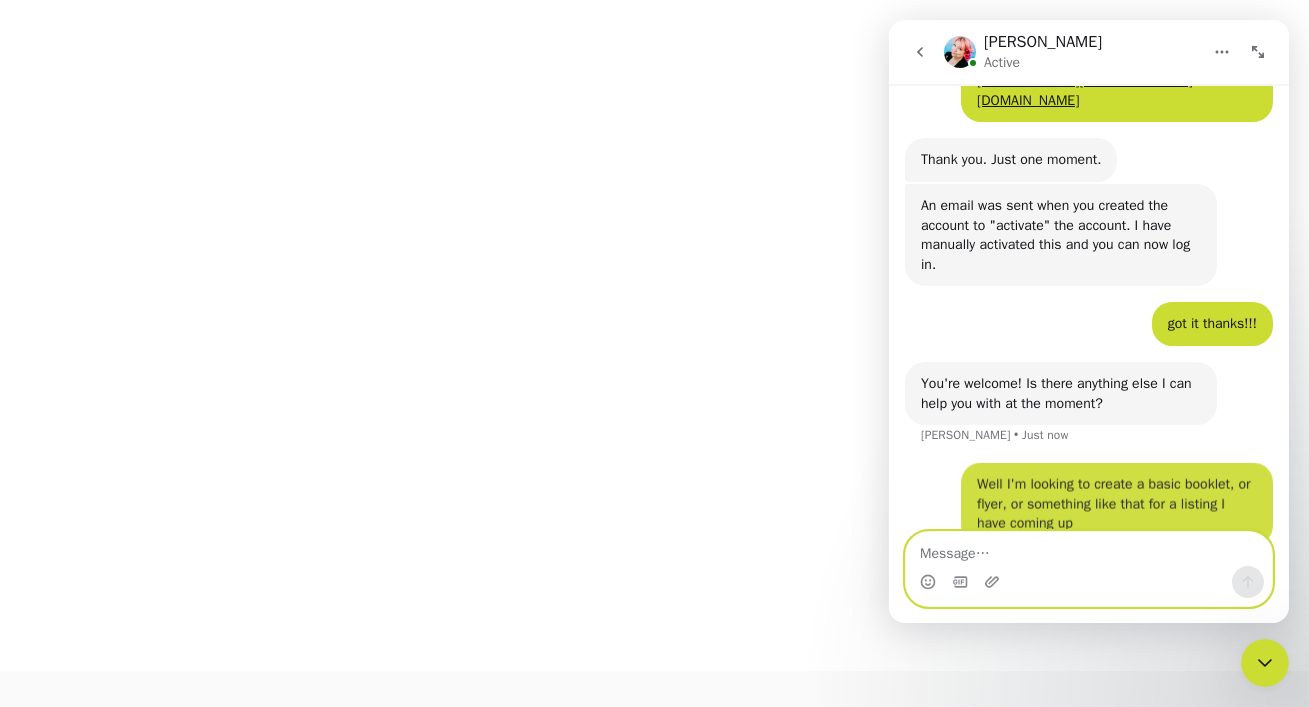 scroll, scrollTop: 369, scrollLeft: 0, axis: vertical 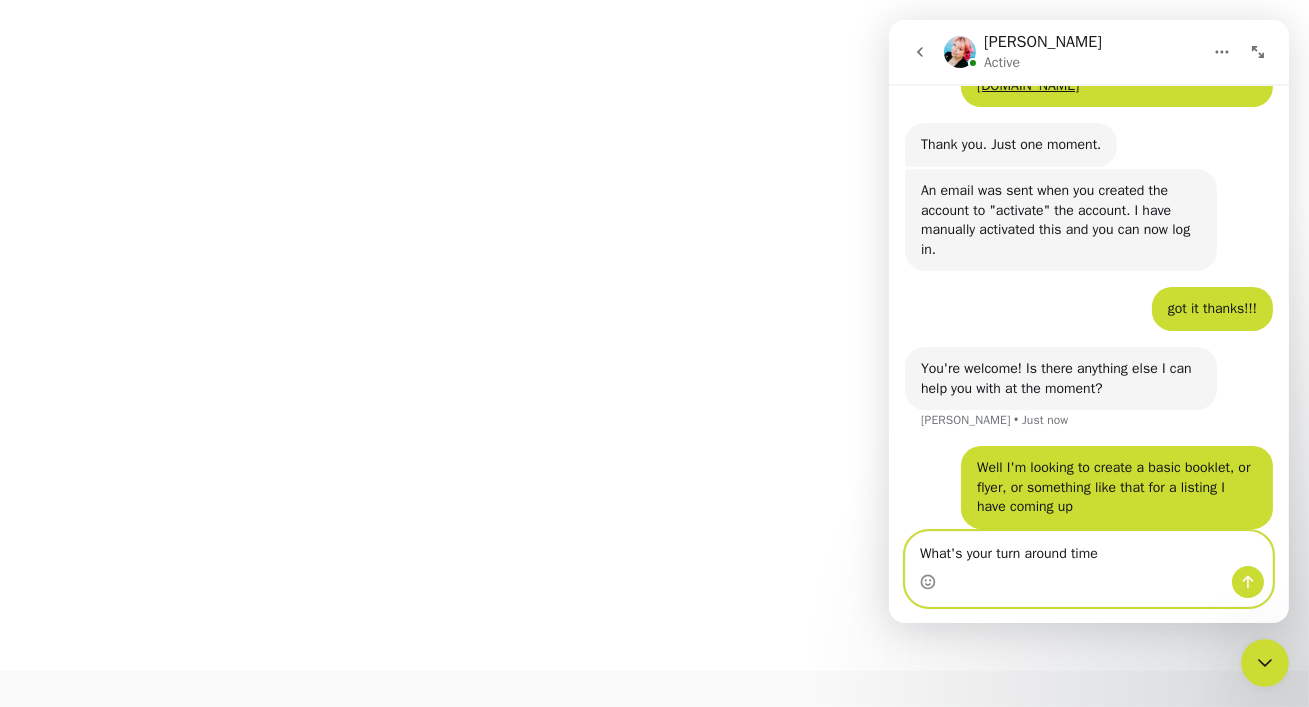 type on "What's your turn around time?" 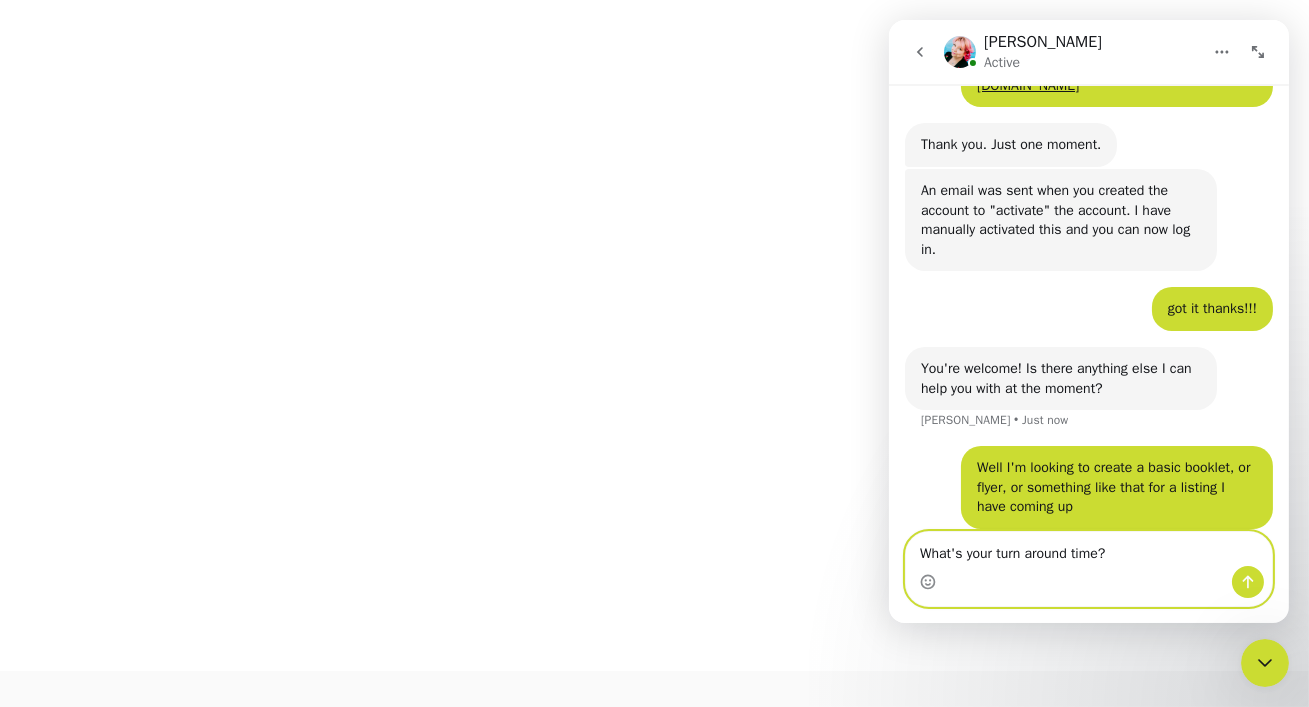 type 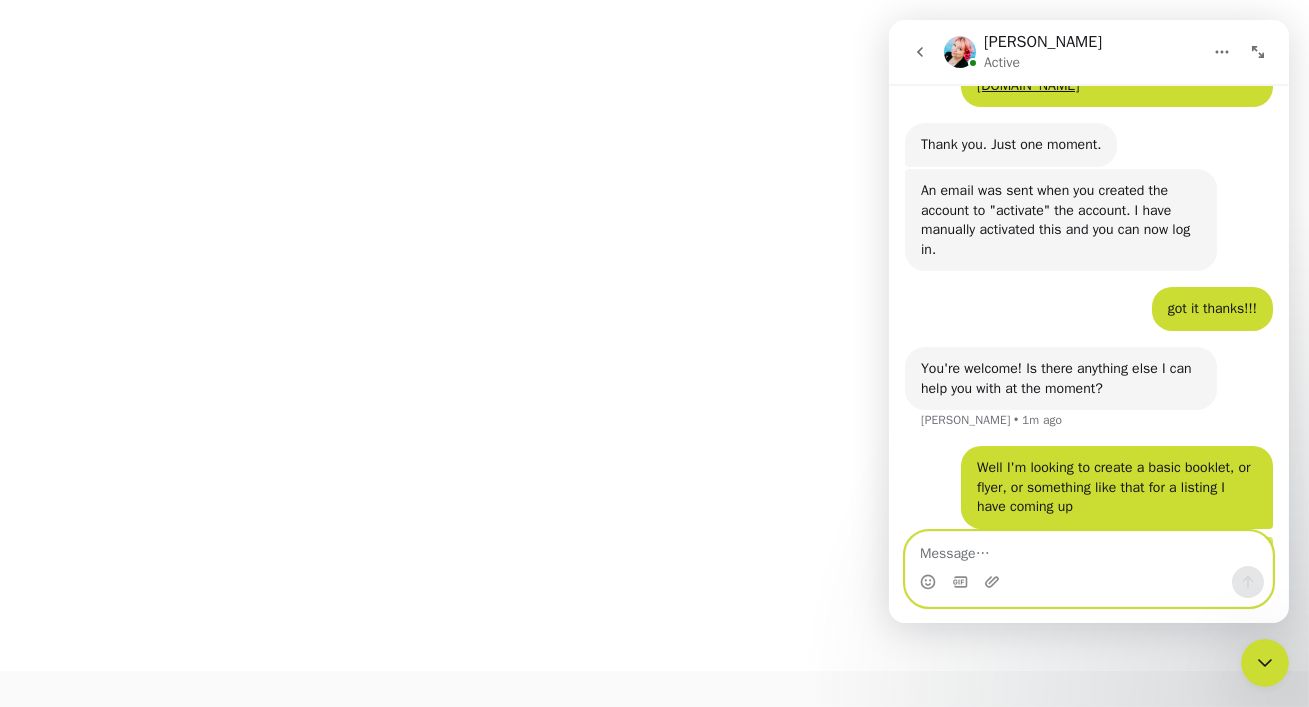 scroll, scrollTop: 415, scrollLeft: 0, axis: vertical 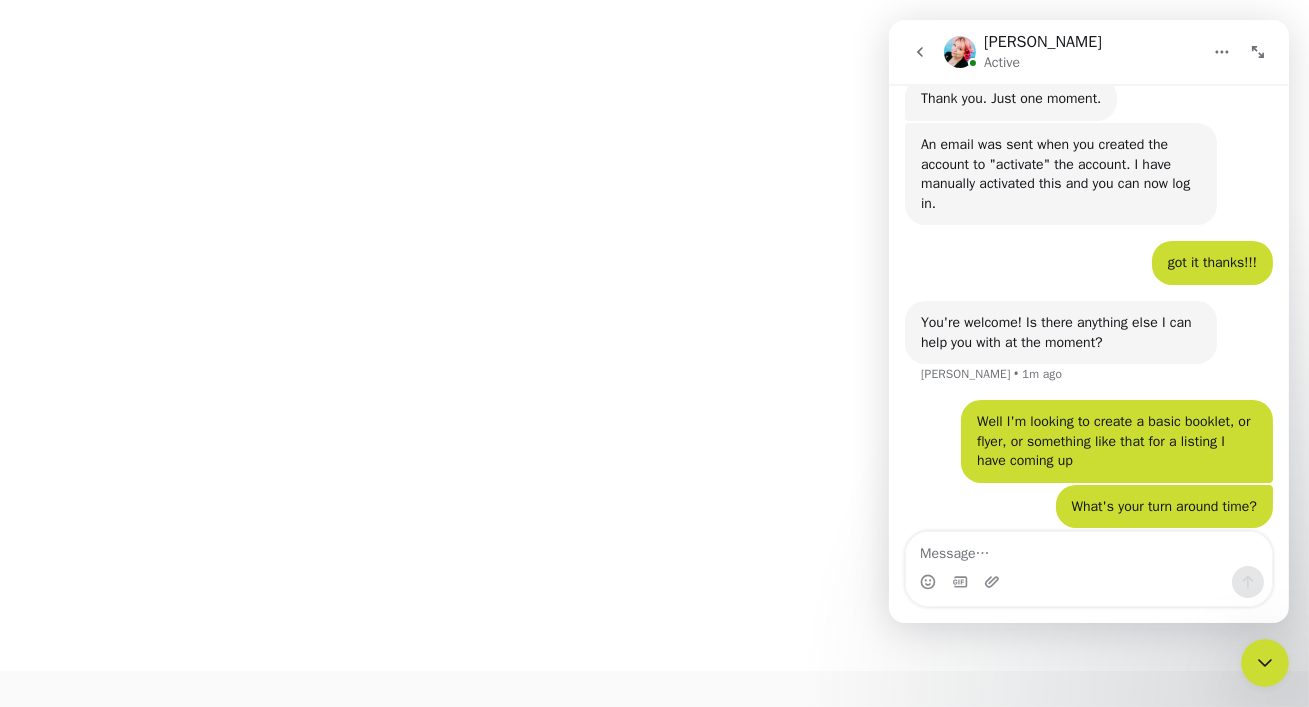 click 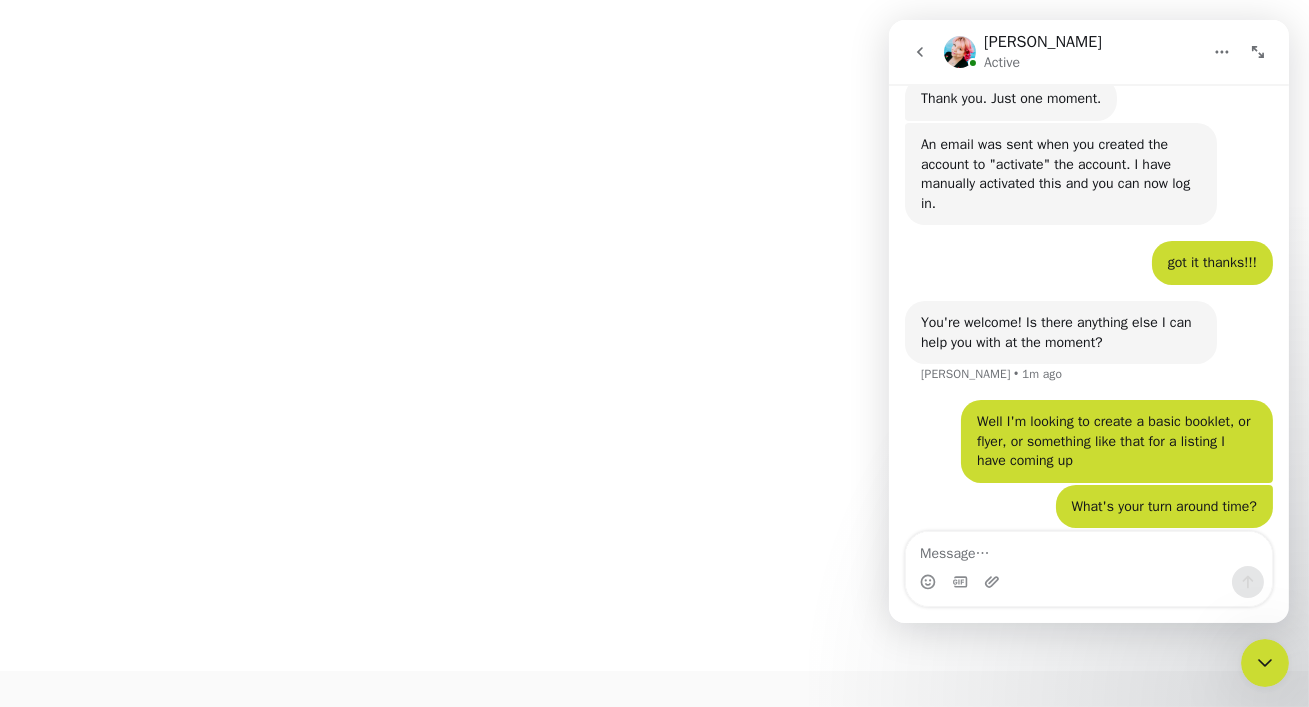 scroll, scrollTop: 297, scrollLeft: 0, axis: vertical 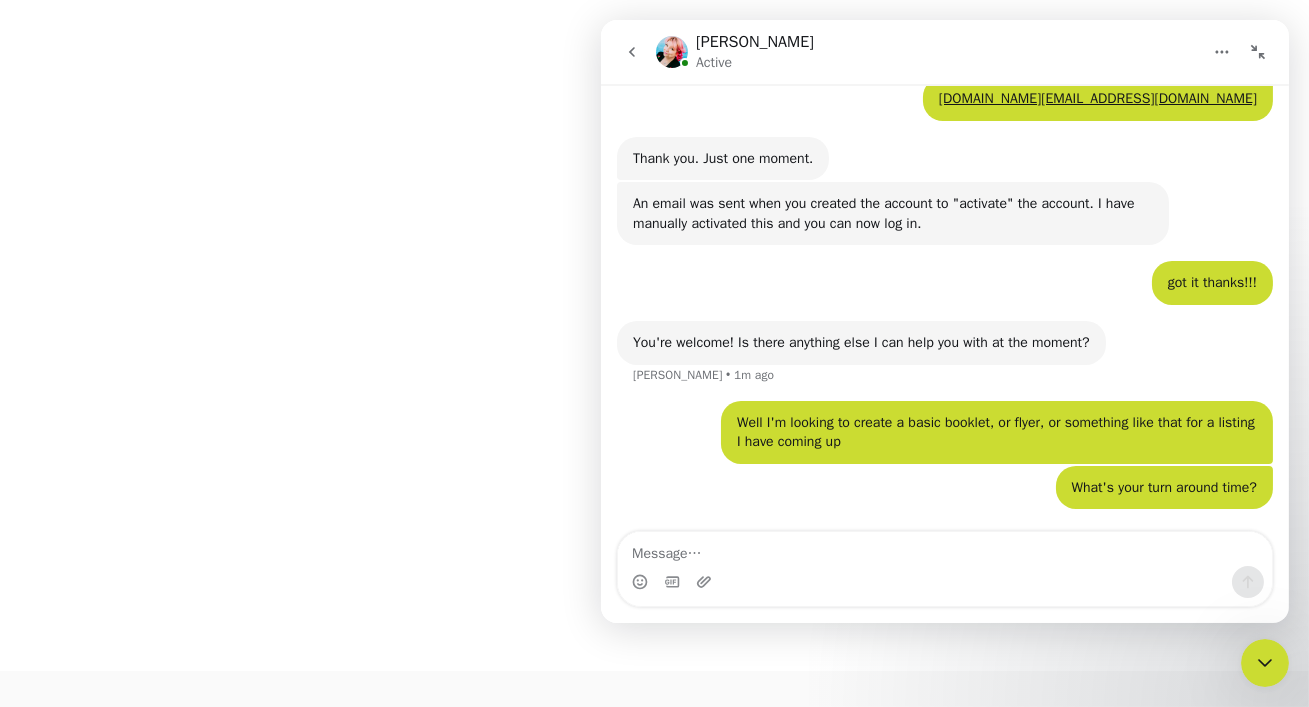 click 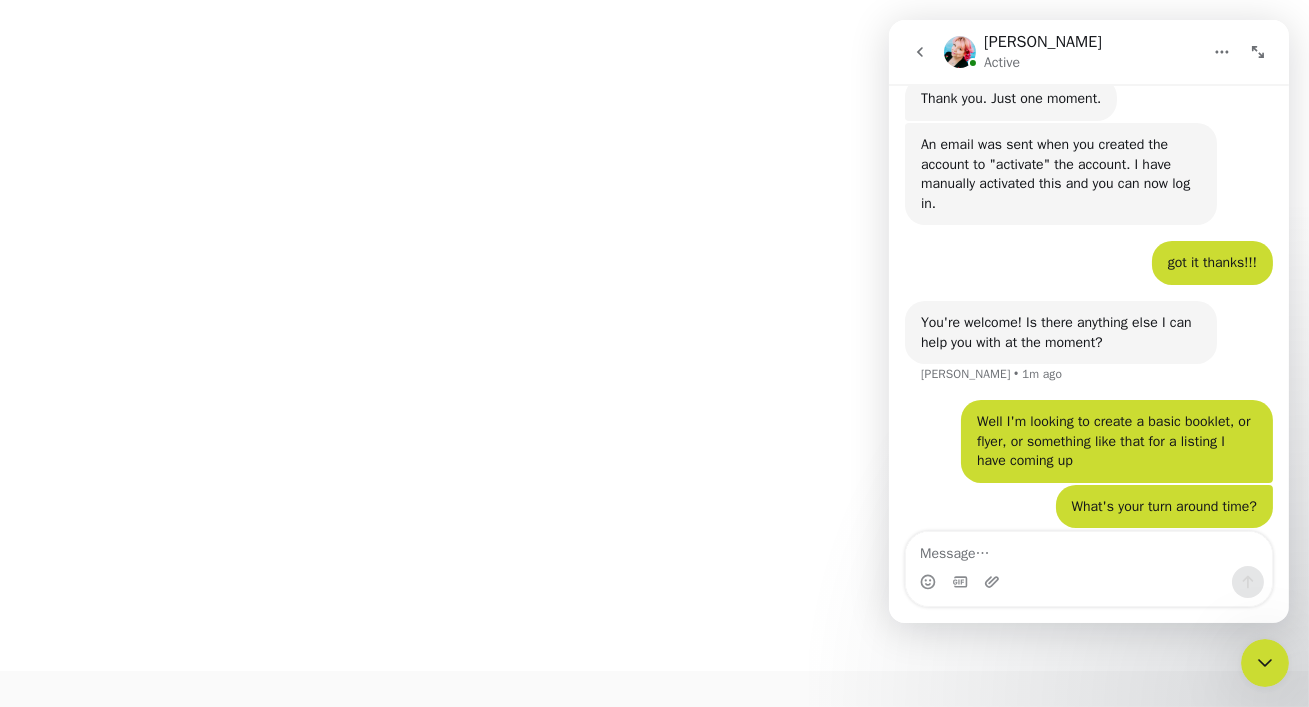 click 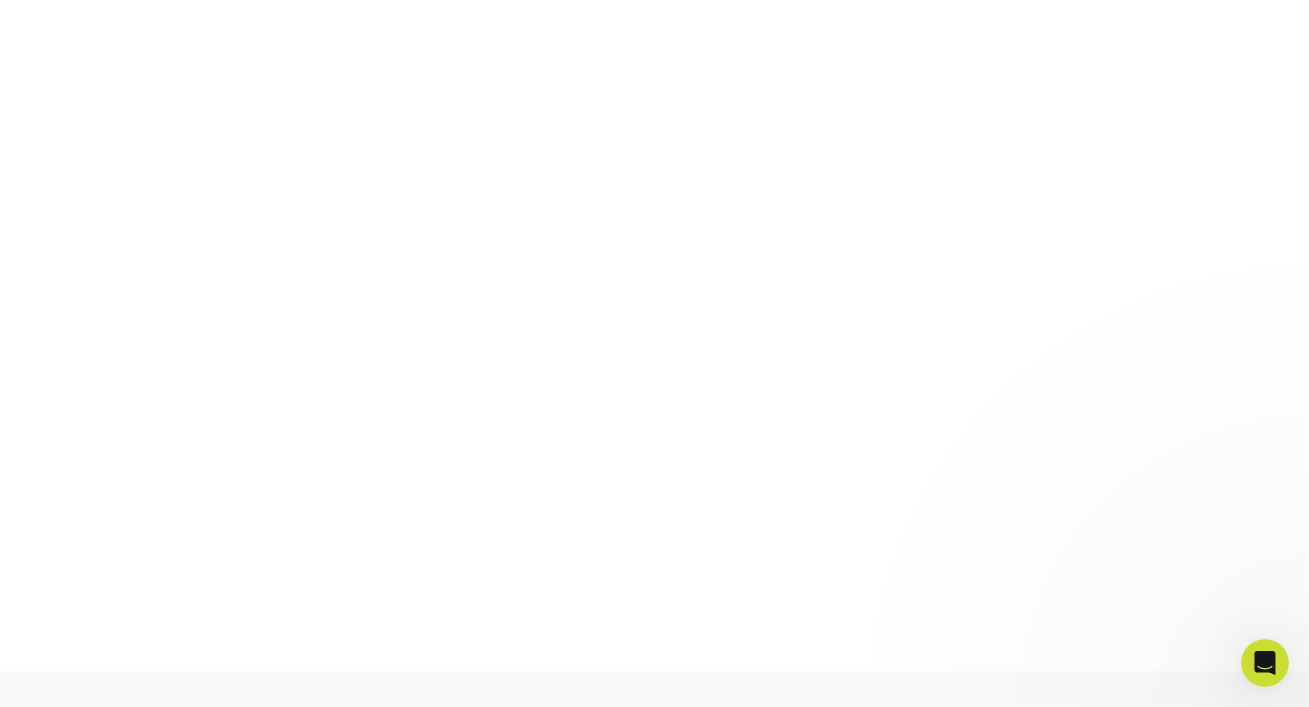 scroll, scrollTop: 0, scrollLeft: 0, axis: both 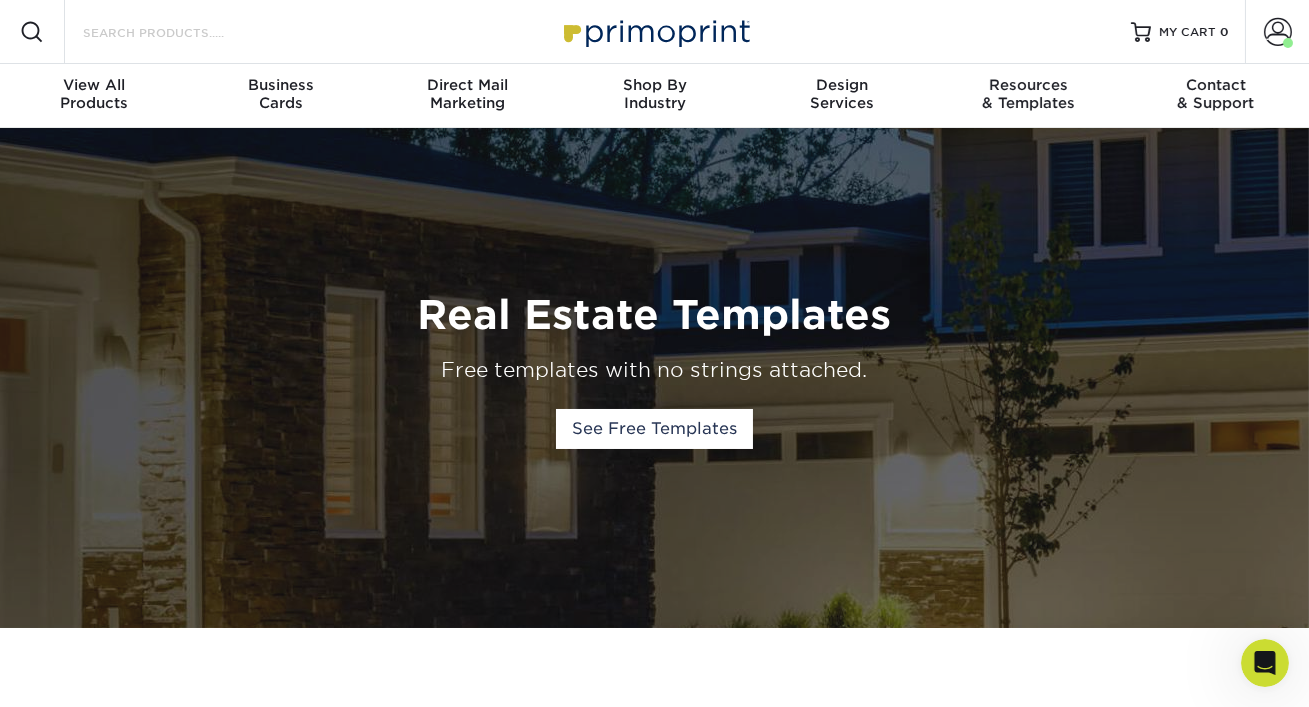 click on "Search Products" at bounding box center [178, 32] 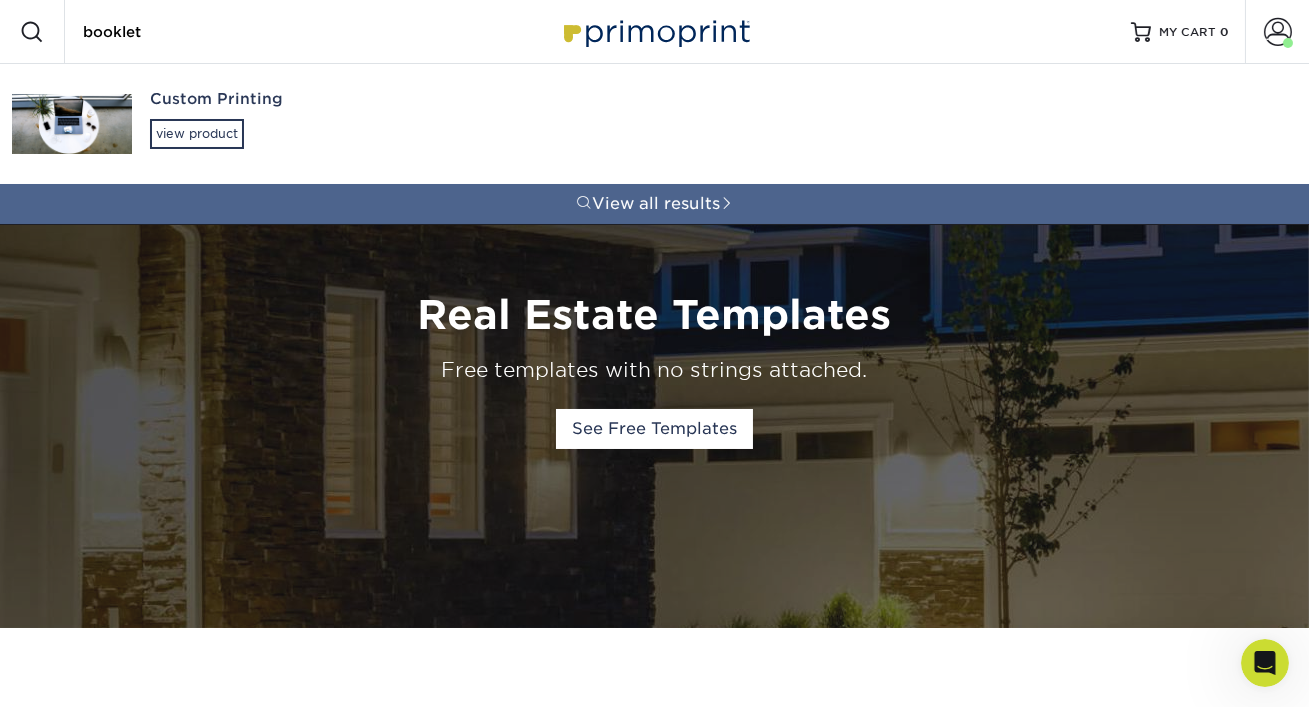 type on "booklet" 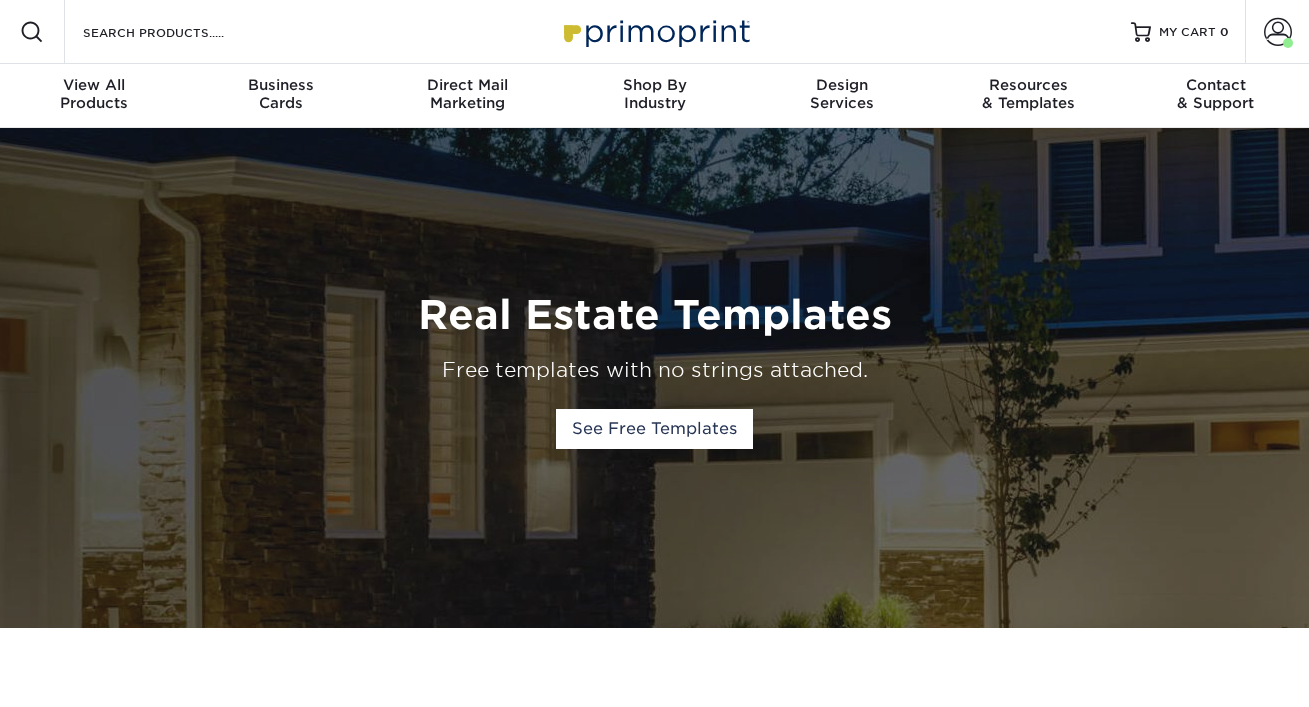 scroll, scrollTop: 0, scrollLeft: 0, axis: both 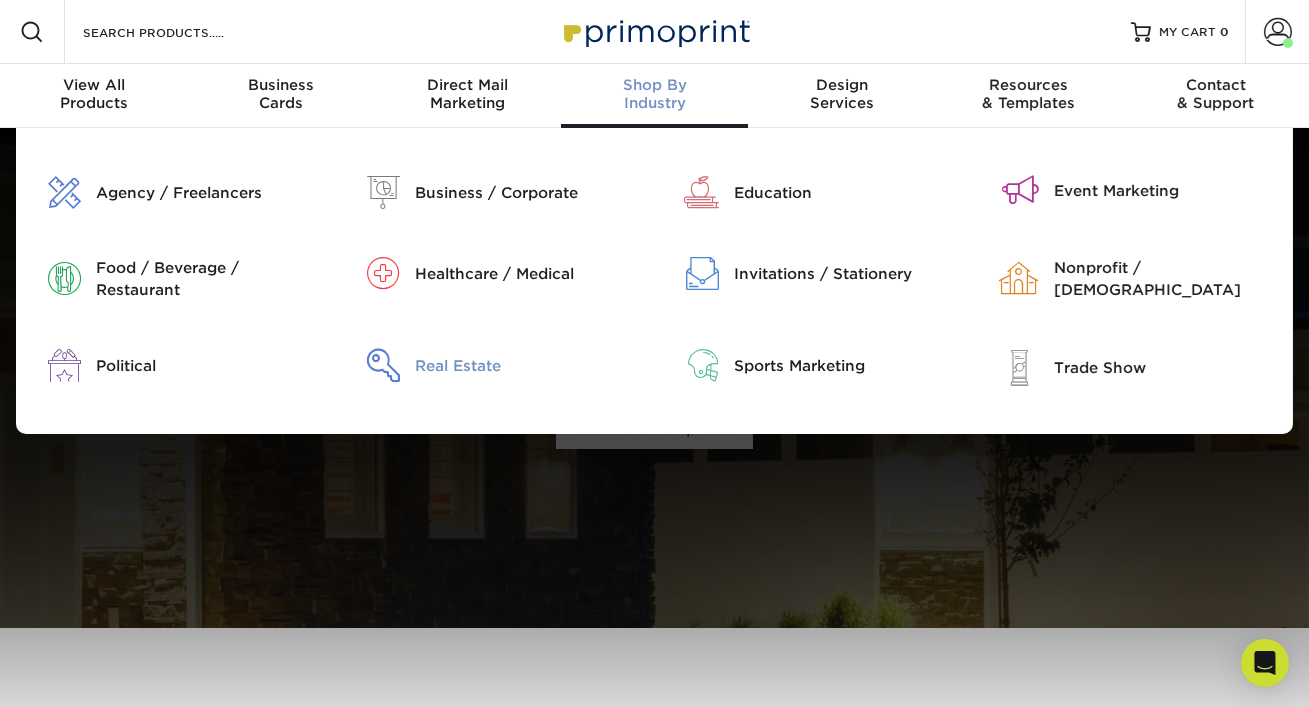 click on "Real Estate" at bounding box center (534, 365) 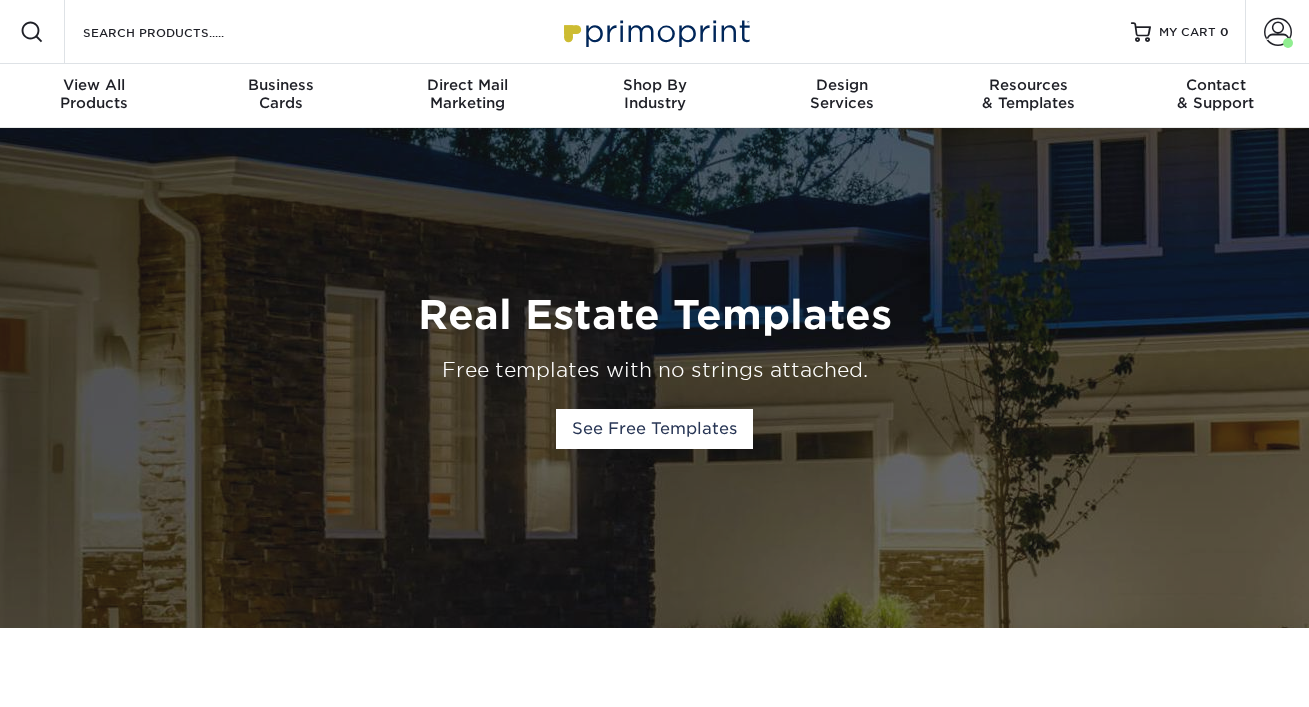 scroll, scrollTop: 0, scrollLeft: 0, axis: both 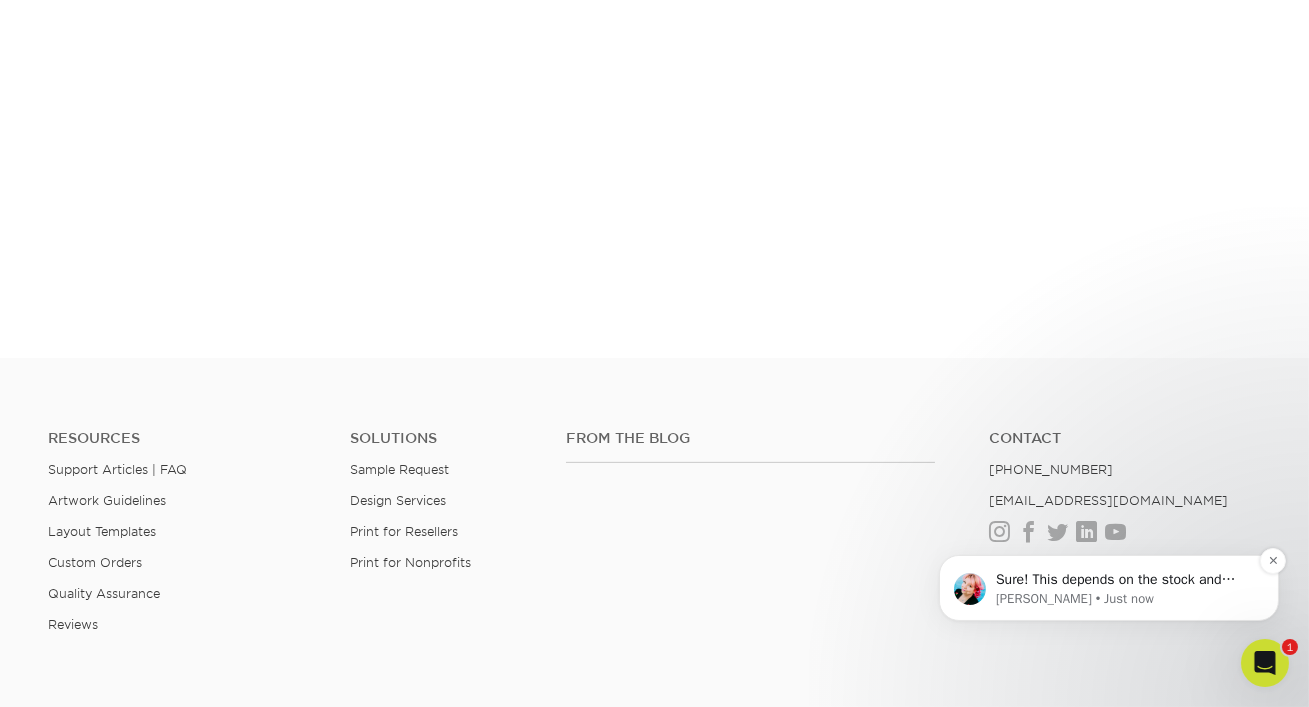 click on "Jenny • Just now" at bounding box center (1124, 598) 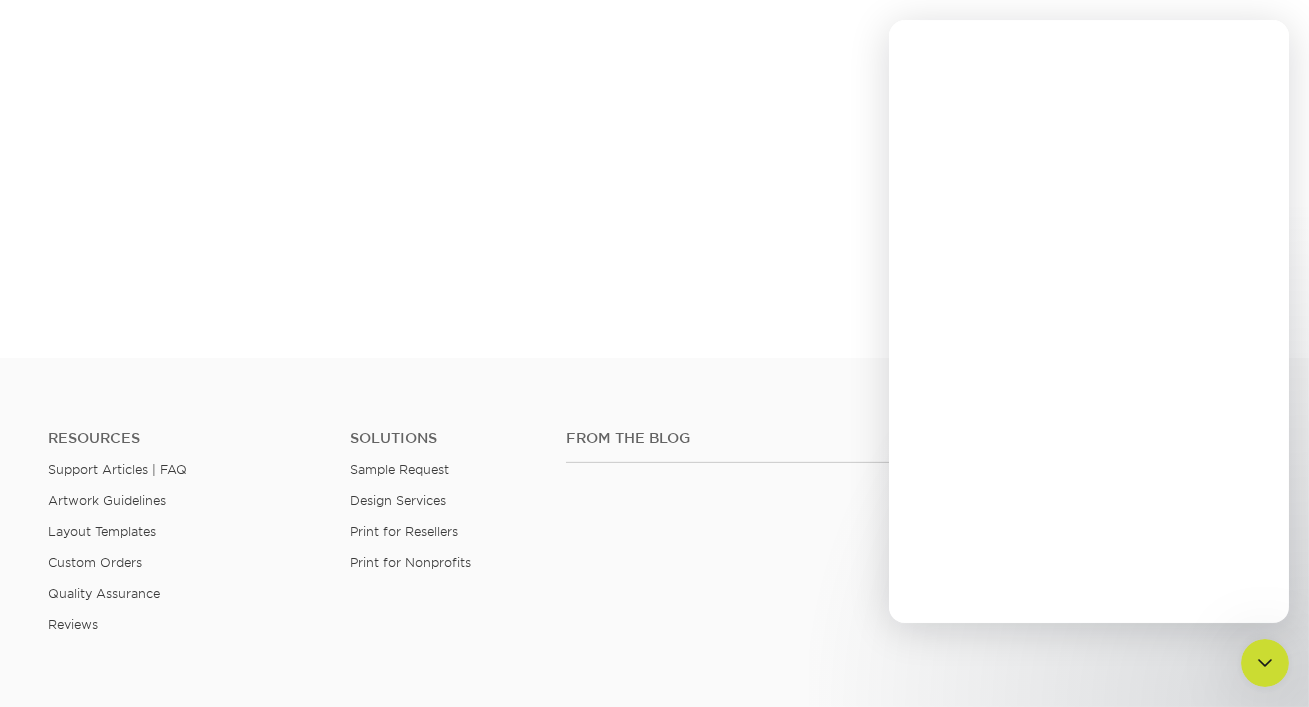 scroll, scrollTop: 0, scrollLeft: 0, axis: both 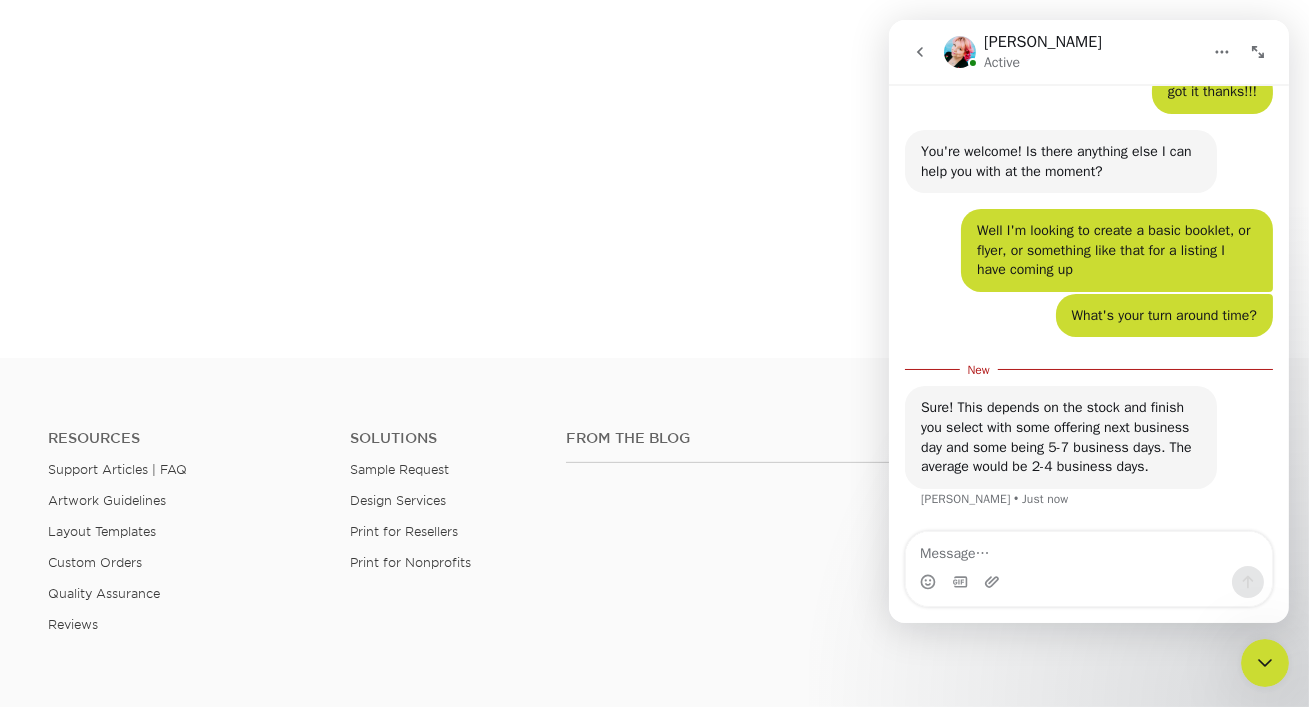 click at bounding box center (1088, 549) 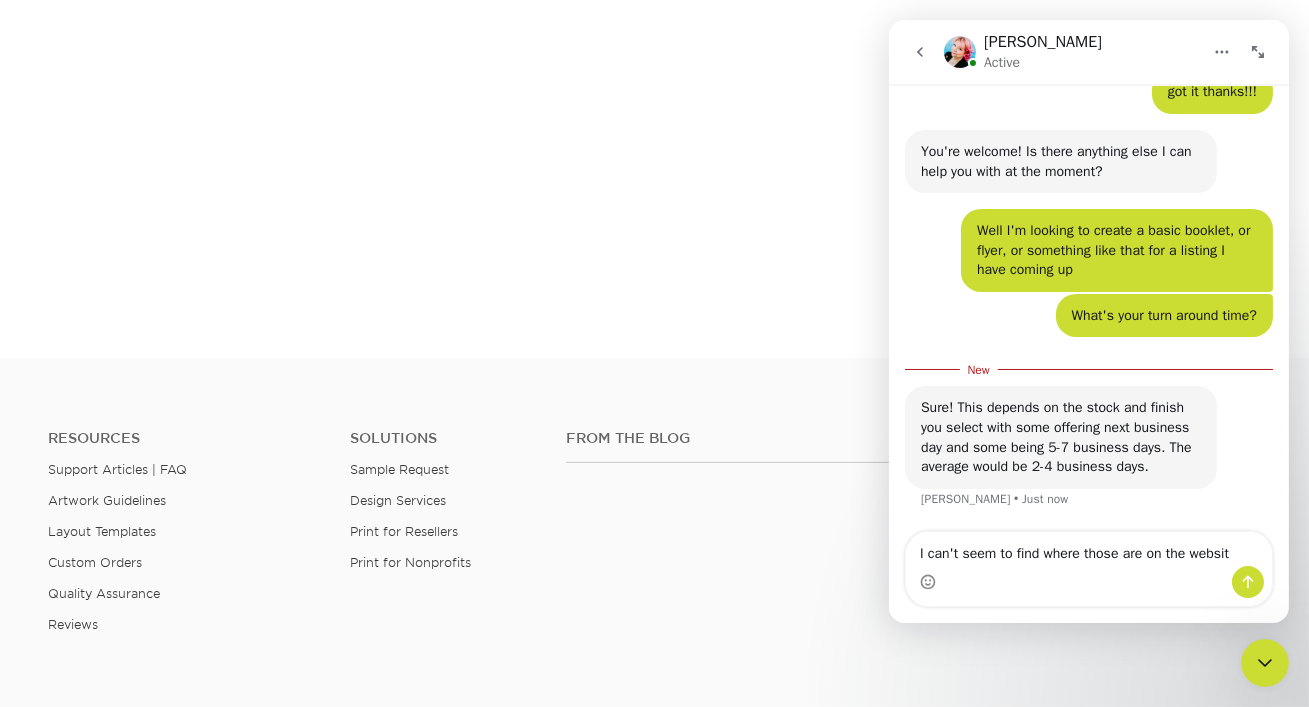 type on "I can't seem to find where those are on the website" 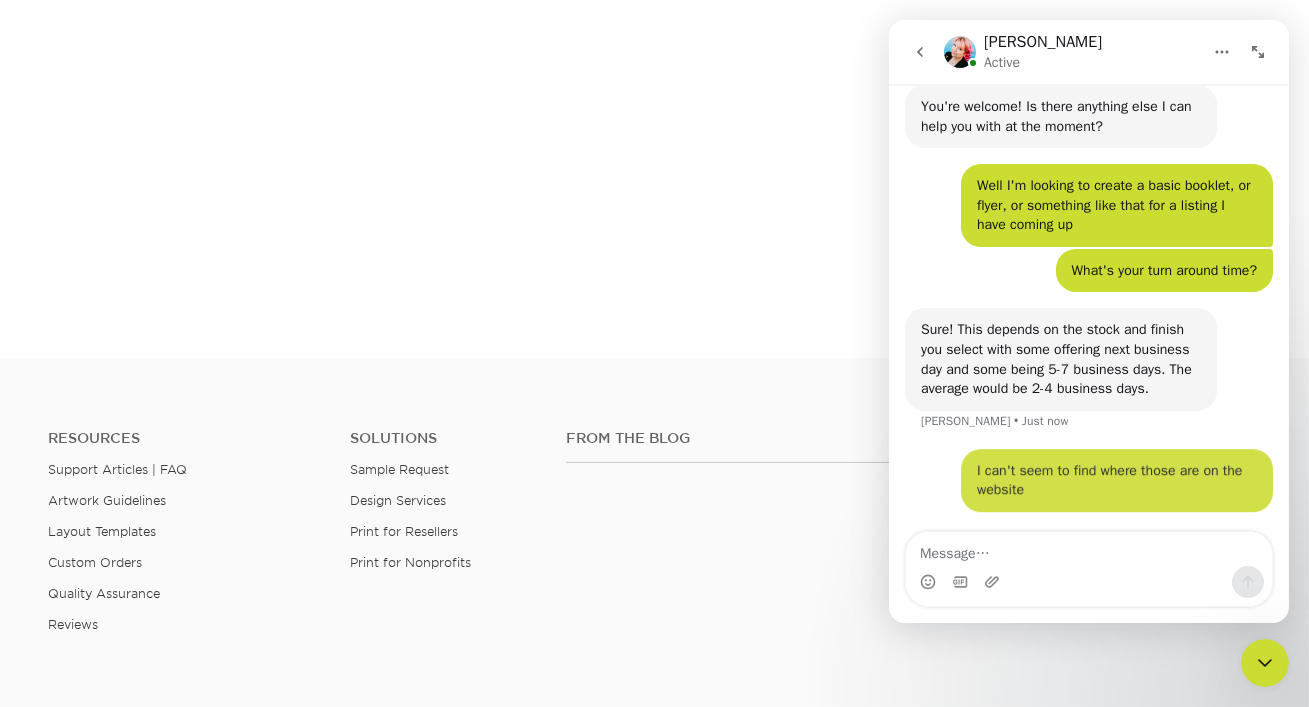 scroll, scrollTop: 632, scrollLeft: 0, axis: vertical 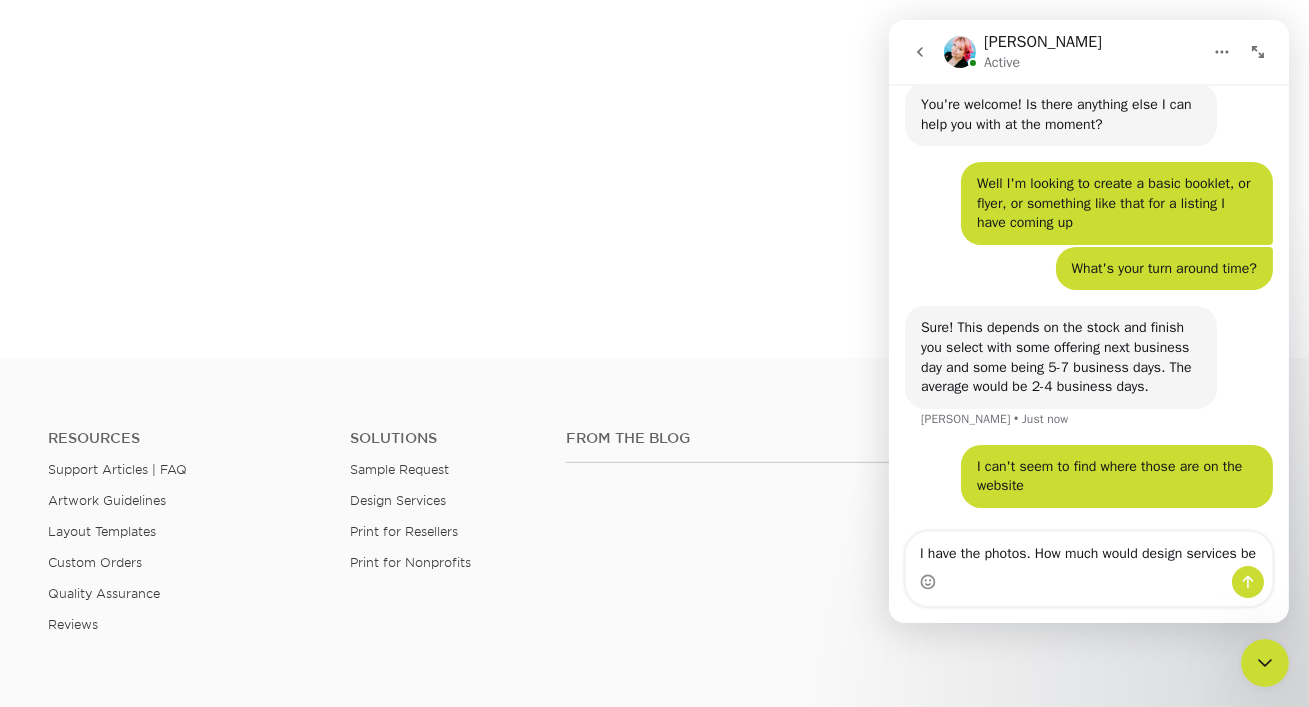 type on "I have the photos. How much would design services be?" 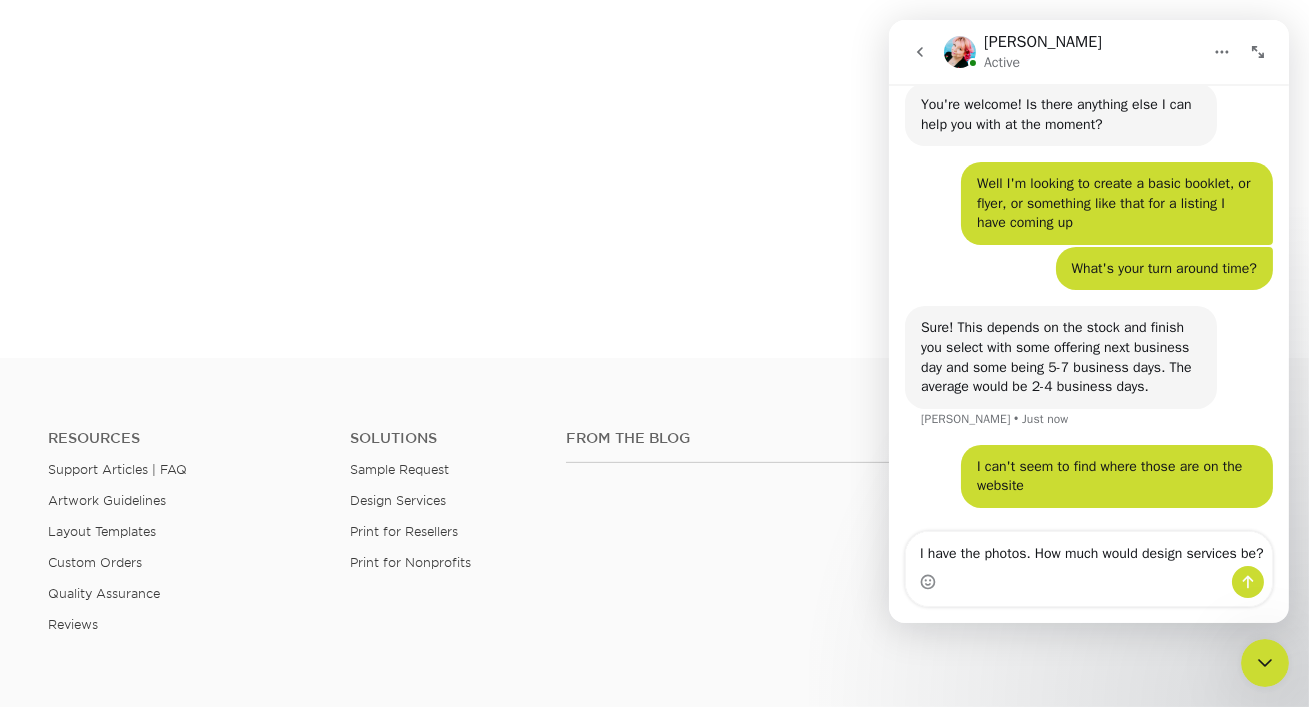 type 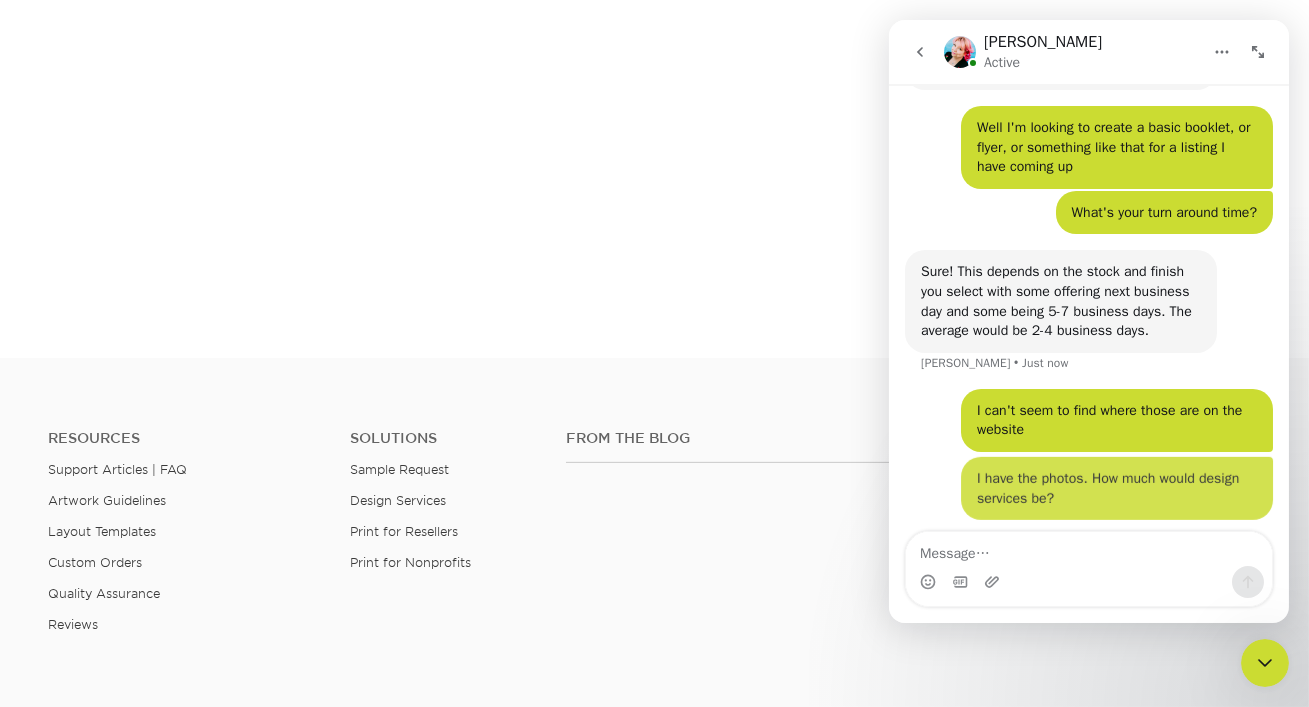 scroll, scrollTop: 697, scrollLeft: 0, axis: vertical 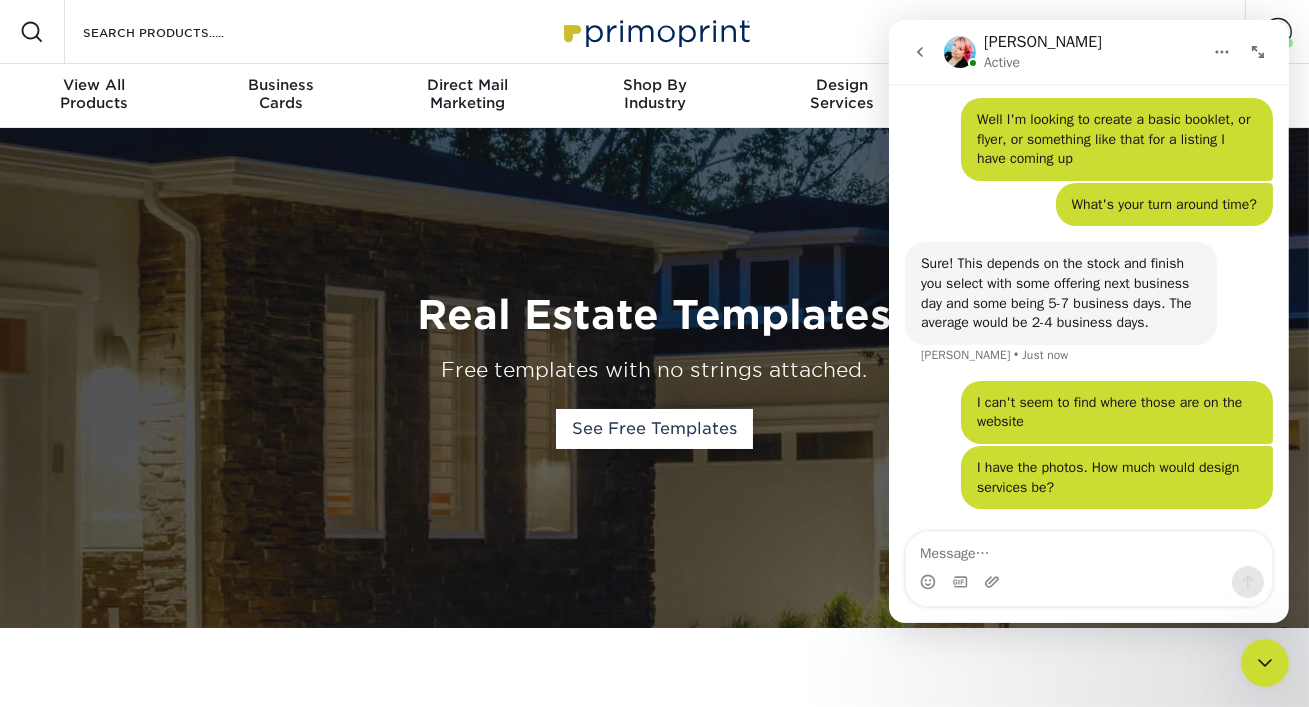 click at bounding box center (1264, 662) 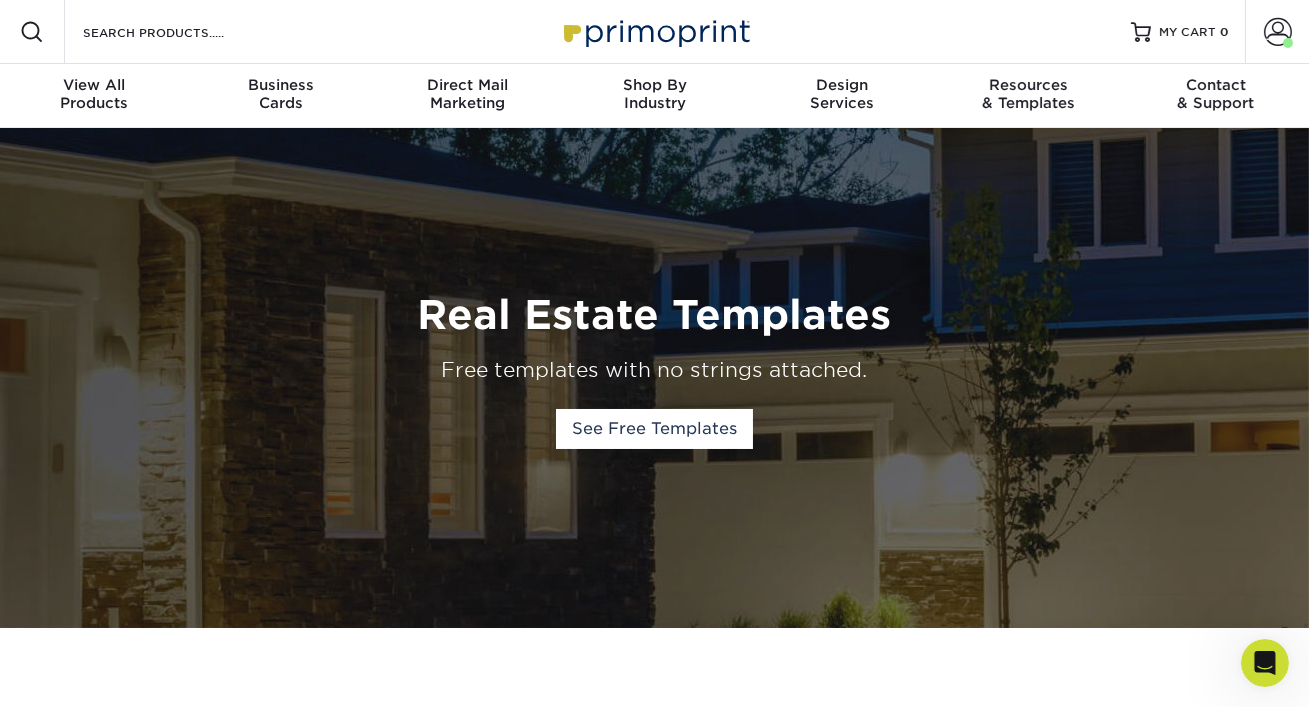 scroll, scrollTop: 0, scrollLeft: 0, axis: both 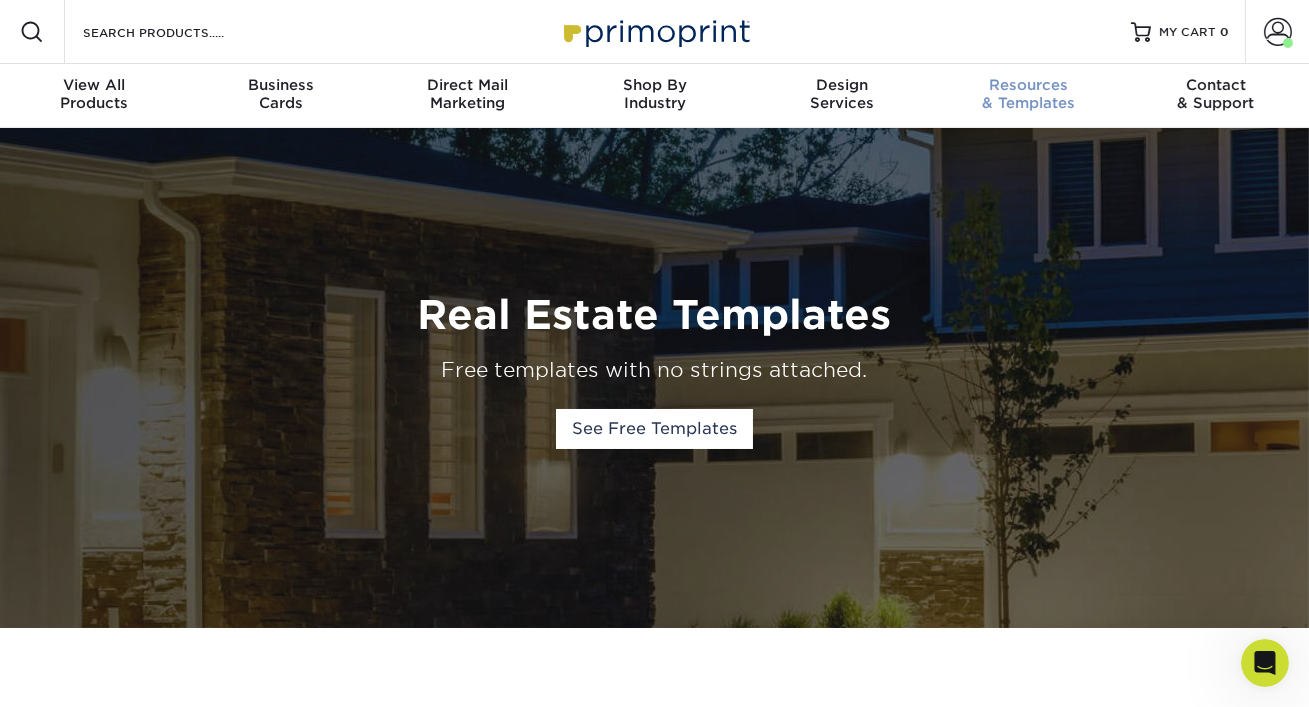 click on "Resources  & Templates" at bounding box center [1028, 94] 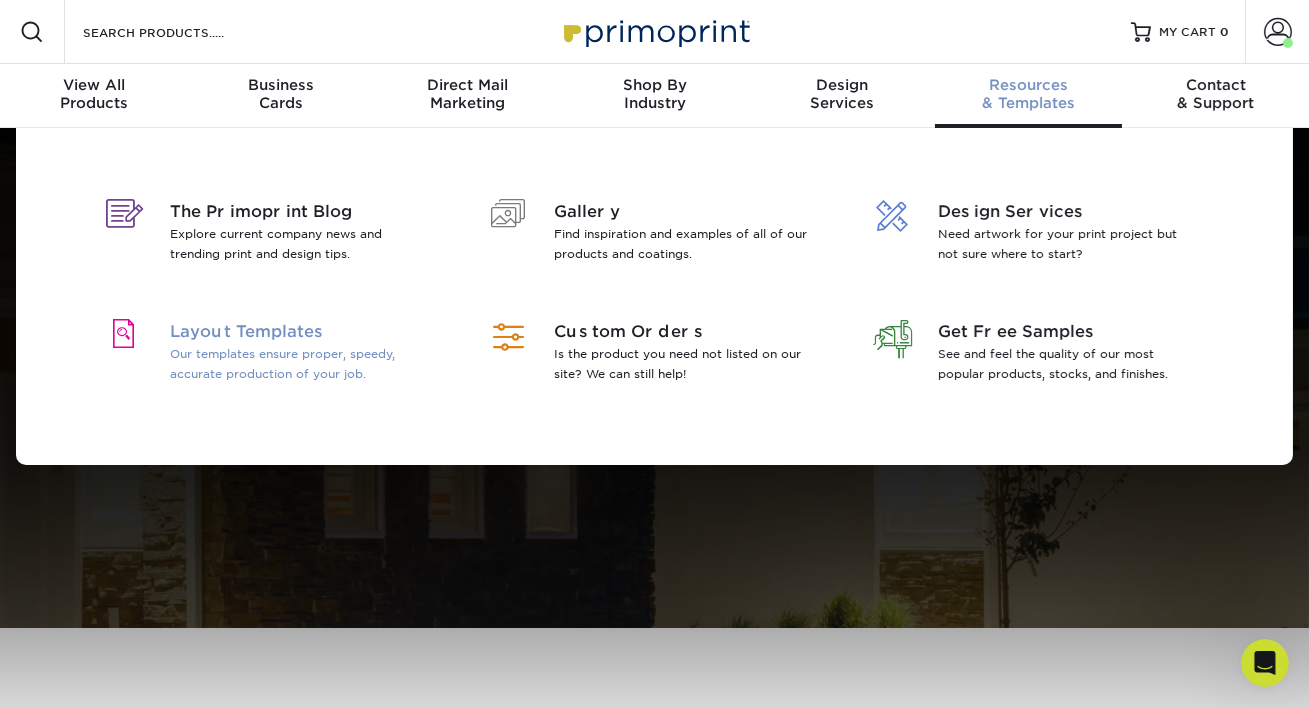 click on "Our templates ensure proper, speedy, accurate production of your job." at bounding box center [299, 364] 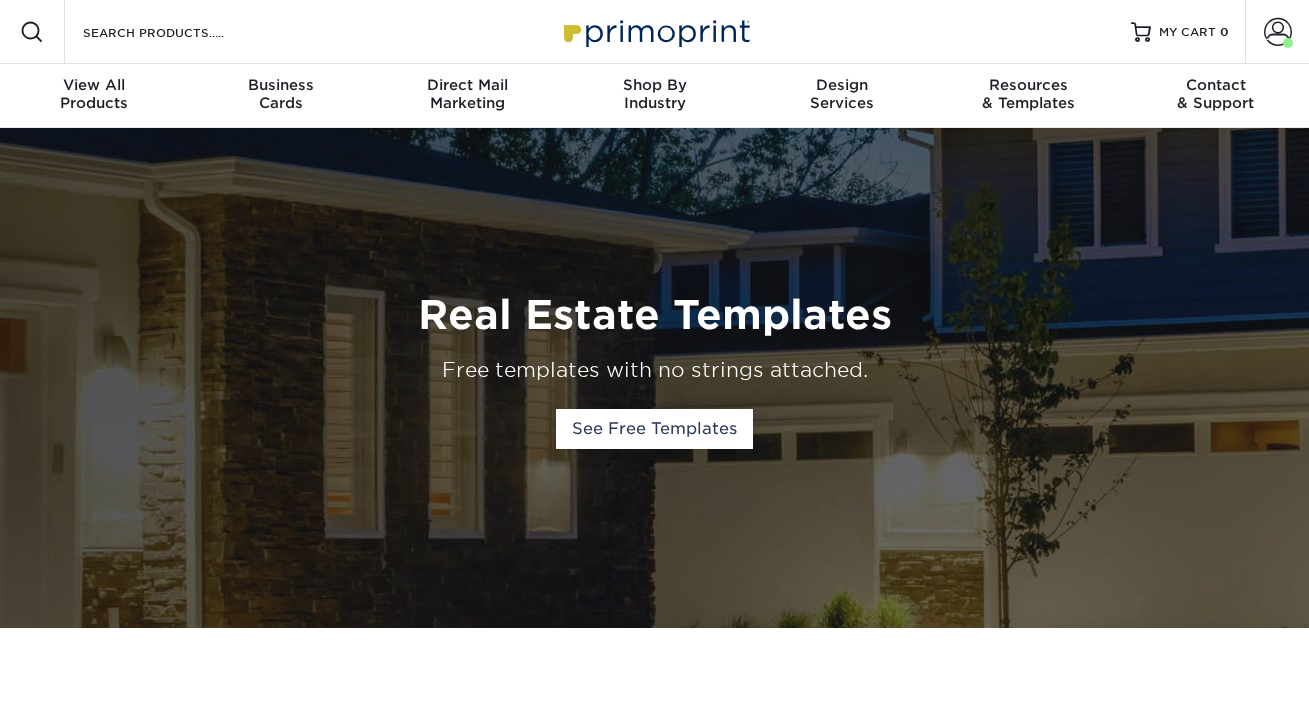 scroll, scrollTop: 0, scrollLeft: 0, axis: both 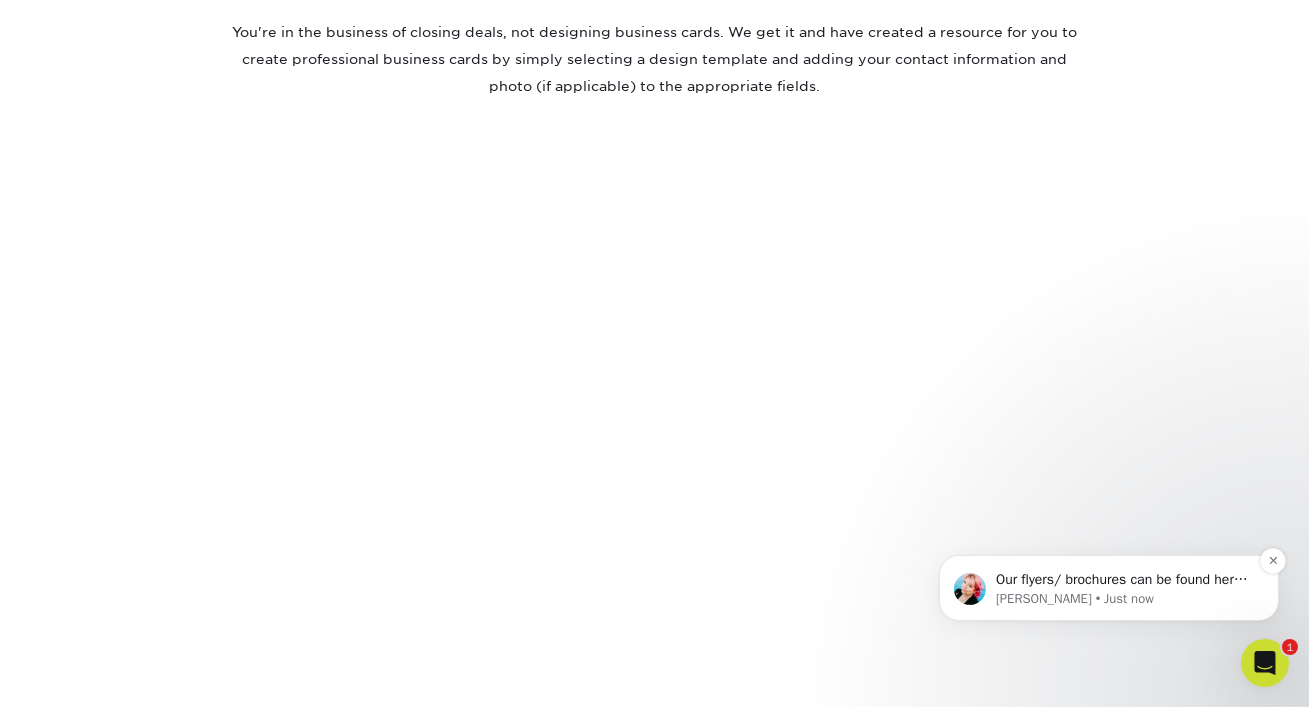 click on "[PERSON_NAME] • Just now" at bounding box center (1124, 598) 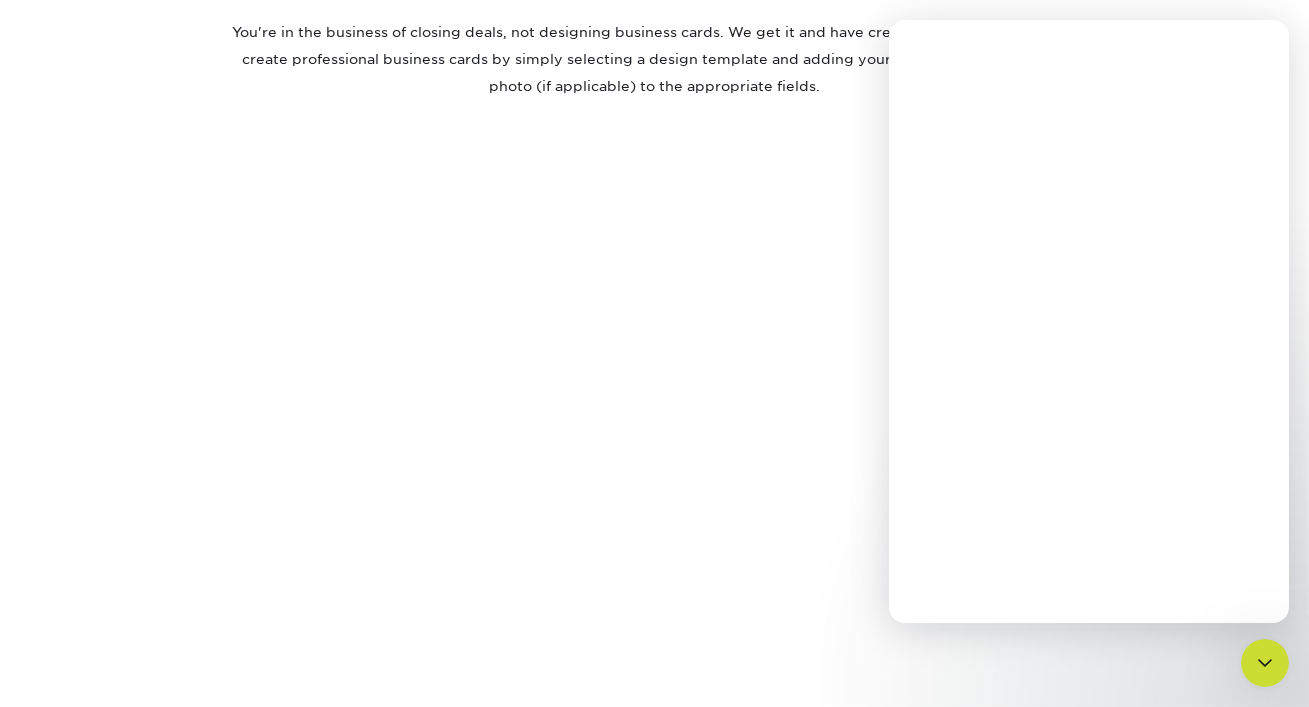 scroll, scrollTop: 0, scrollLeft: 0, axis: both 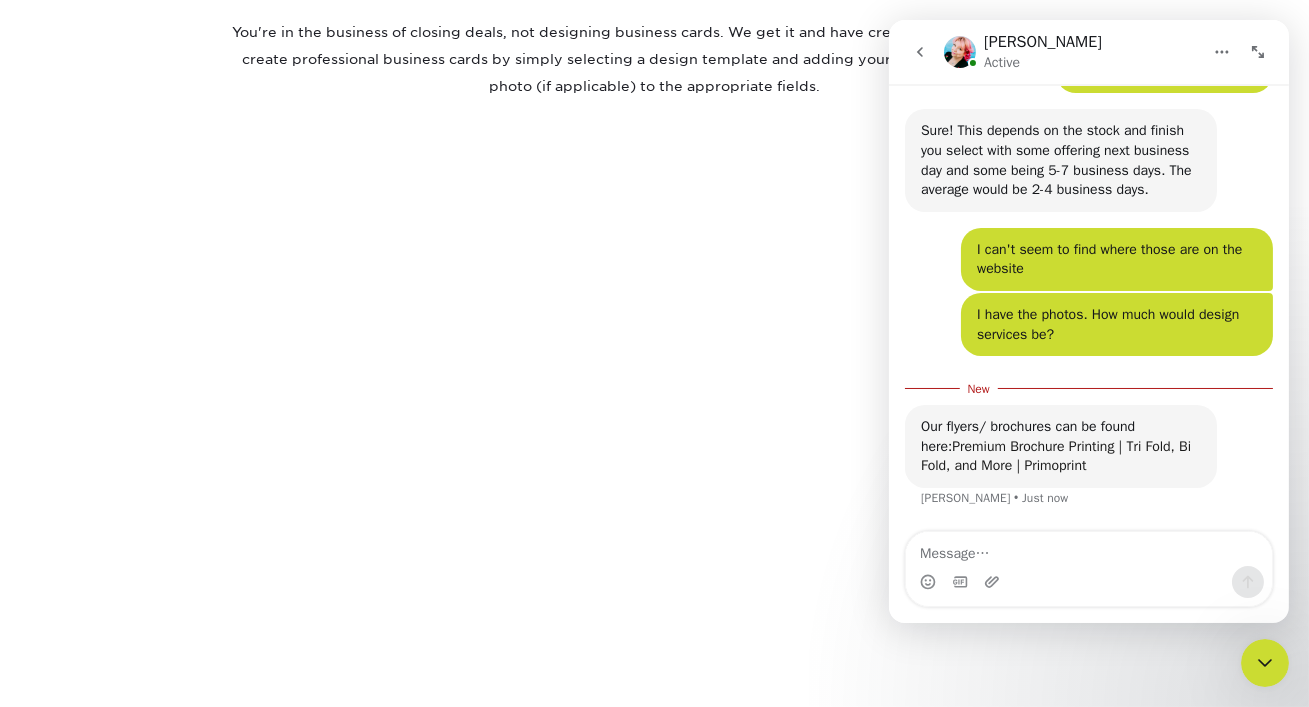 click on "Premium Brochure Printing | Tri Fold, Bi Fold, and More | Primoprint" at bounding box center (1055, 456) 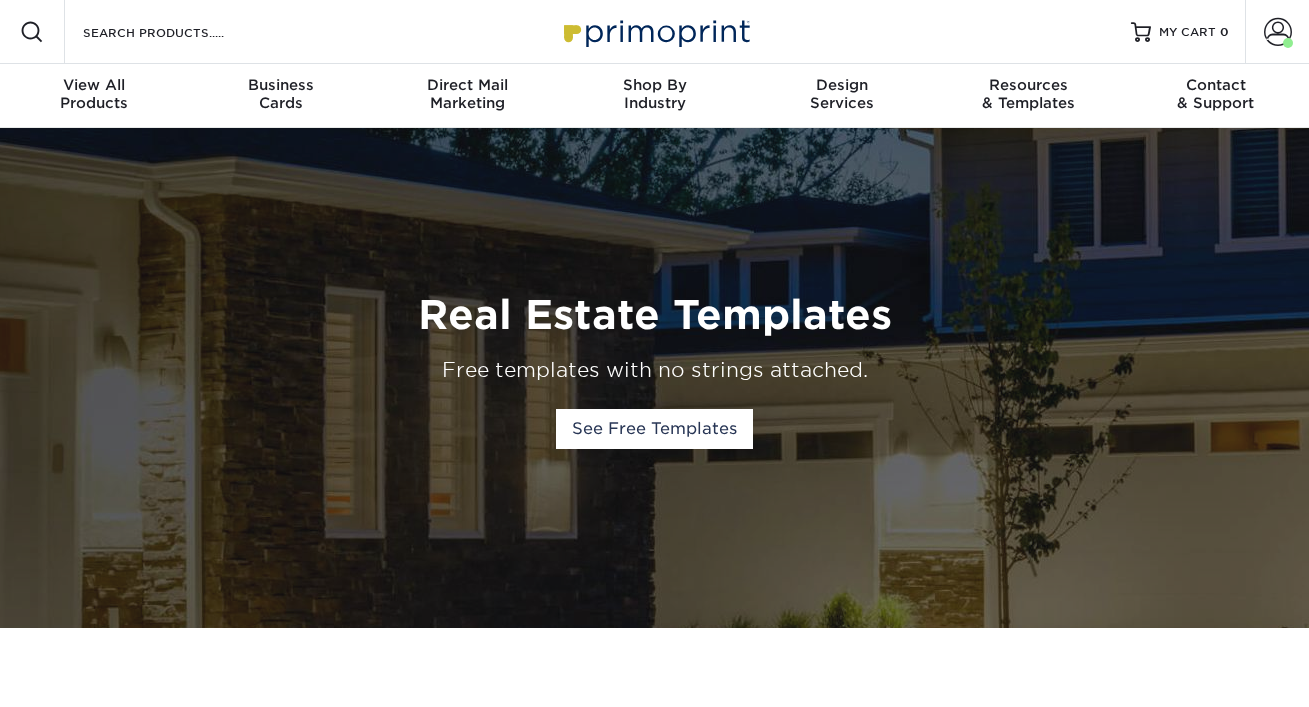 scroll, scrollTop: 0, scrollLeft: 0, axis: both 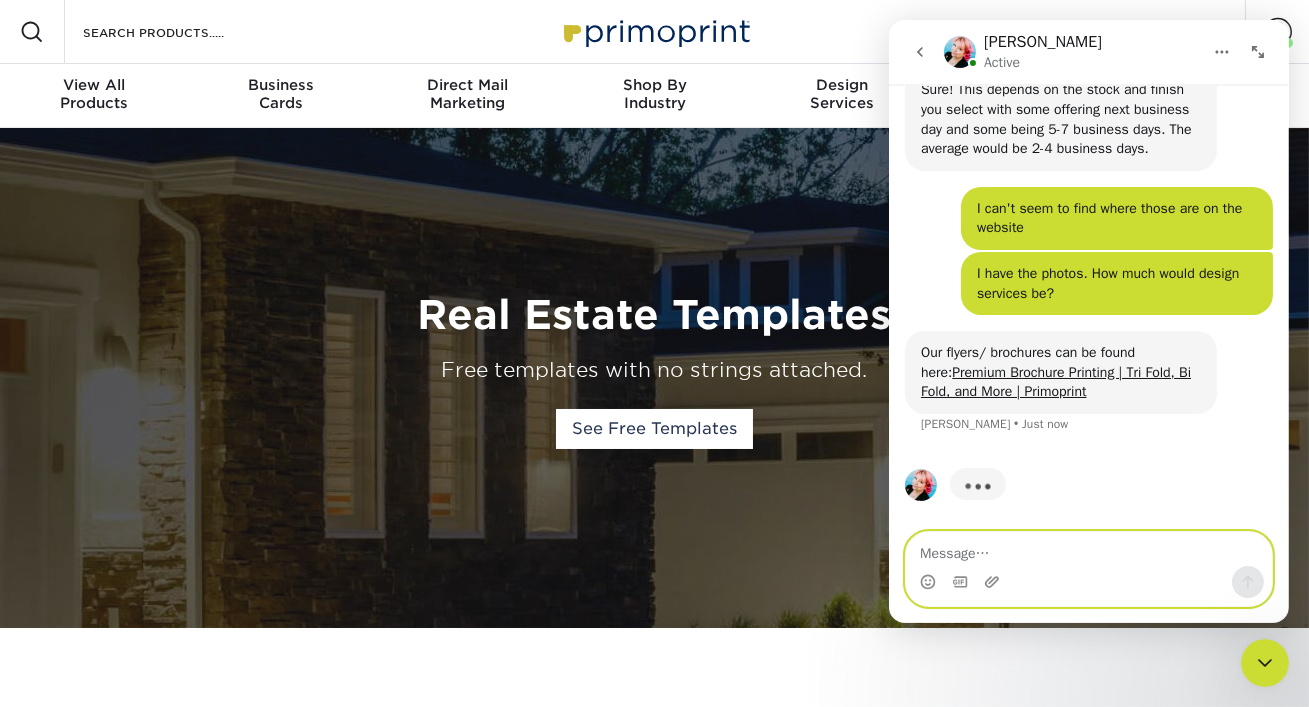 click at bounding box center [1088, 549] 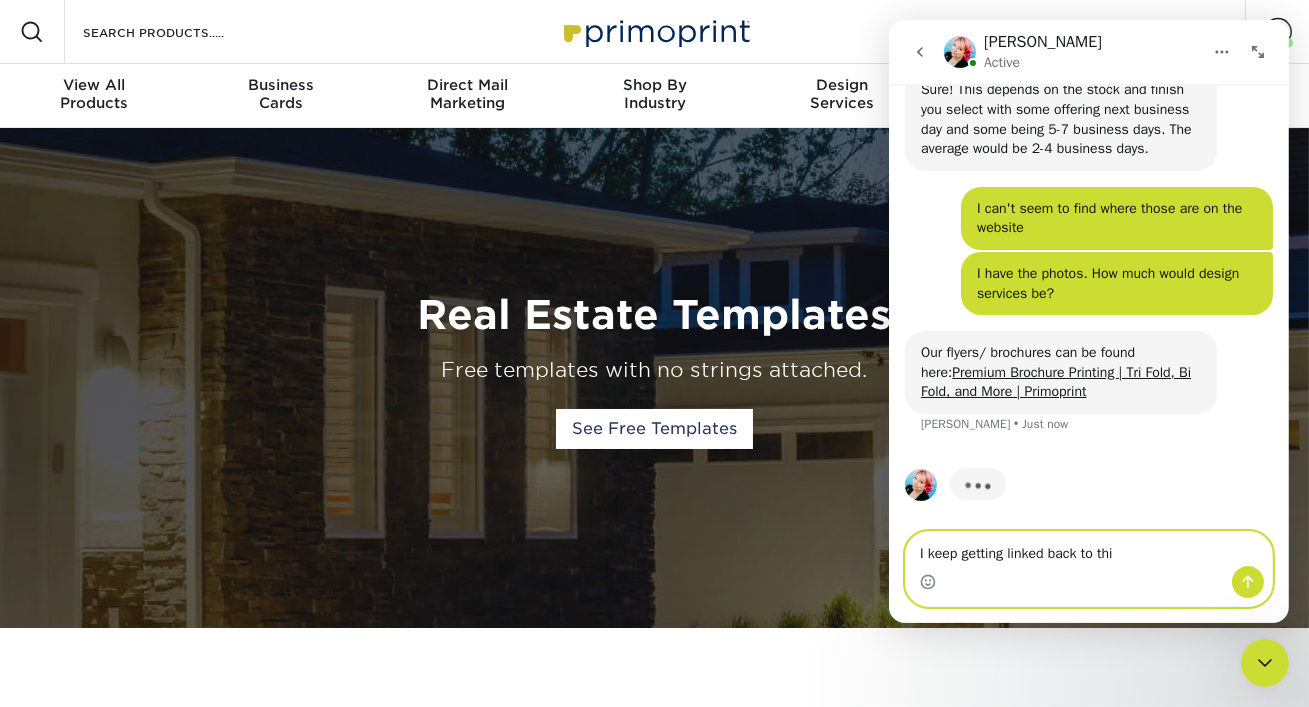 type on "I keep getting linked back to this" 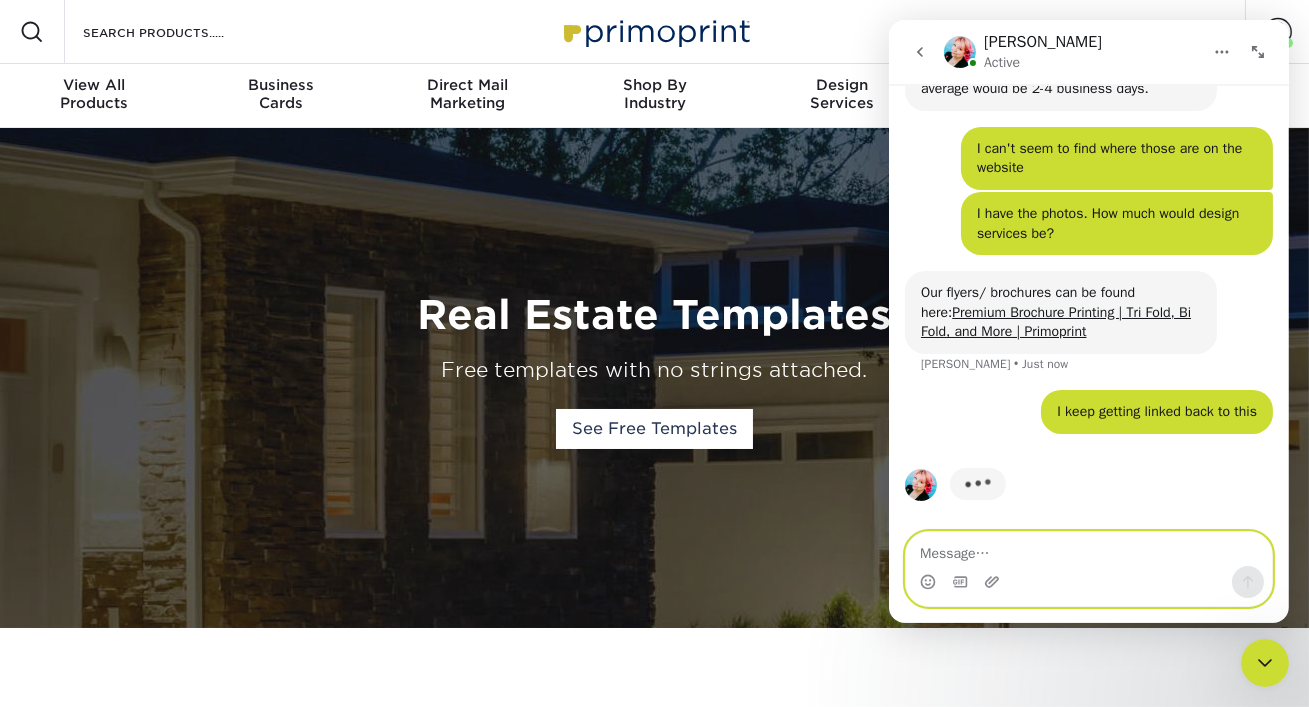 paste on "[URL][DOMAIN_NAME]" 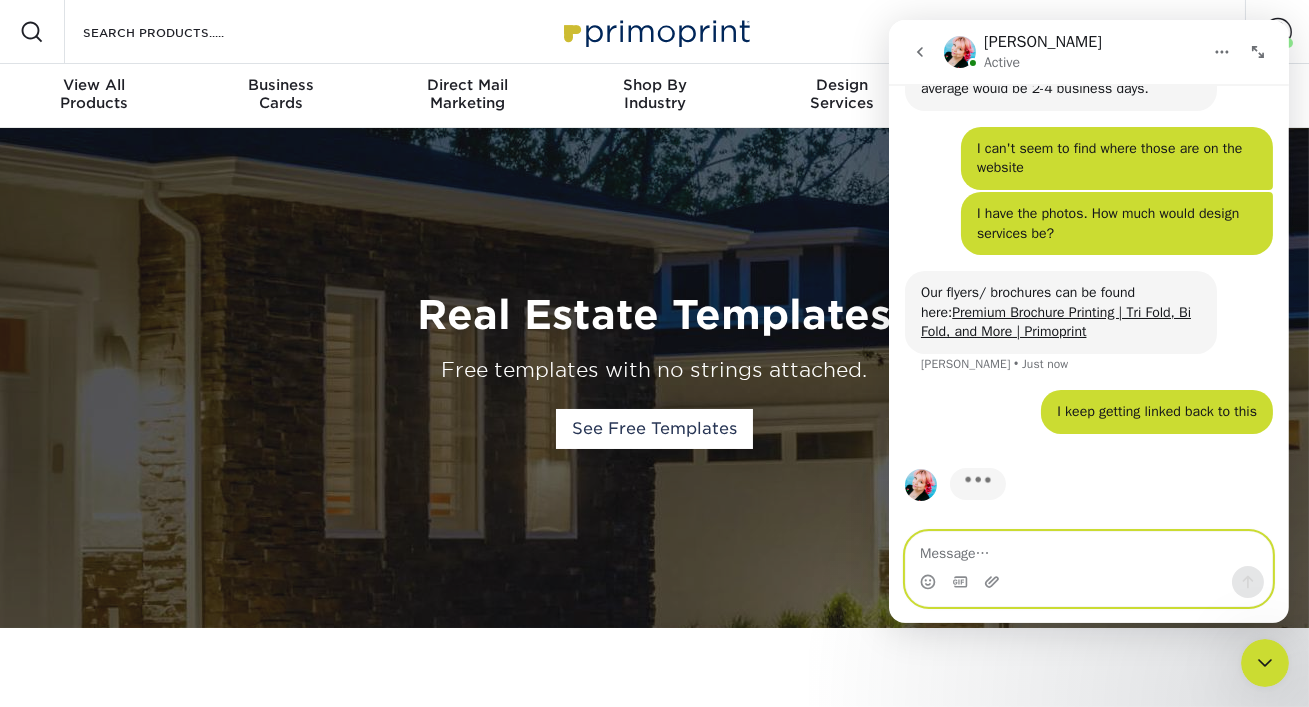 type on "[URL][DOMAIN_NAME]" 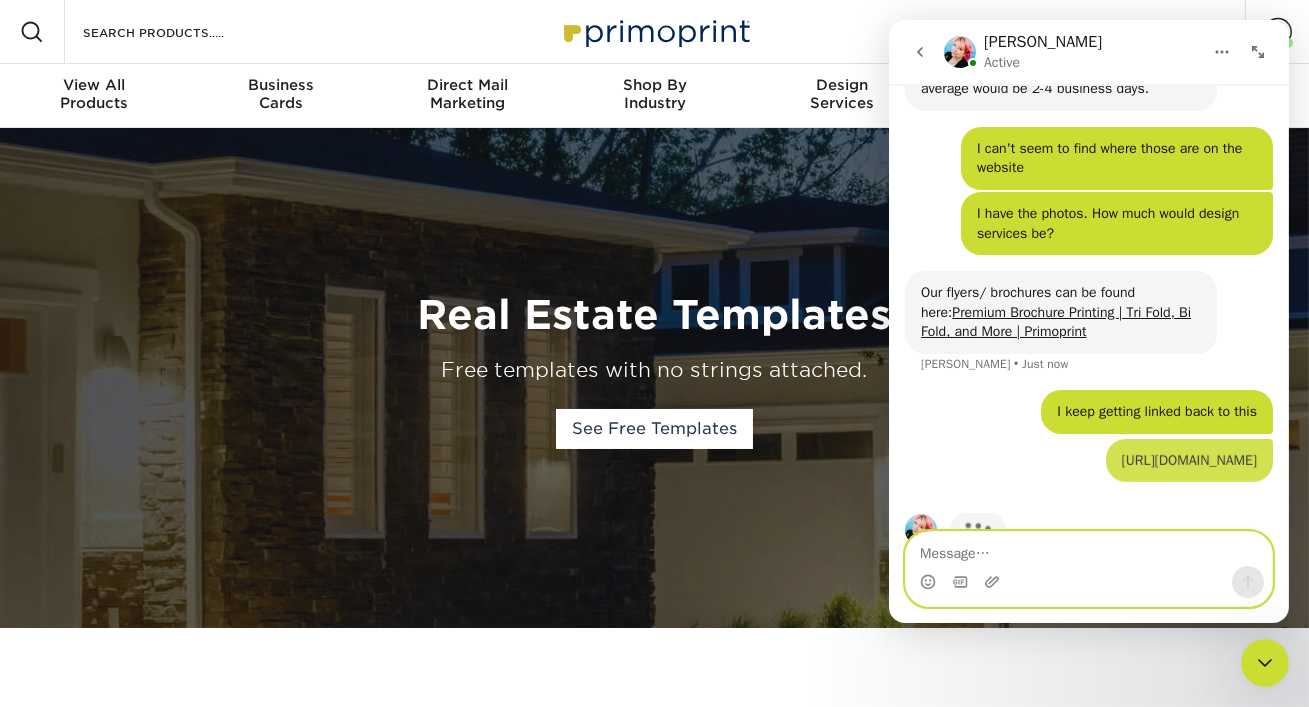 scroll, scrollTop: 998, scrollLeft: 0, axis: vertical 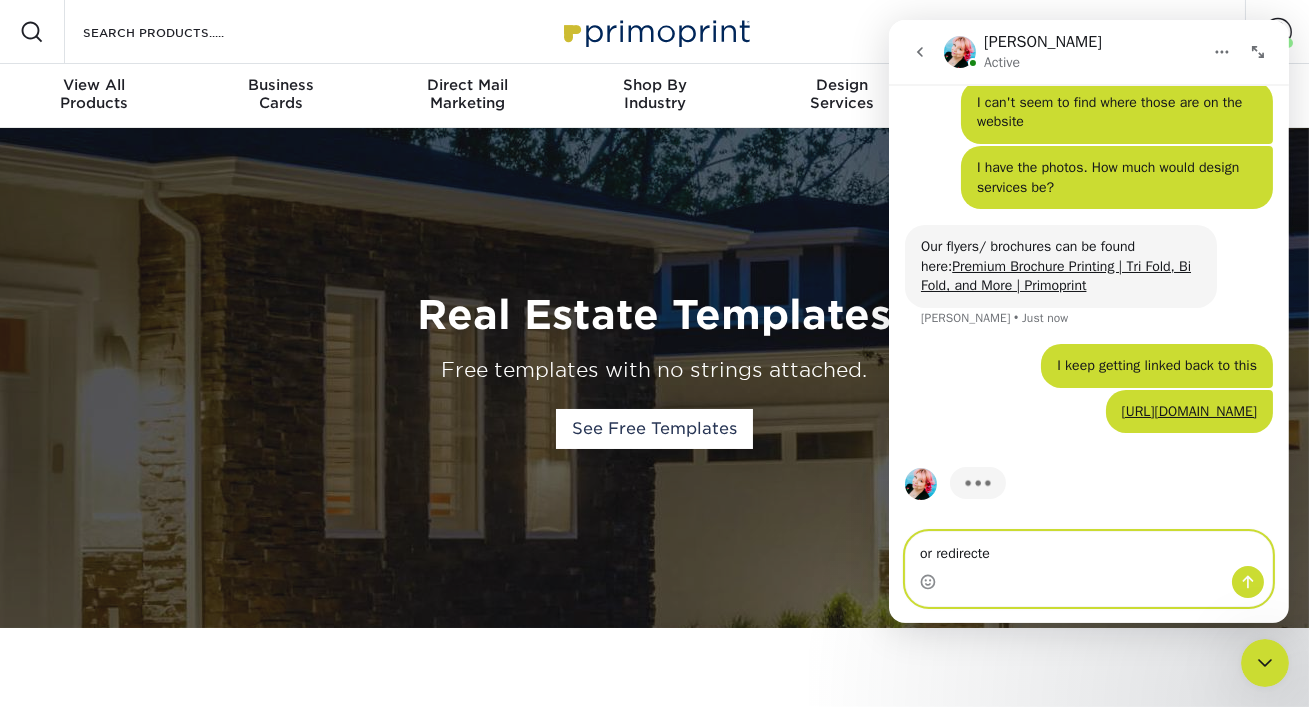 type on "or redirected" 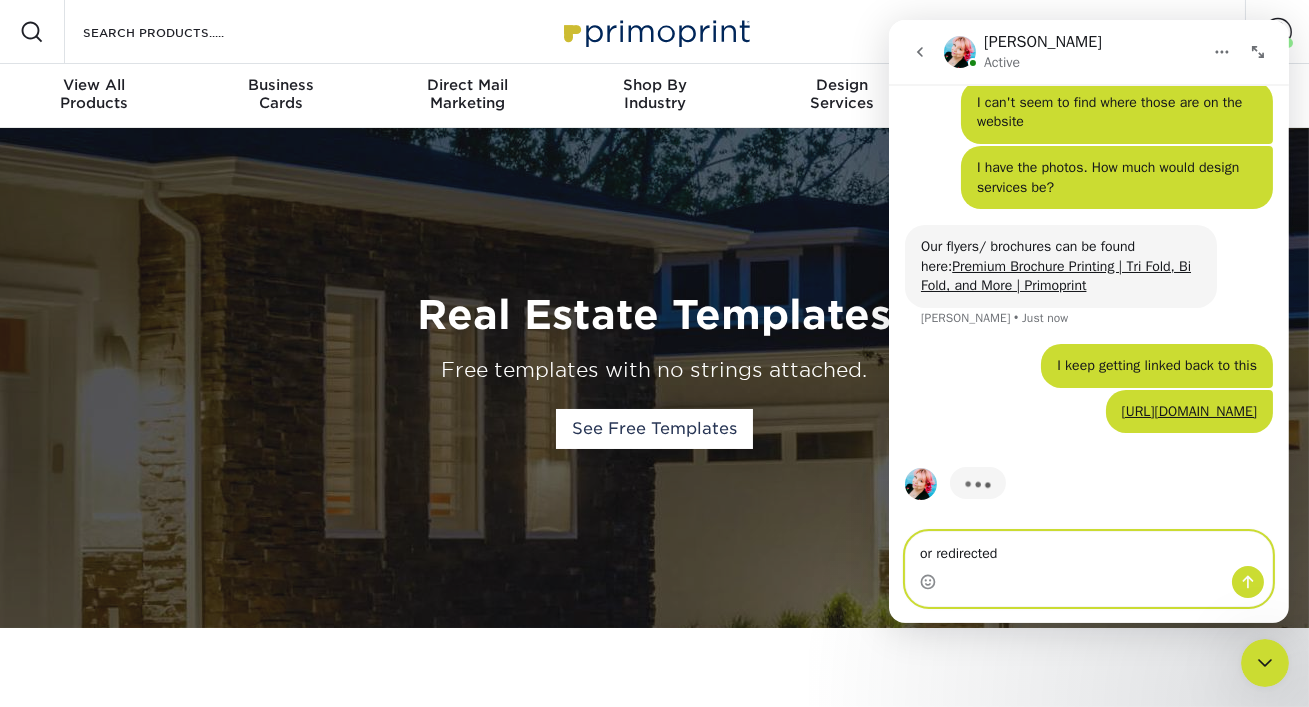 type 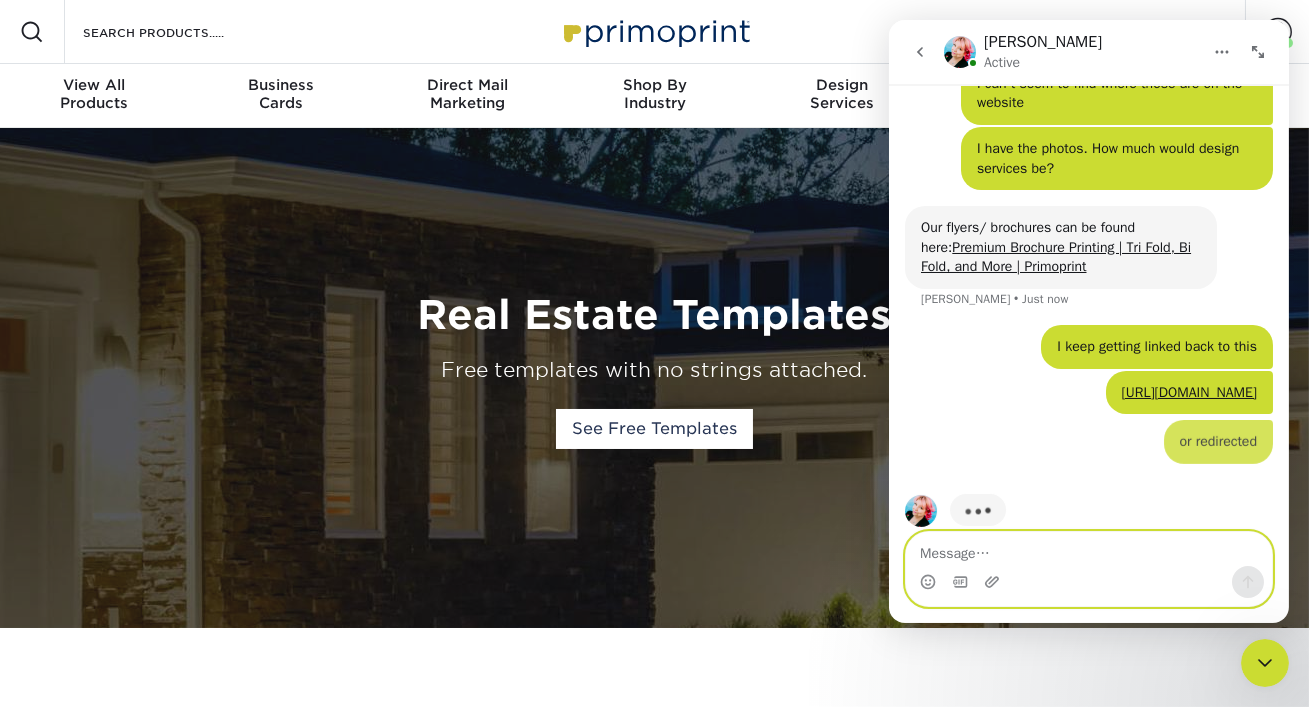 scroll, scrollTop: 1043, scrollLeft: 0, axis: vertical 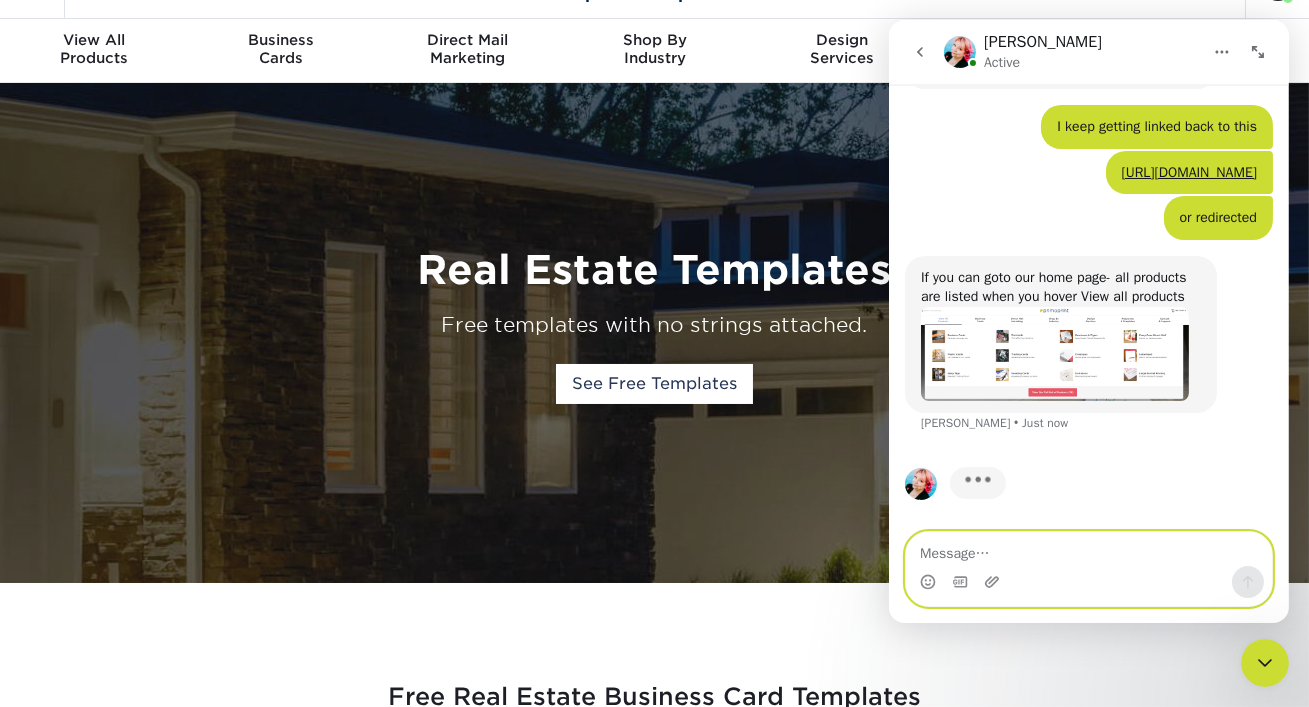 click at bounding box center (1088, 549) 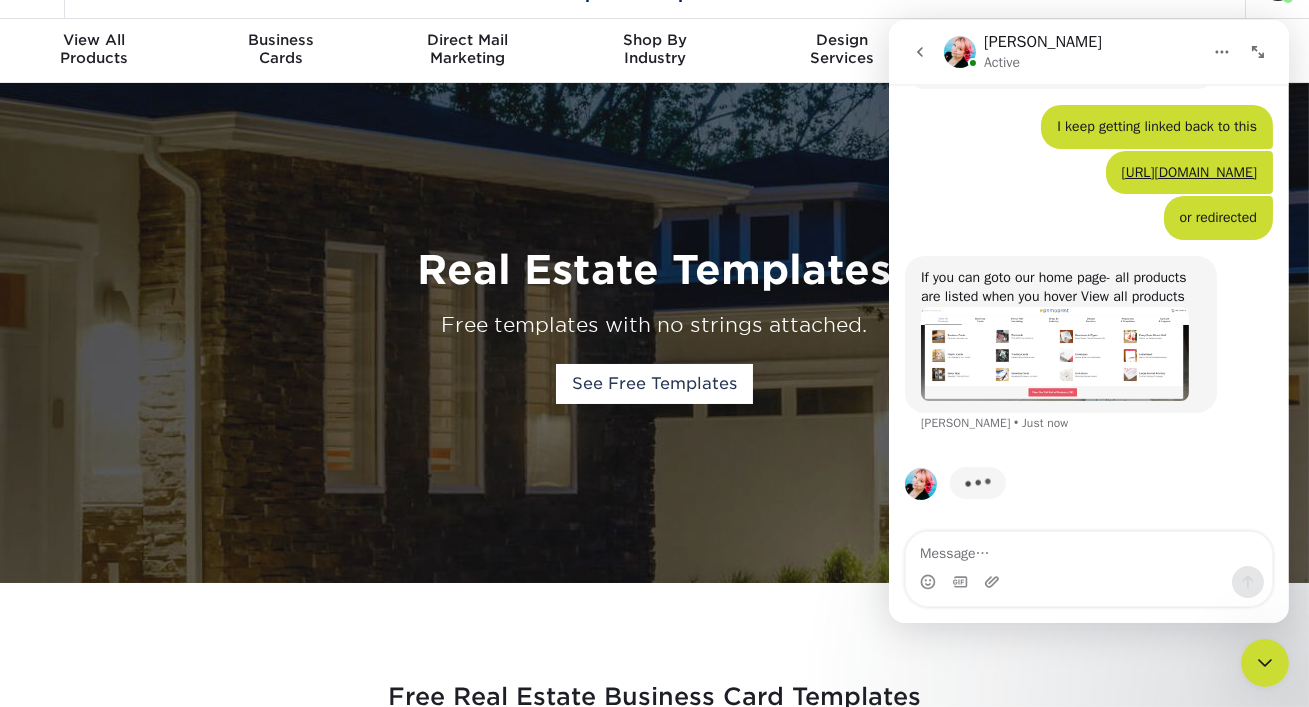 click at bounding box center (1054, 354) 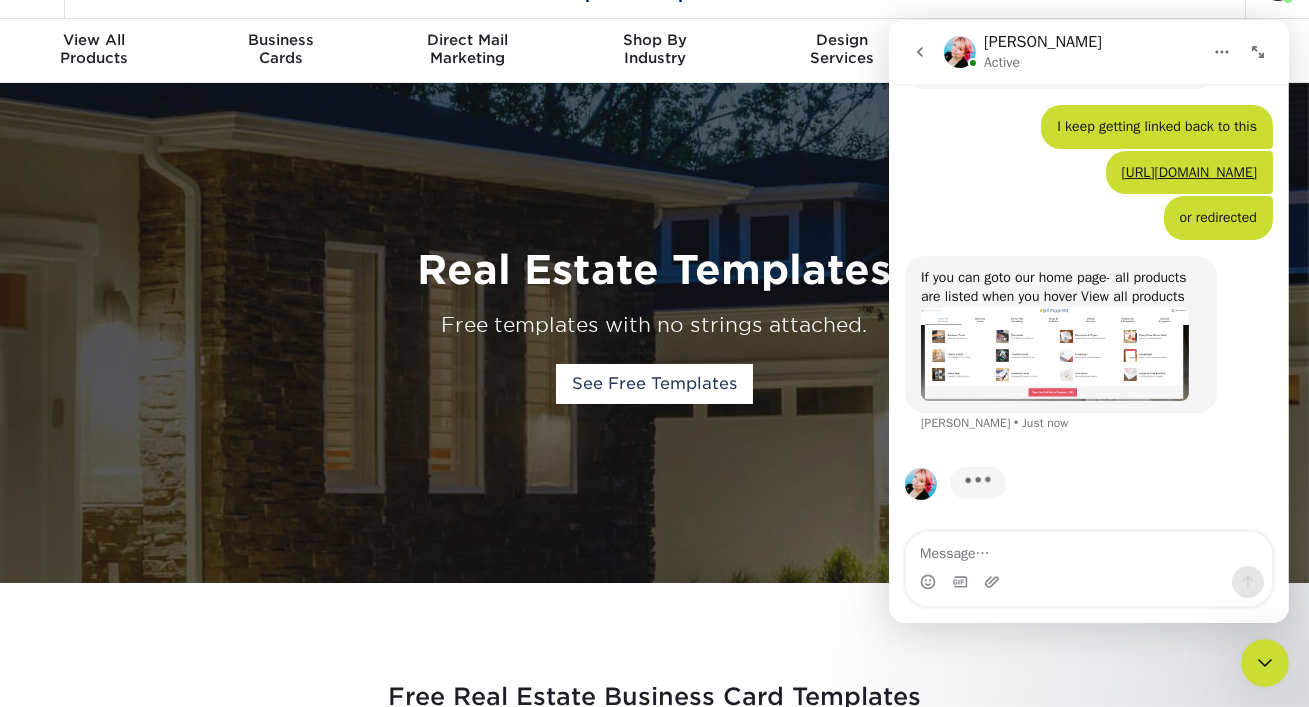 scroll, scrollTop: 0, scrollLeft: 0, axis: both 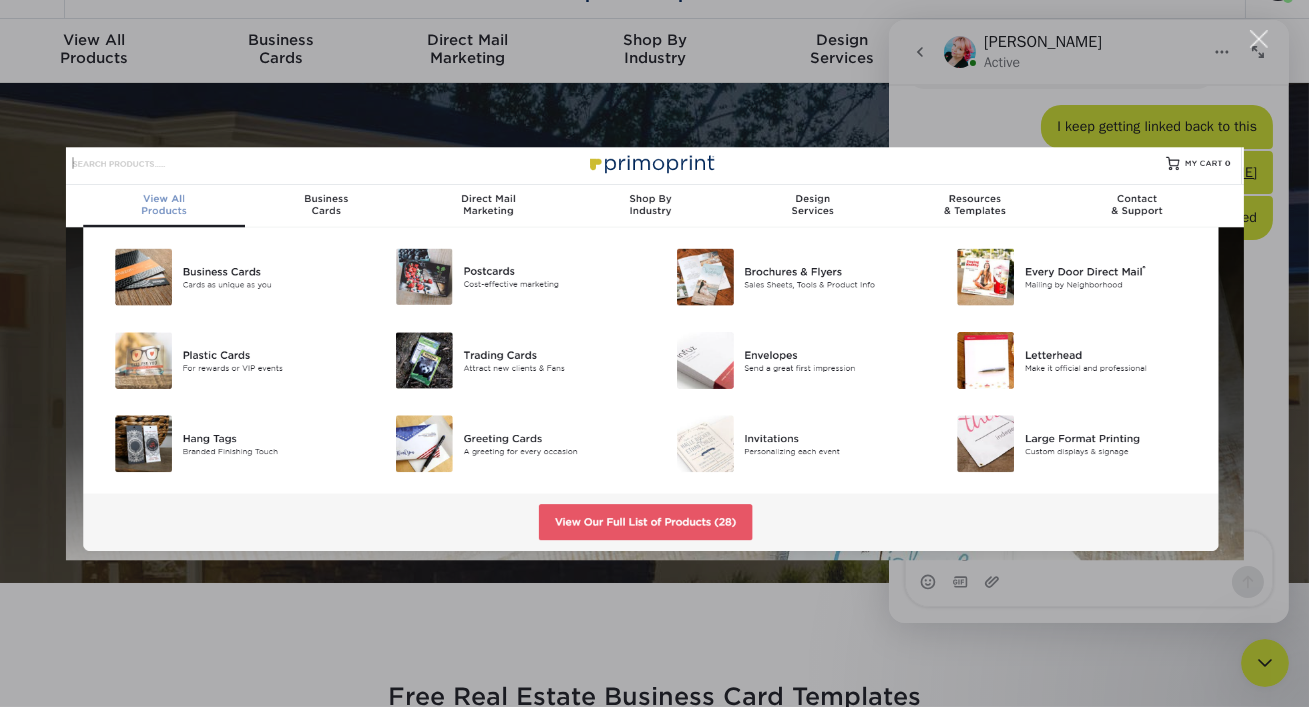 click at bounding box center (654, 353) 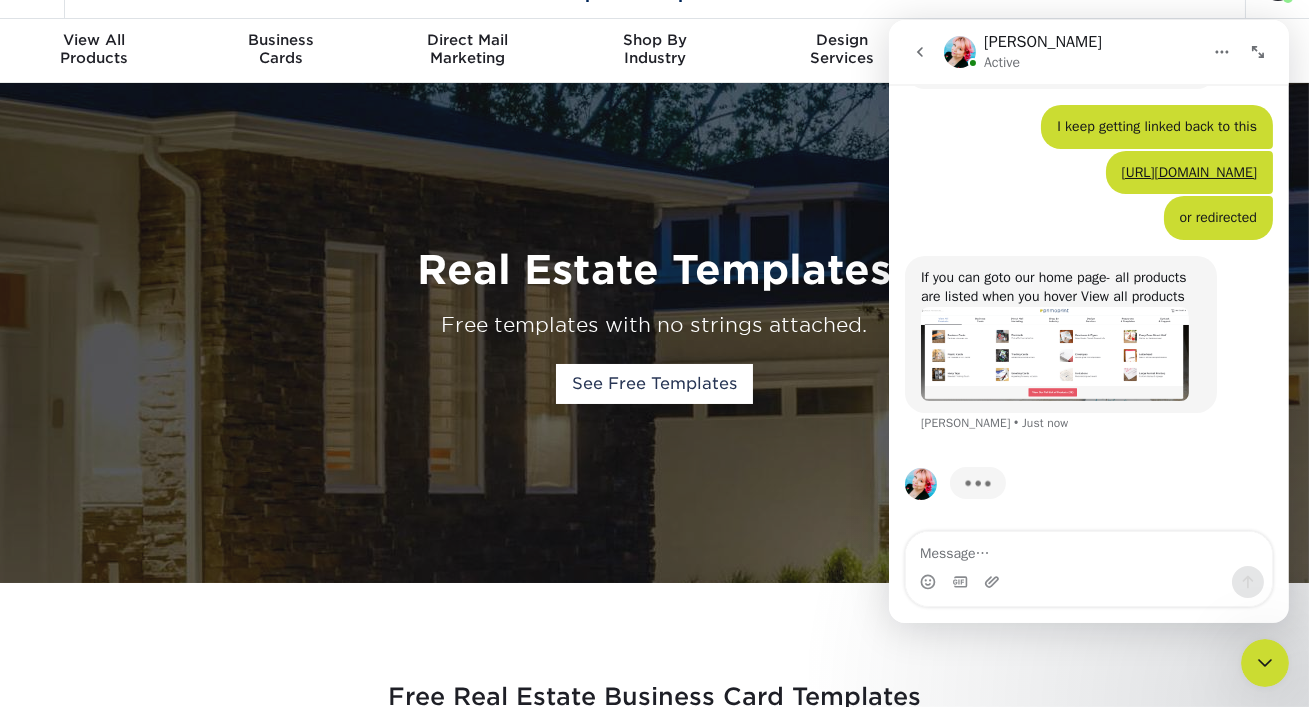 scroll, scrollTop: 0, scrollLeft: 0, axis: both 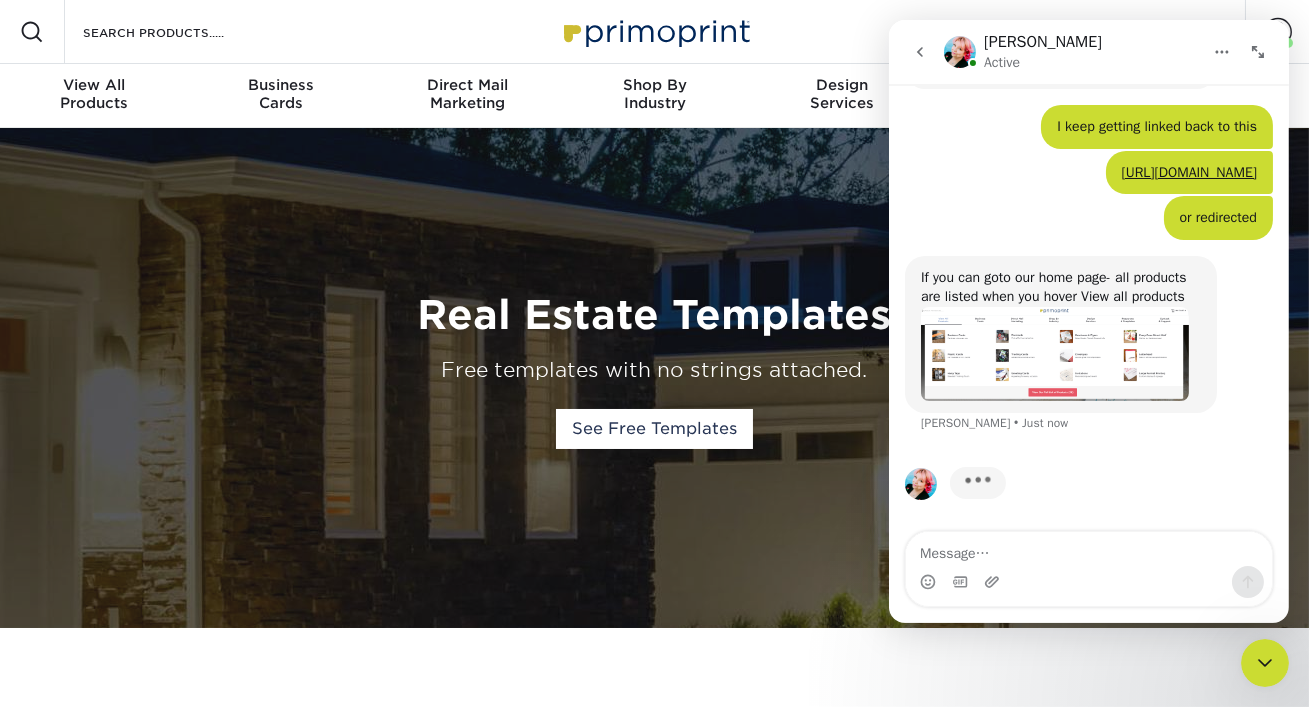 click at bounding box center [655, 31] 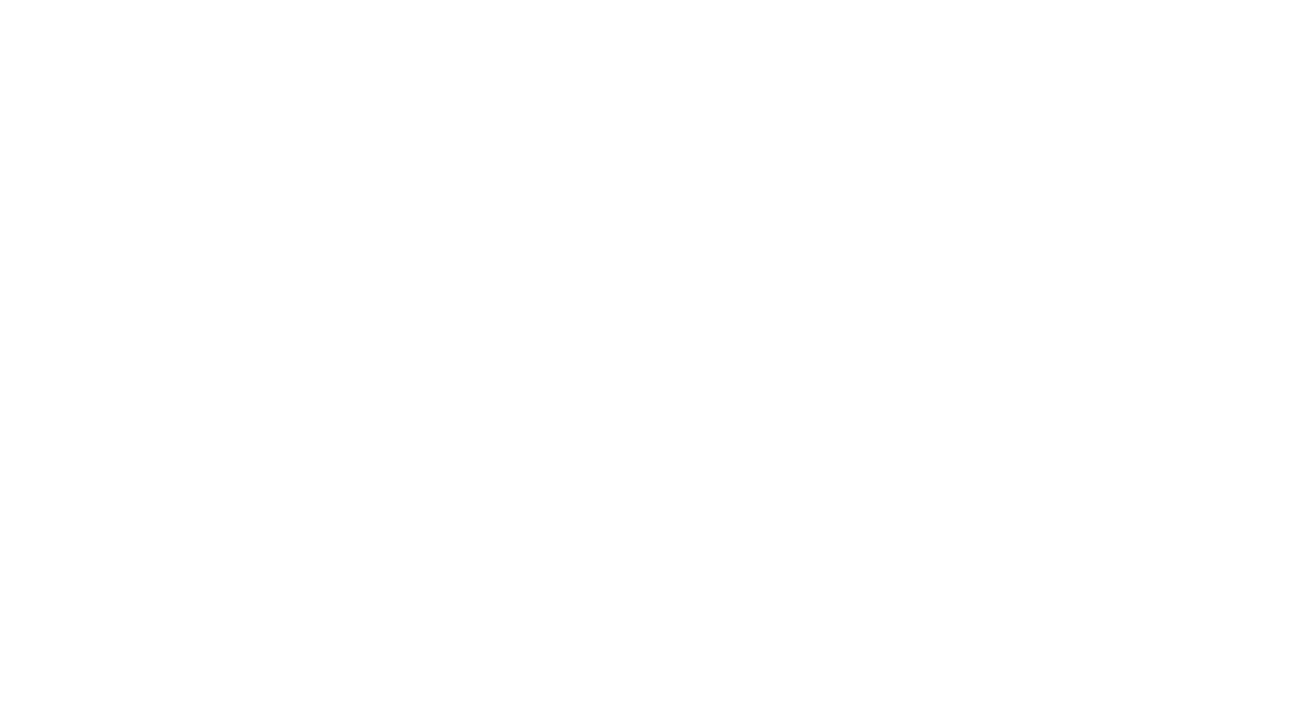 scroll, scrollTop: 0, scrollLeft: 0, axis: both 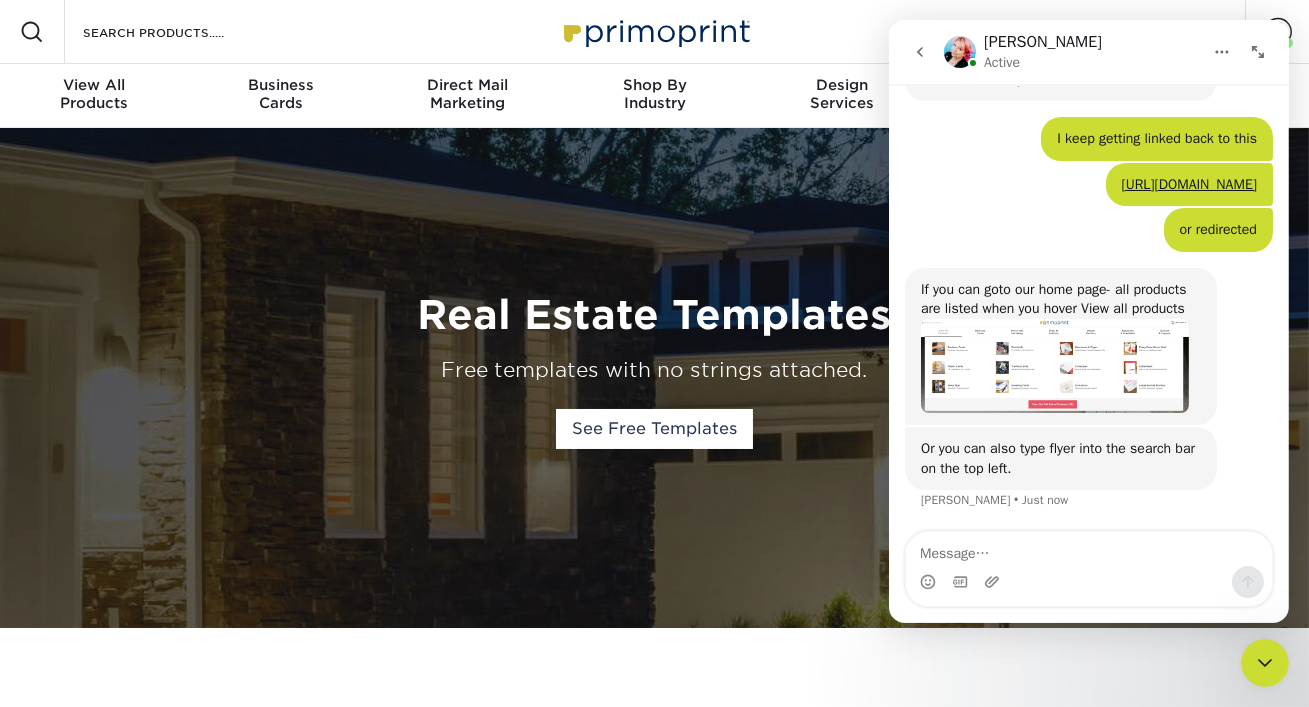 click at bounding box center [1088, 549] 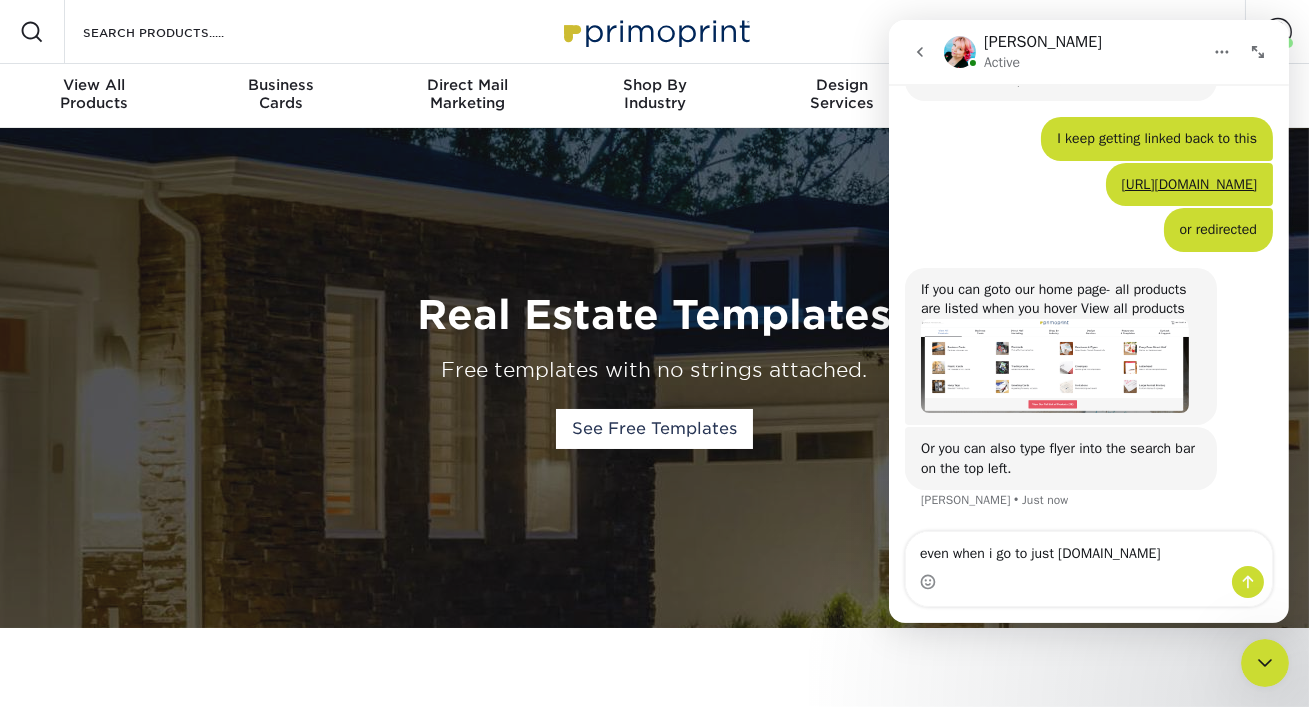 type on "even when i go to just [DOMAIN_NAME]" 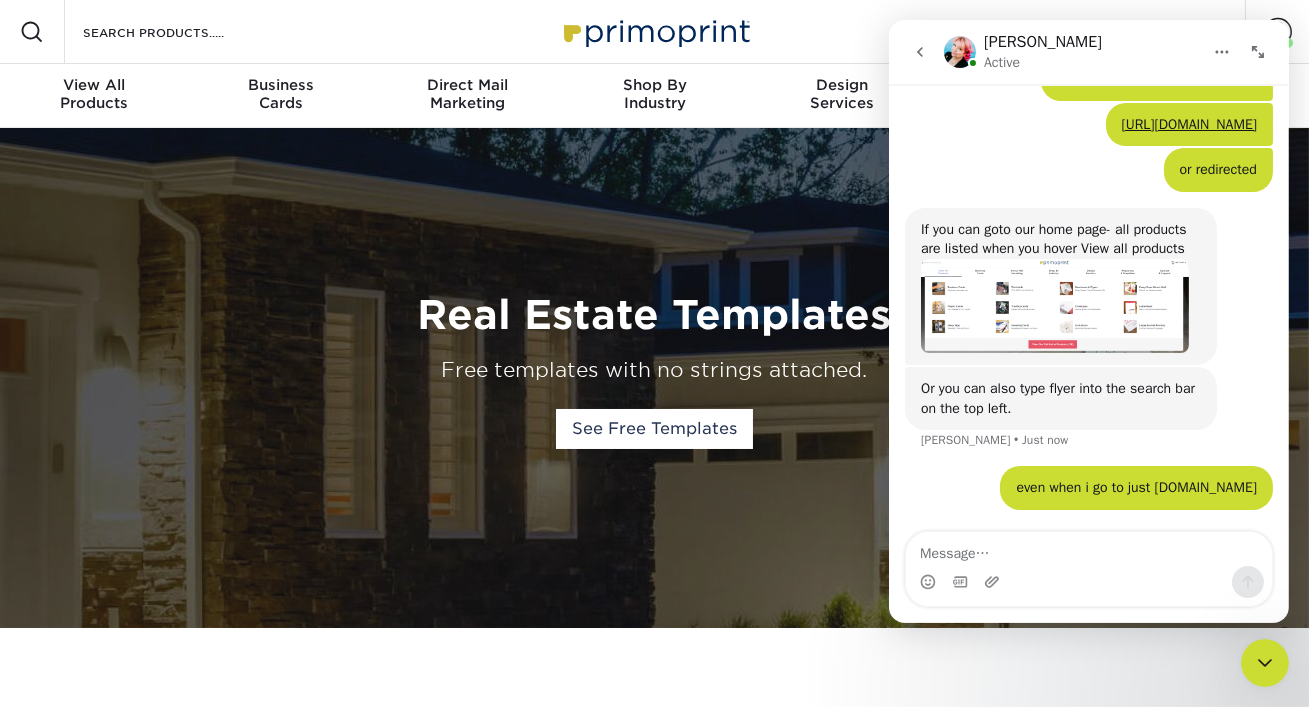 scroll, scrollTop: 1284, scrollLeft: 0, axis: vertical 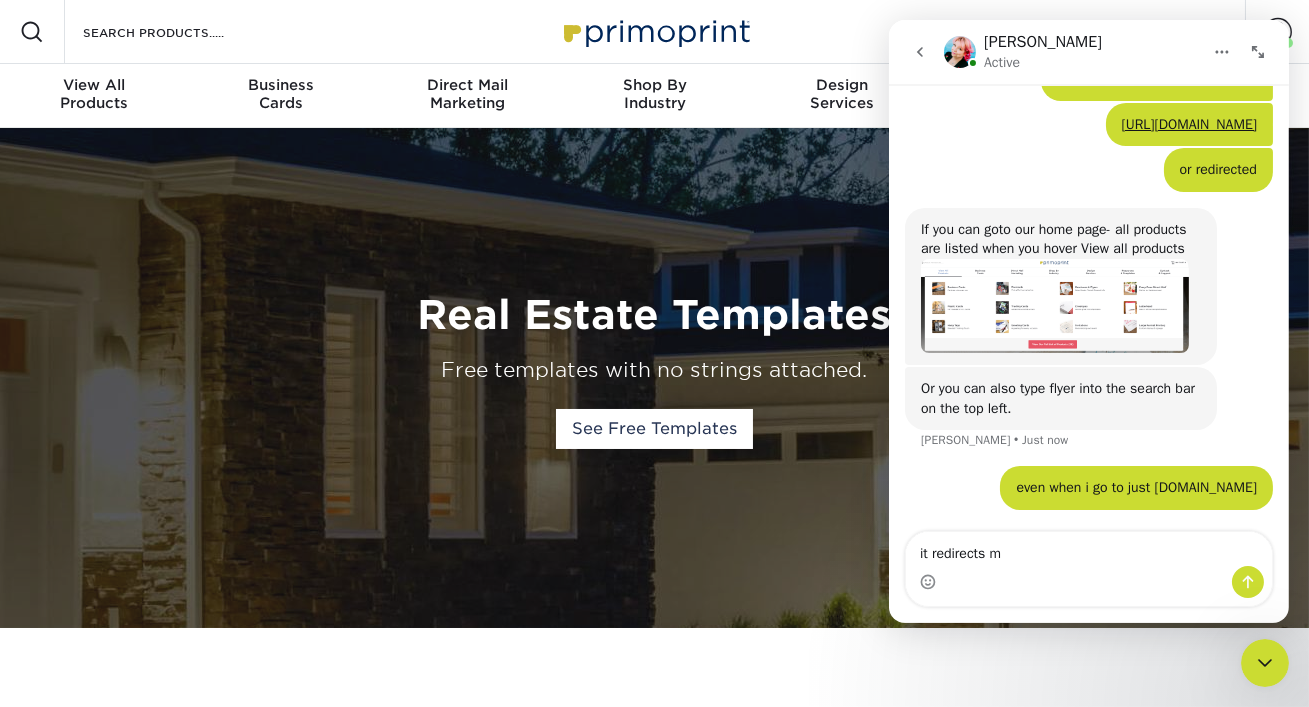 type on "it redirects me" 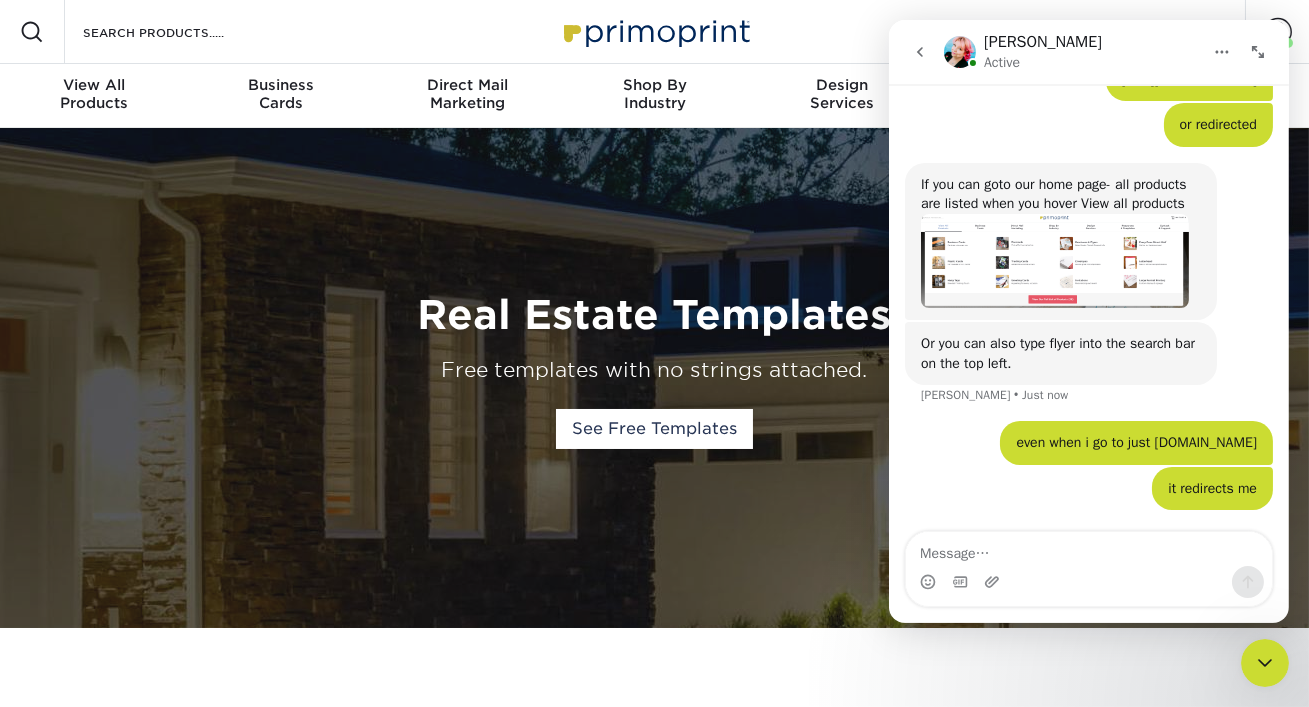 scroll, scrollTop: 1330, scrollLeft: 0, axis: vertical 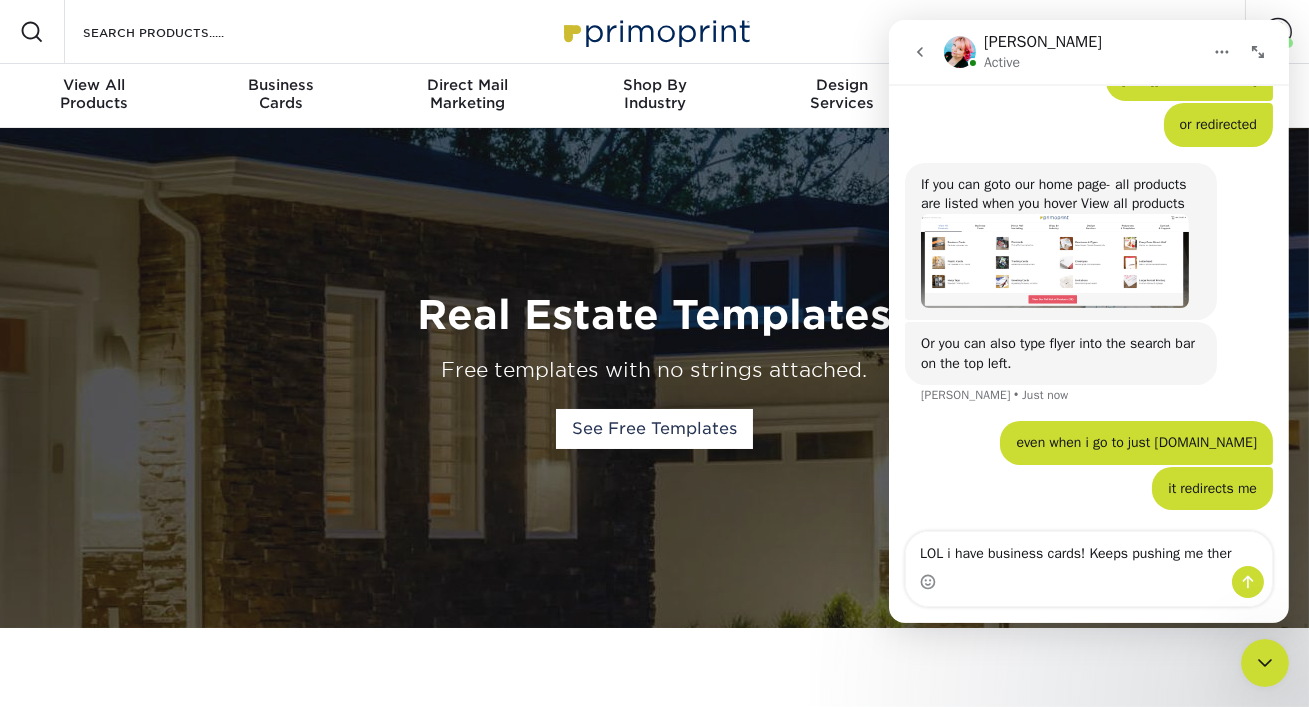 type on "LOL i have business cards! Keeps pushing me there" 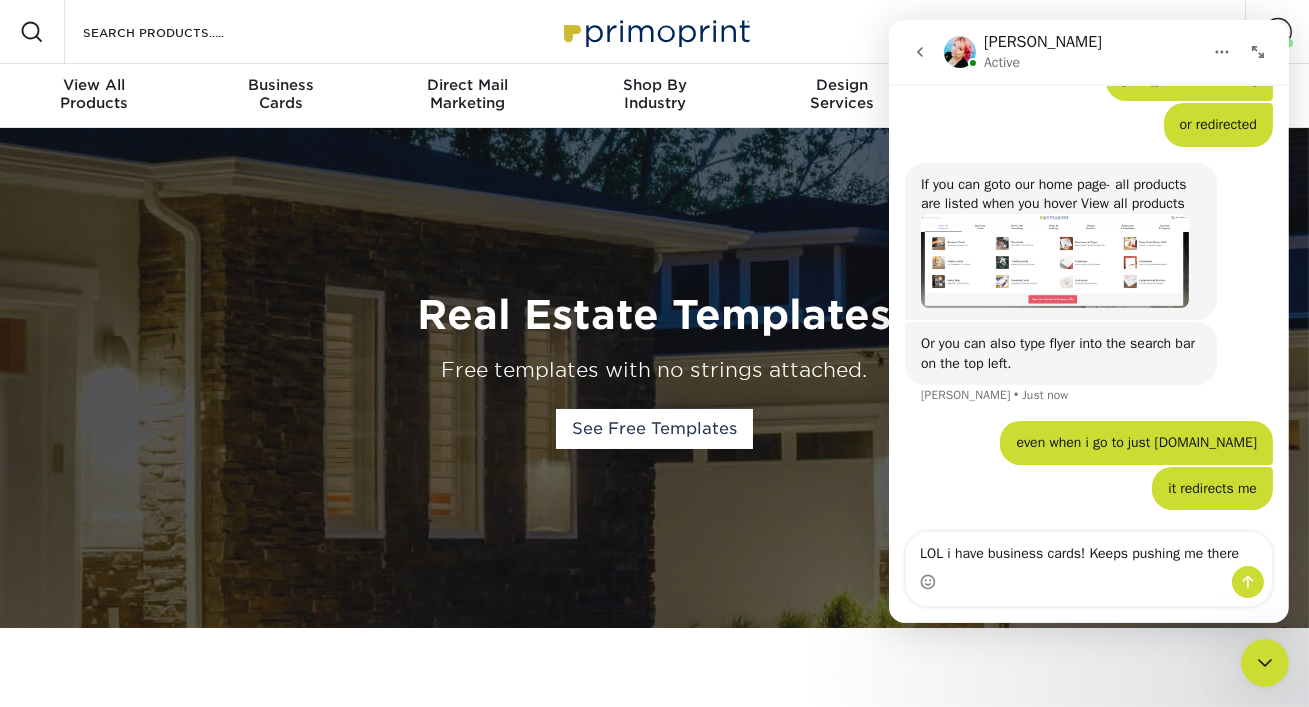 type 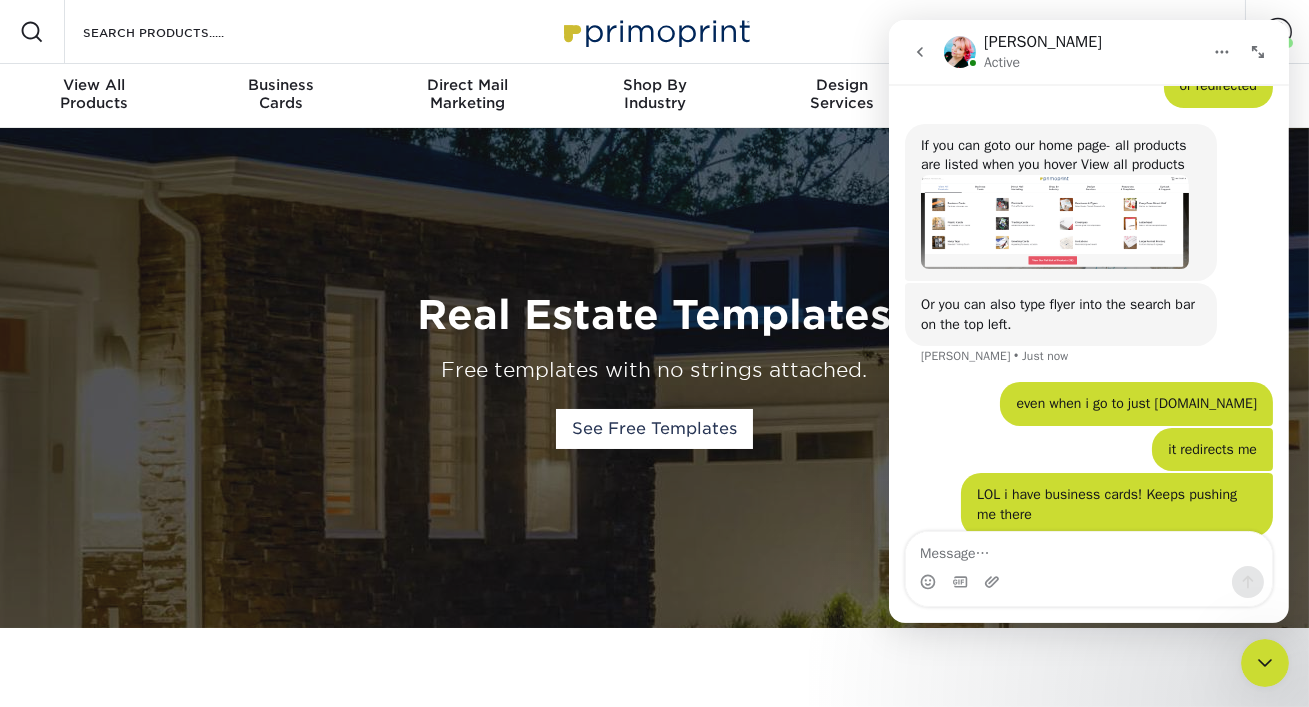scroll, scrollTop: 1395, scrollLeft: 0, axis: vertical 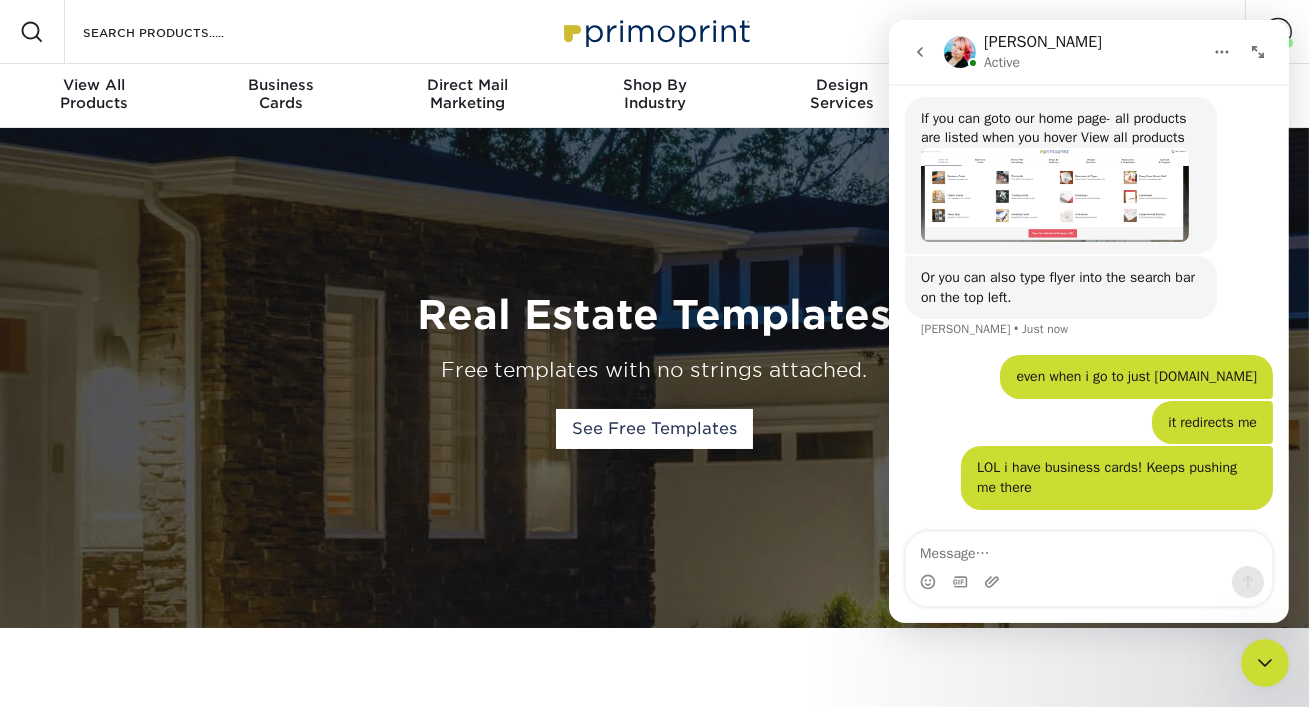 click on "Resources Menu
Search Products
Account
Welcome,
Account Dashboard
Active Orders
Order History
Logout
MY CART   0" at bounding box center [654, 32] 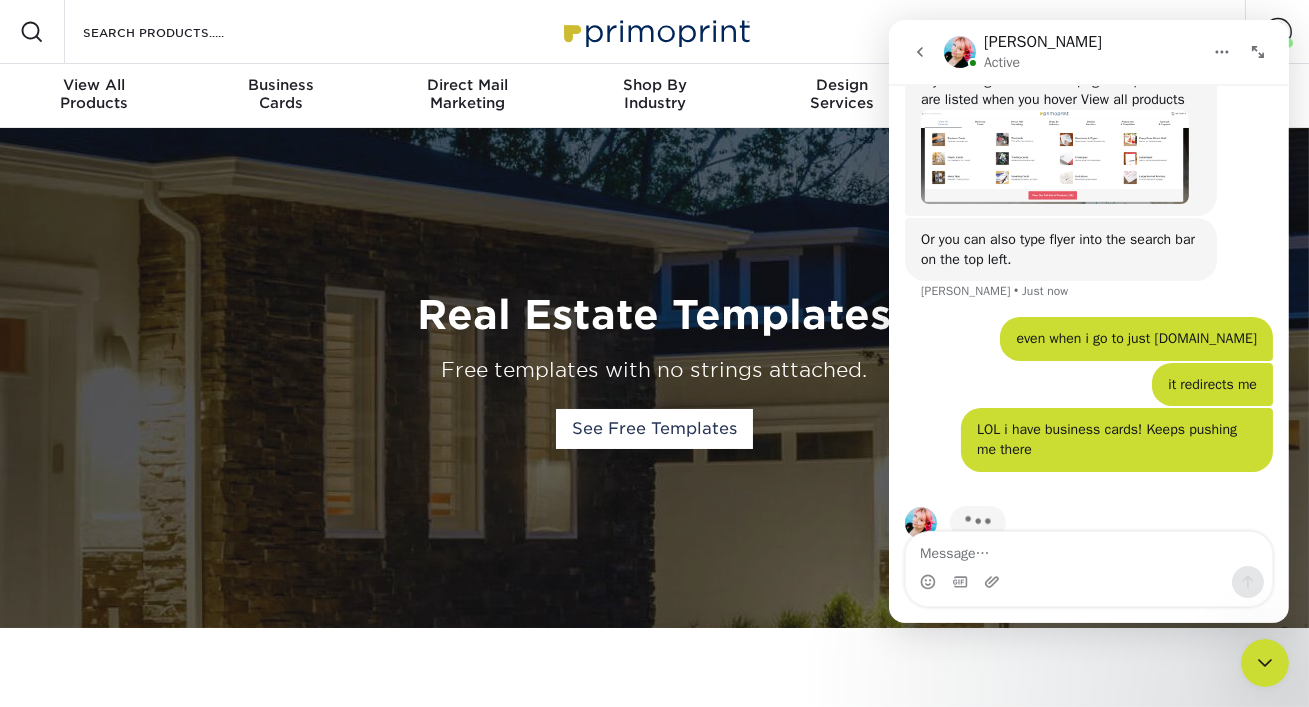 scroll, scrollTop: 1472, scrollLeft: 0, axis: vertical 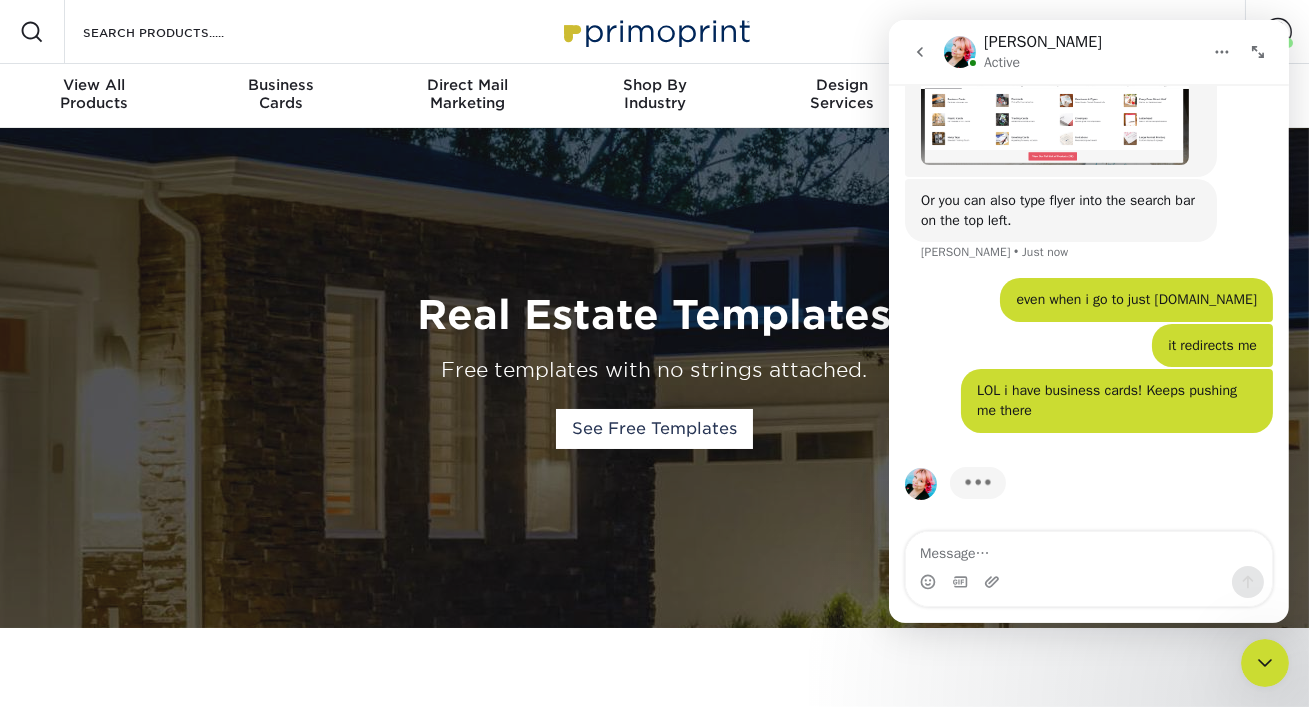 click on "Resources Menu
Search Products
Account
Welcome,
Account Dashboard
Active Orders
Order History
Logout
MY CART   0" at bounding box center [654, 32] 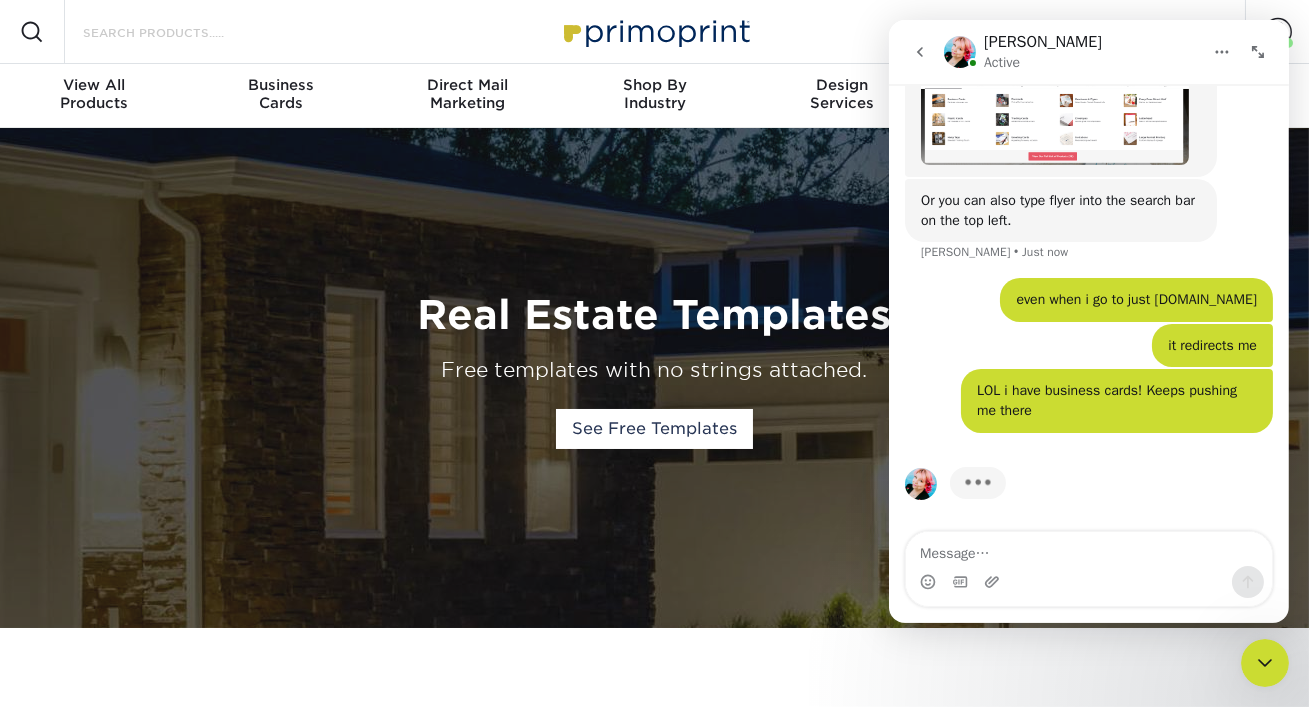 click on "Search Products" at bounding box center (178, 32) 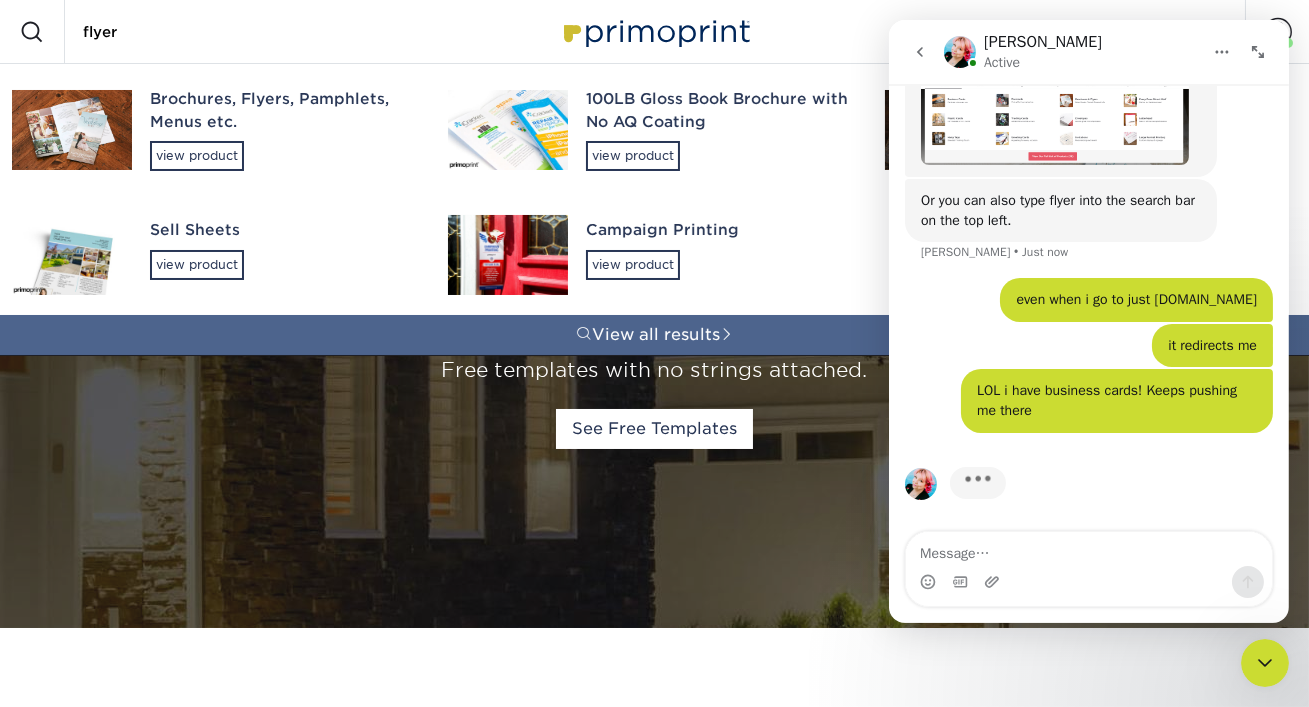 type on "flyer" 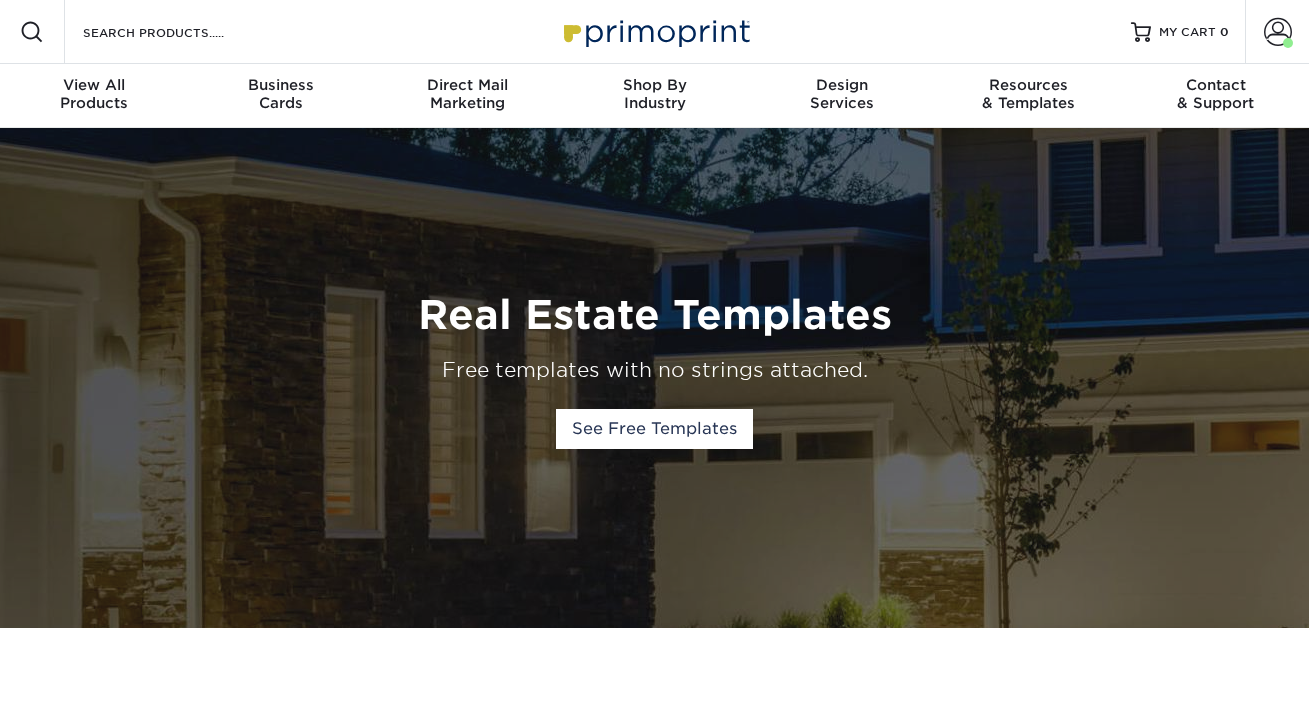 scroll, scrollTop: 0, scrollLeft: 0, axis: both 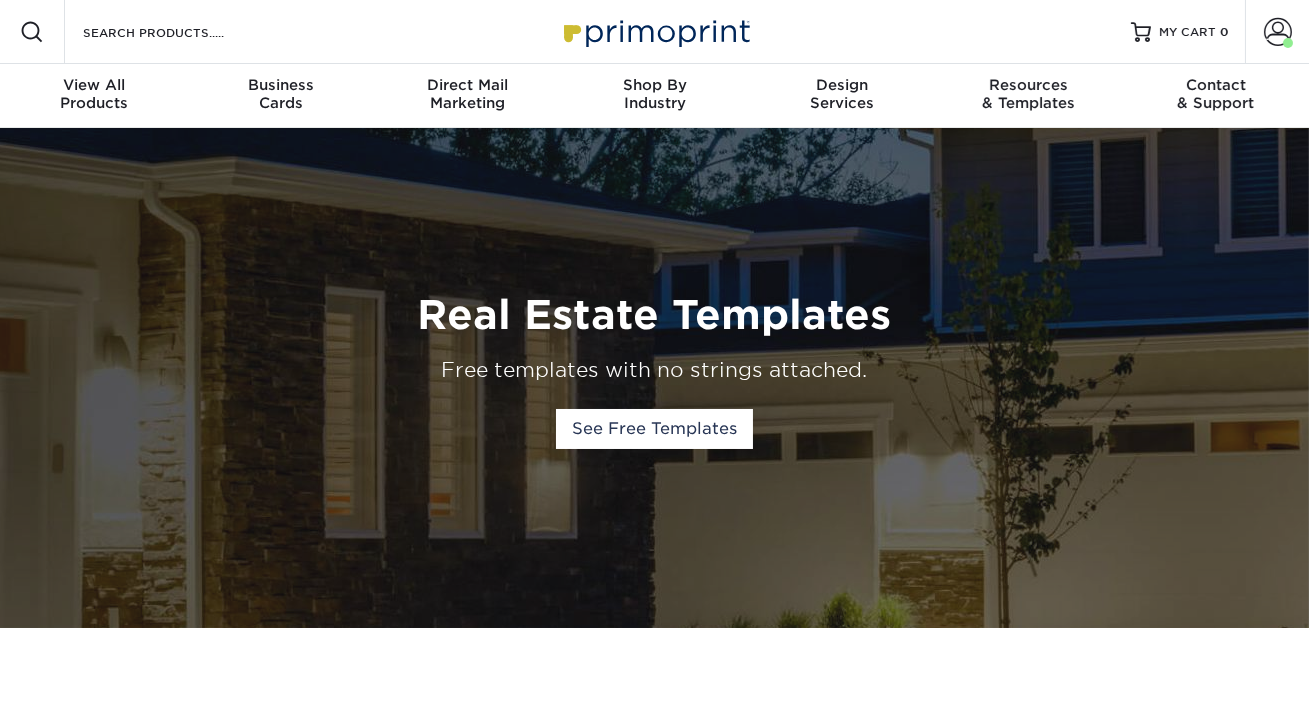 click on "Real Estate Templates
Free templates with no strings attached.
See Free Templates" at bounding box center [655, 378] 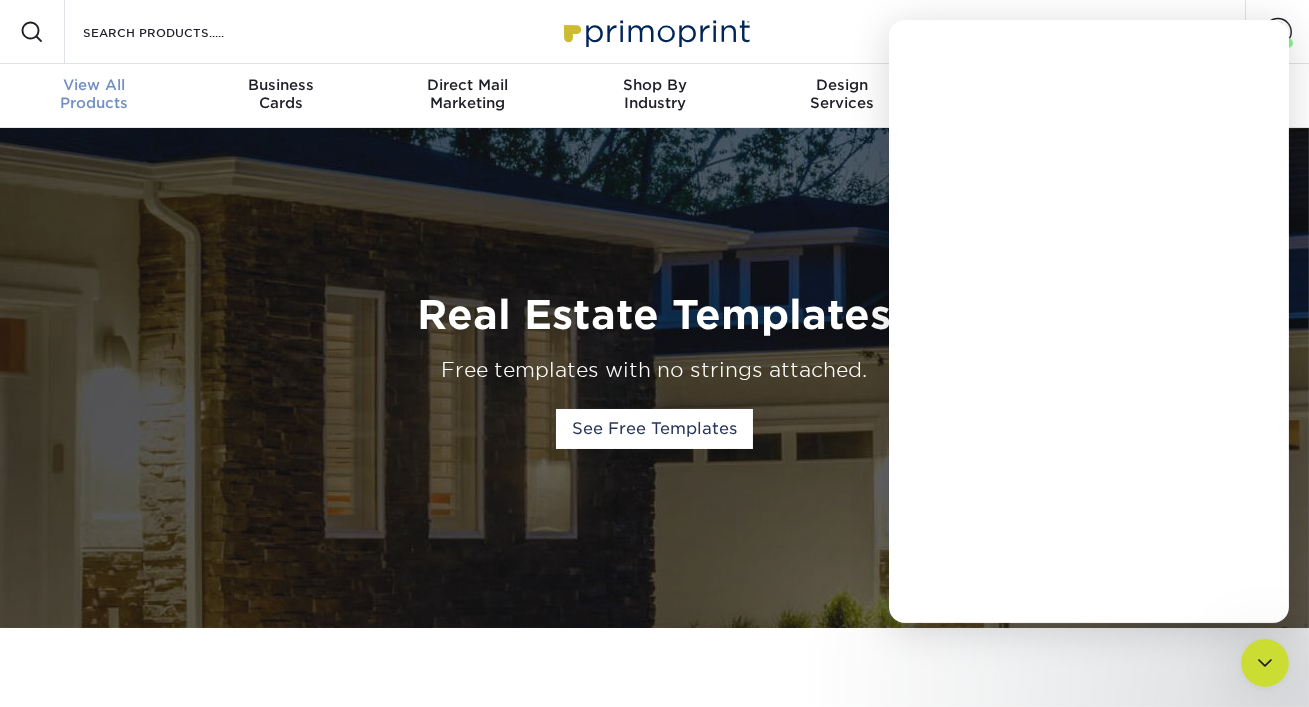 scroll, scrollTop: 0, scrollLeft: 0, axis: both 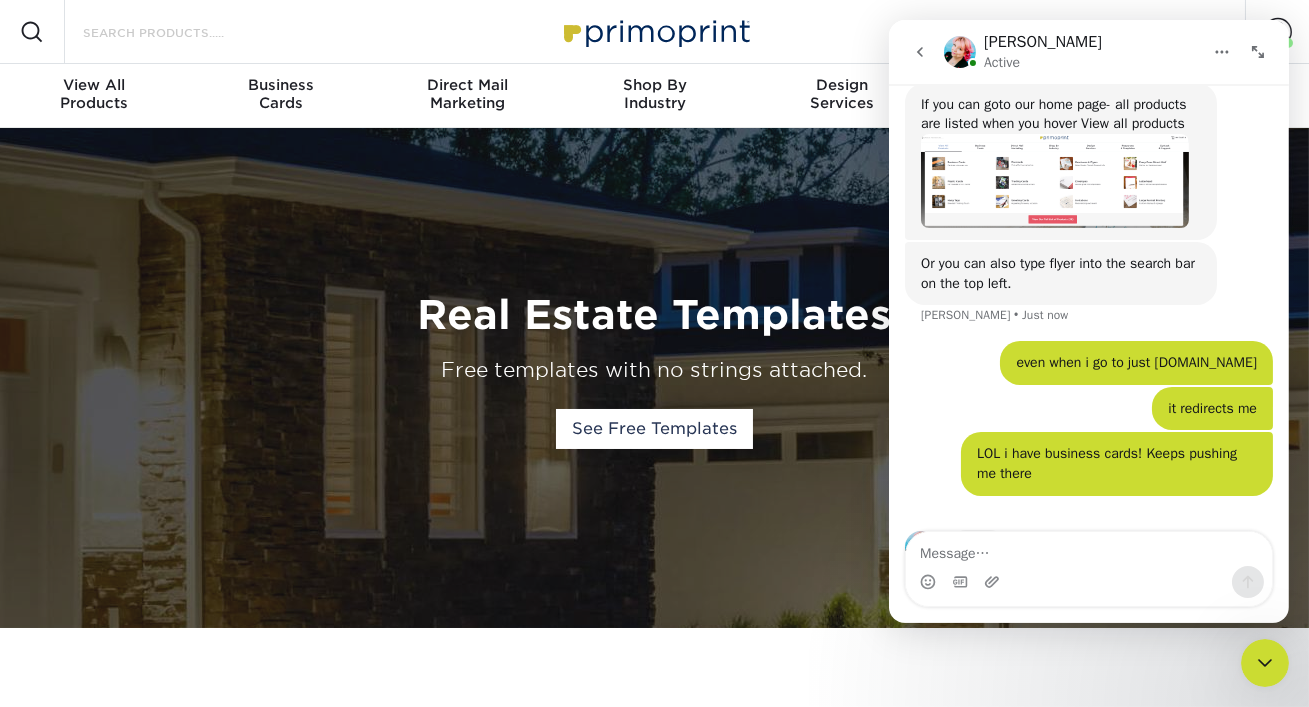 click on "Search Products" at bounding box center [178, 32] 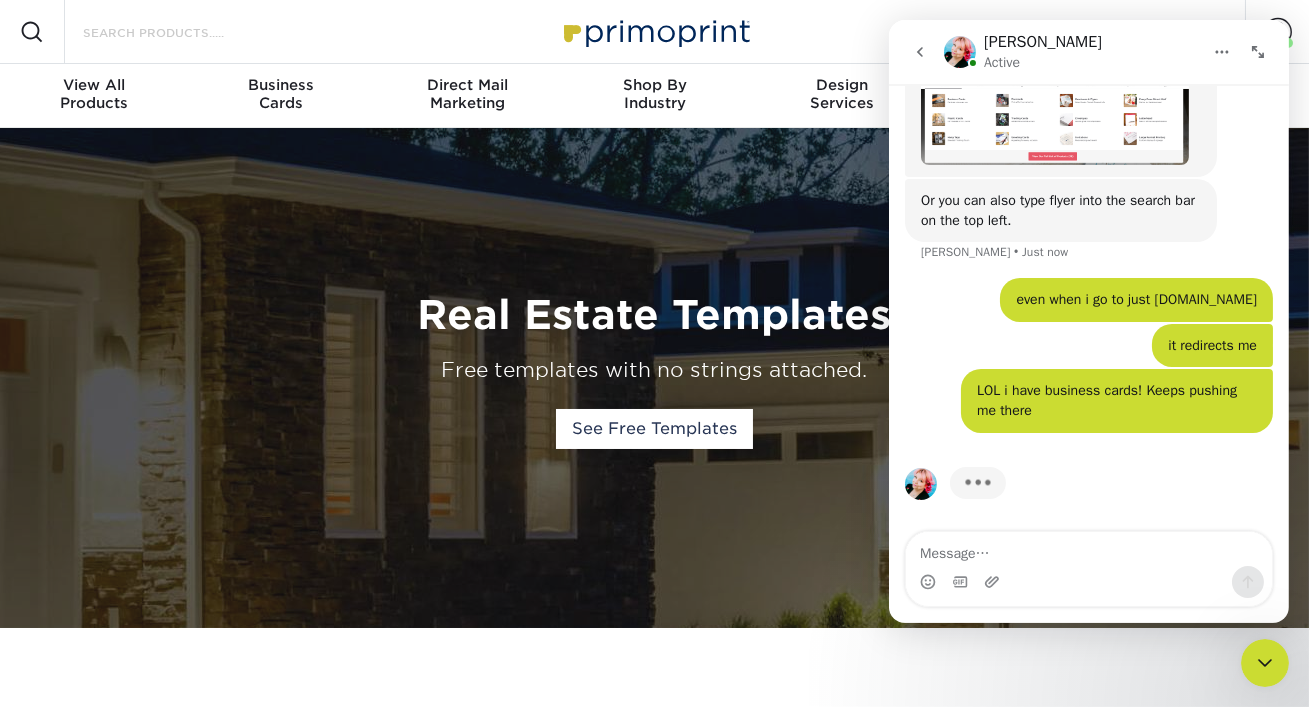 scroll, scrollTop: 1472, scrollLeft: 0, axis: vertical 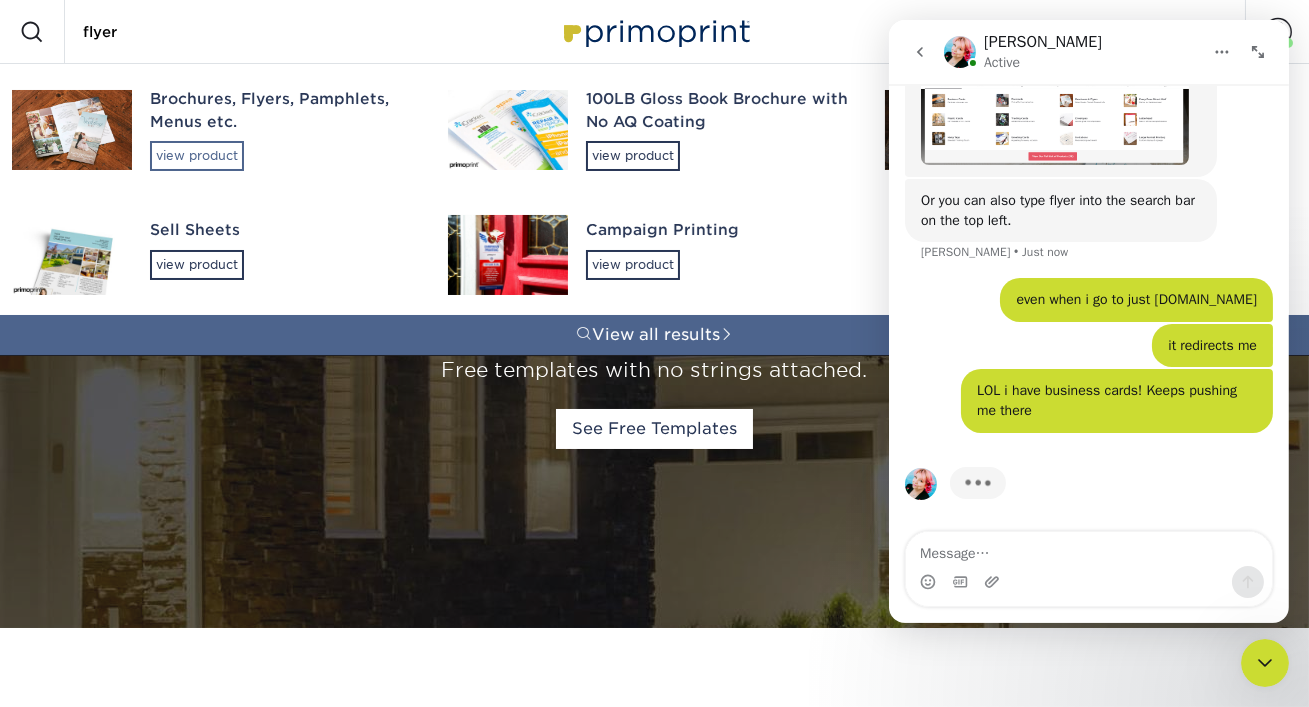 type on "flyer" 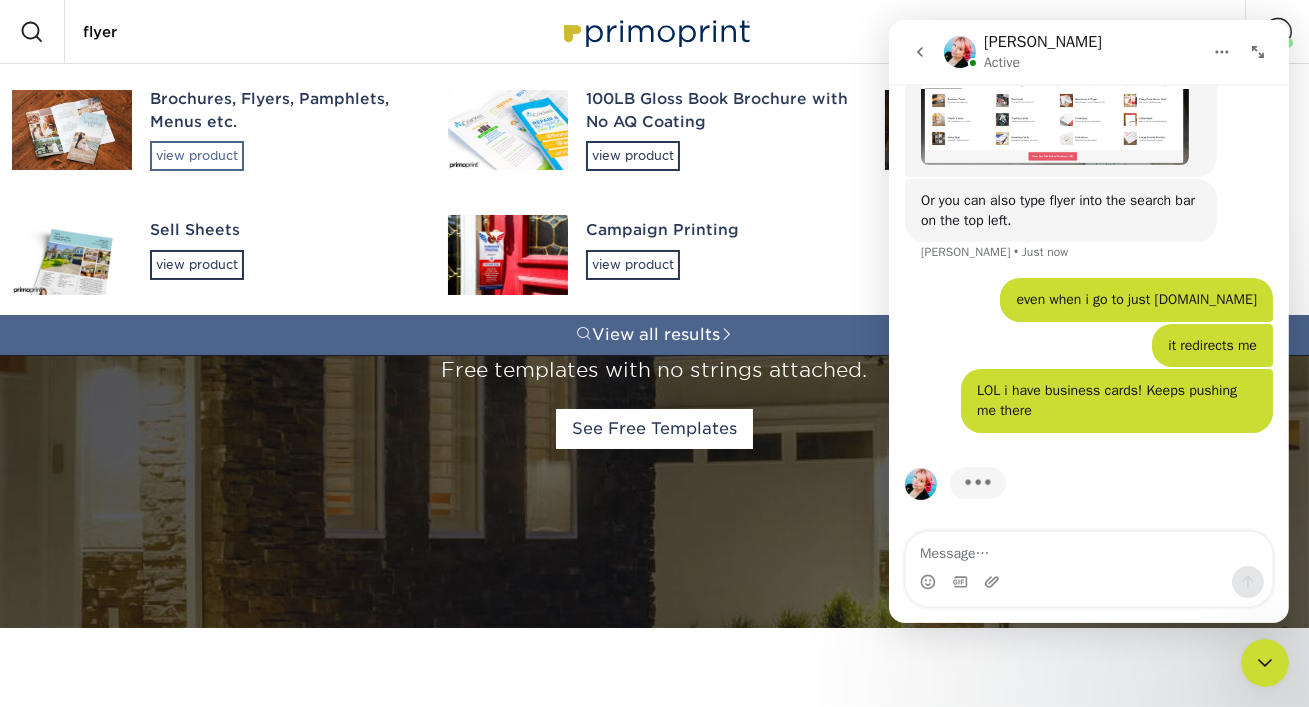 click on "view product" at bounding box center (197, 156) 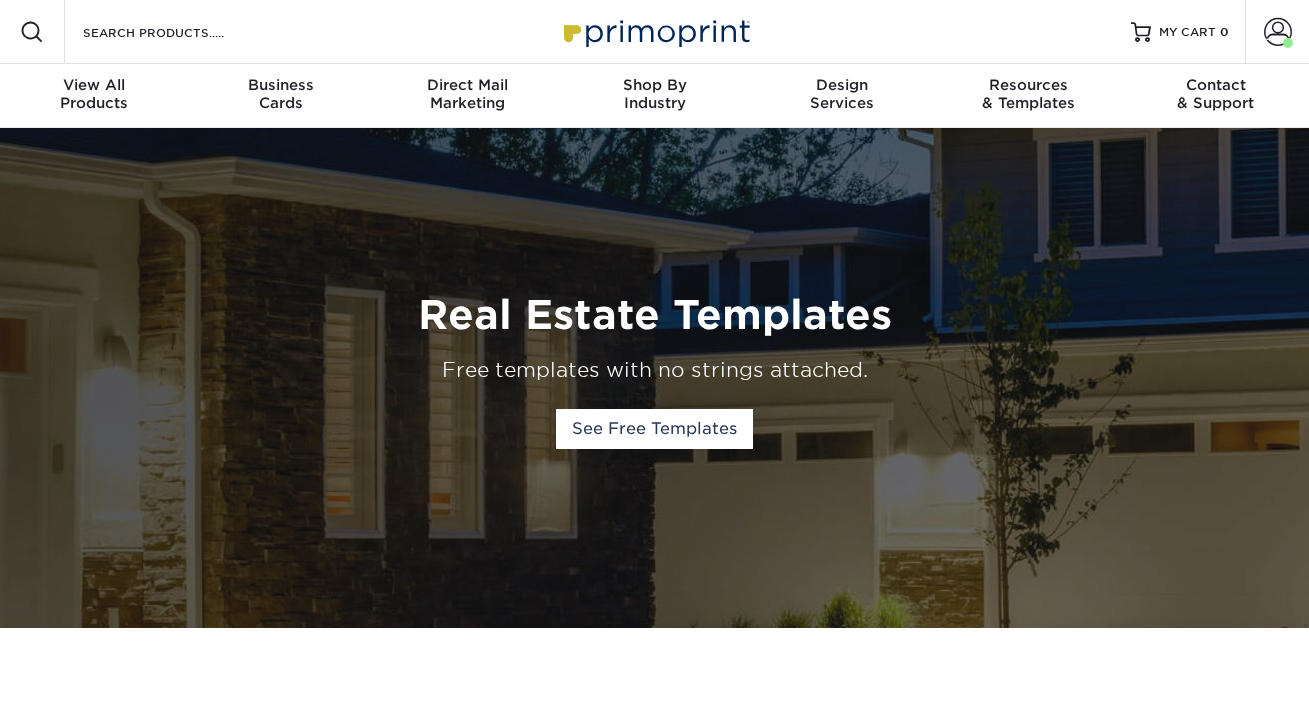scroll, scrollTop: 0, scrollLeft: 0, axis: both 